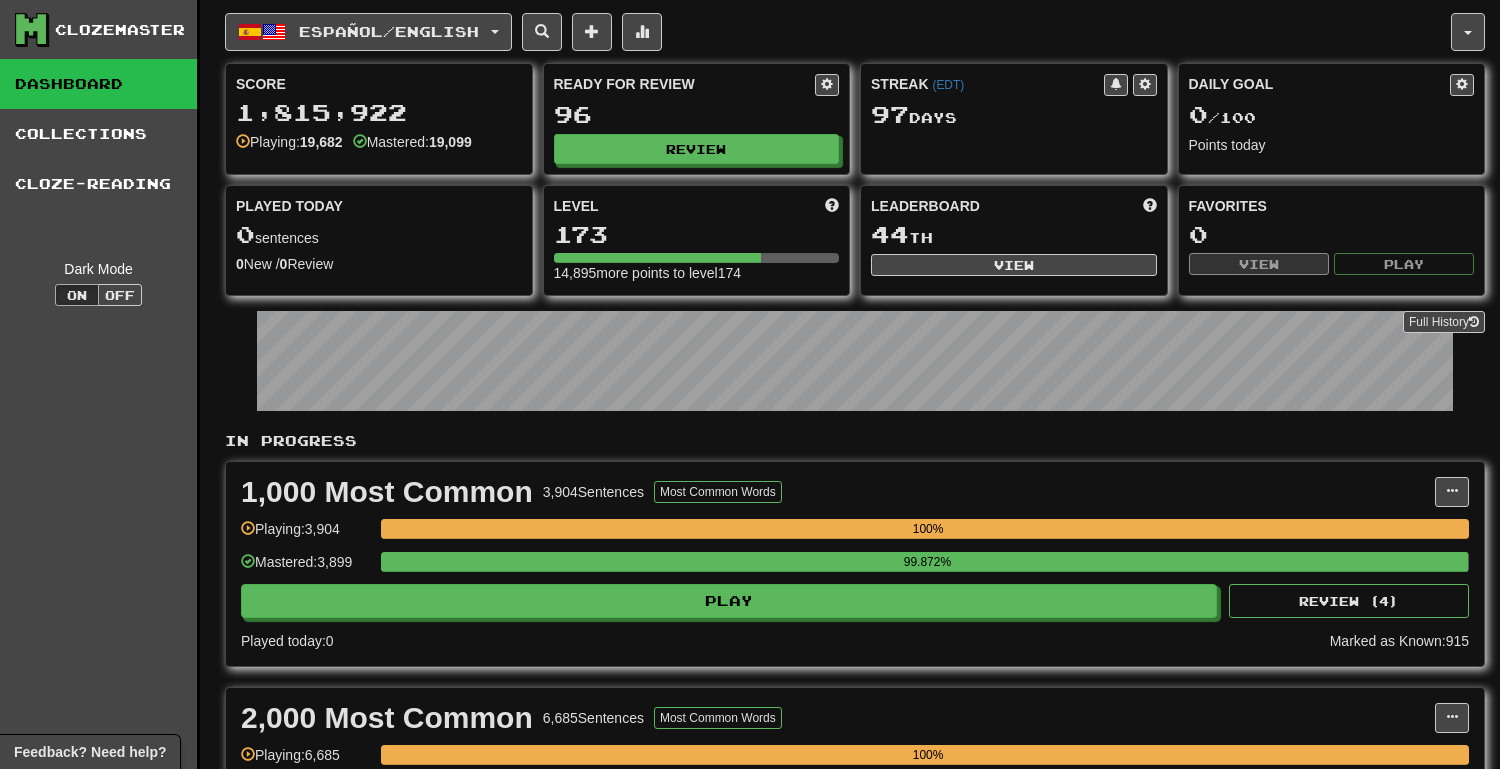 scroll, scrollTop: 0, scrollLeft: 0, axis: both 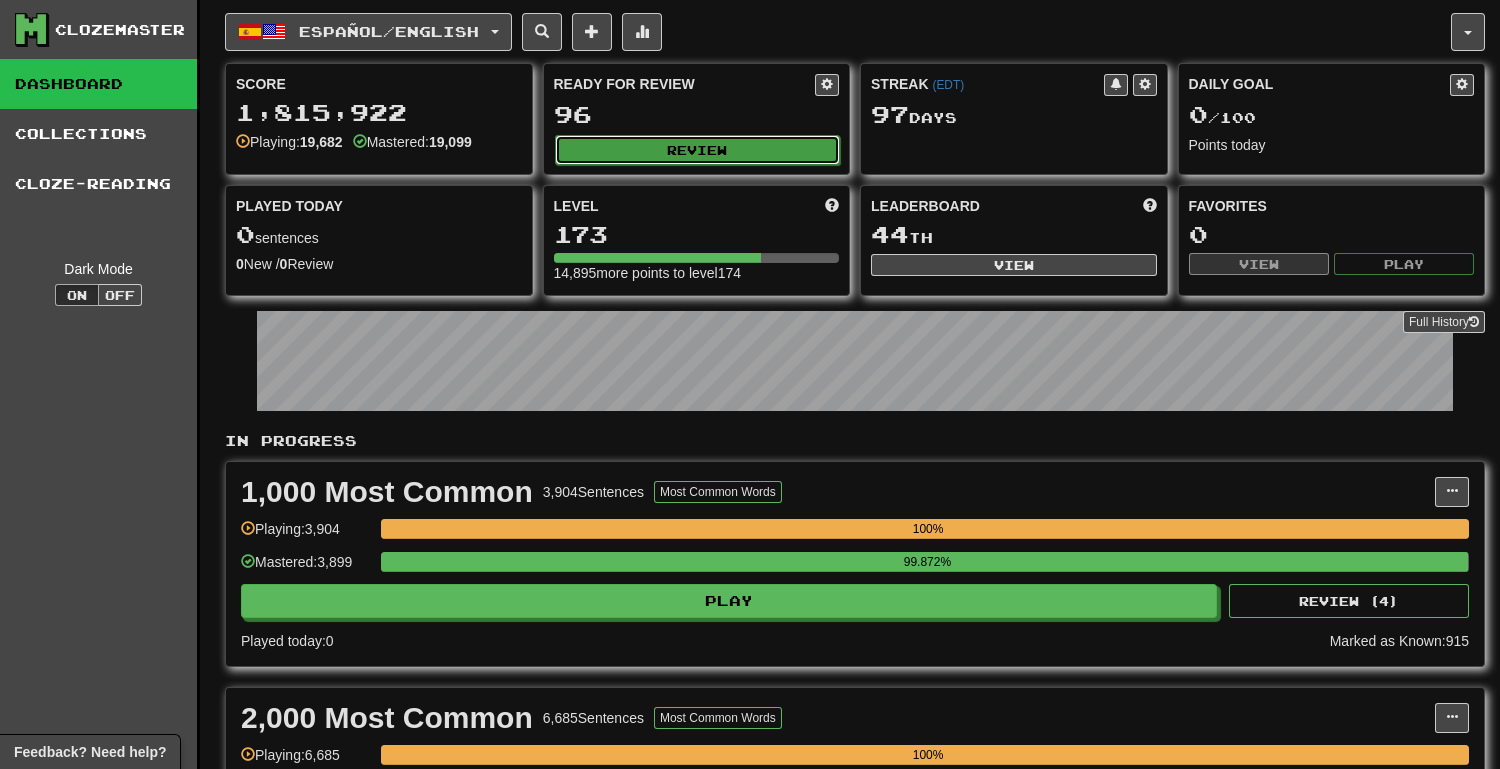 click on "Review" at bounding box center [698, 150] 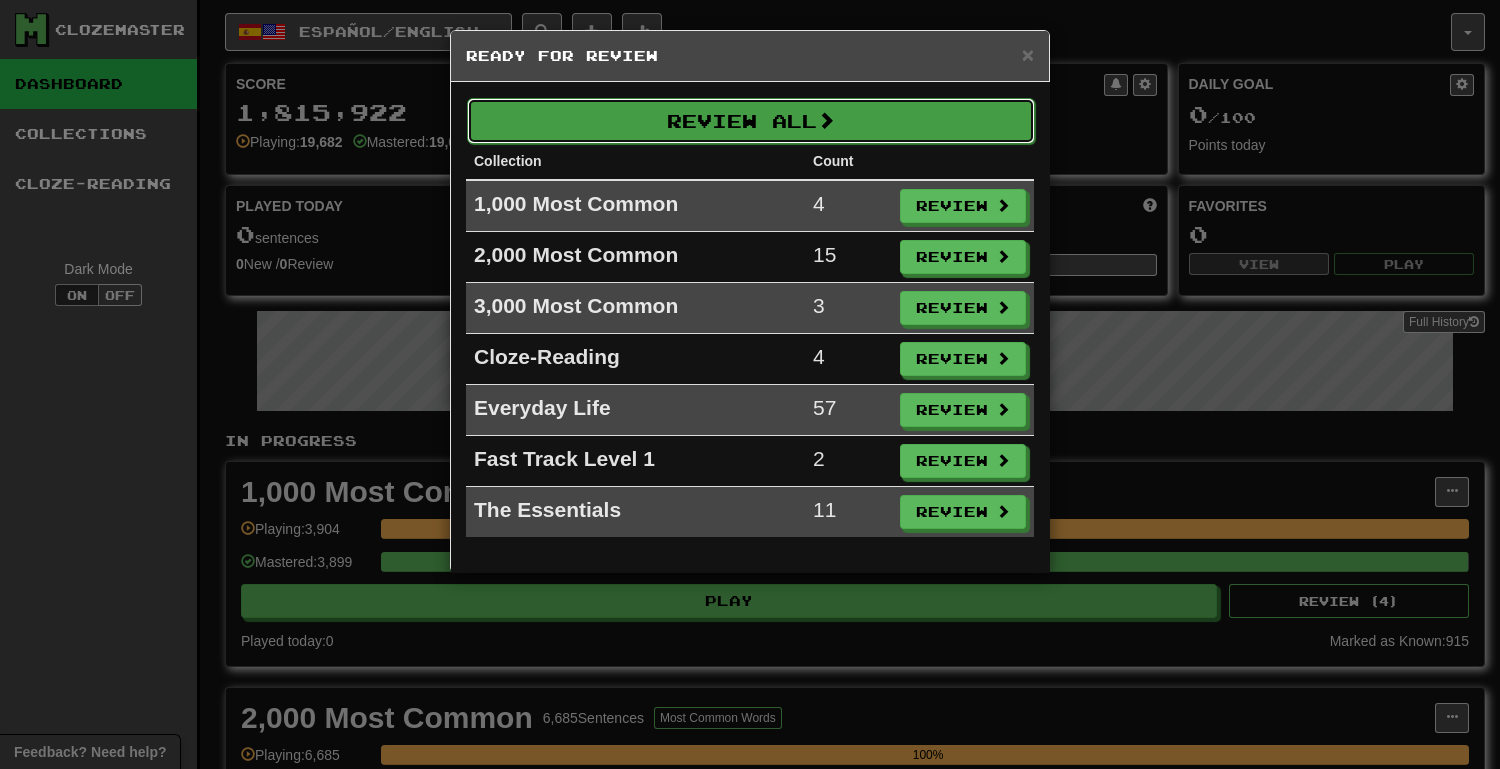 click on "Review All" at bounding box center (751, 121) 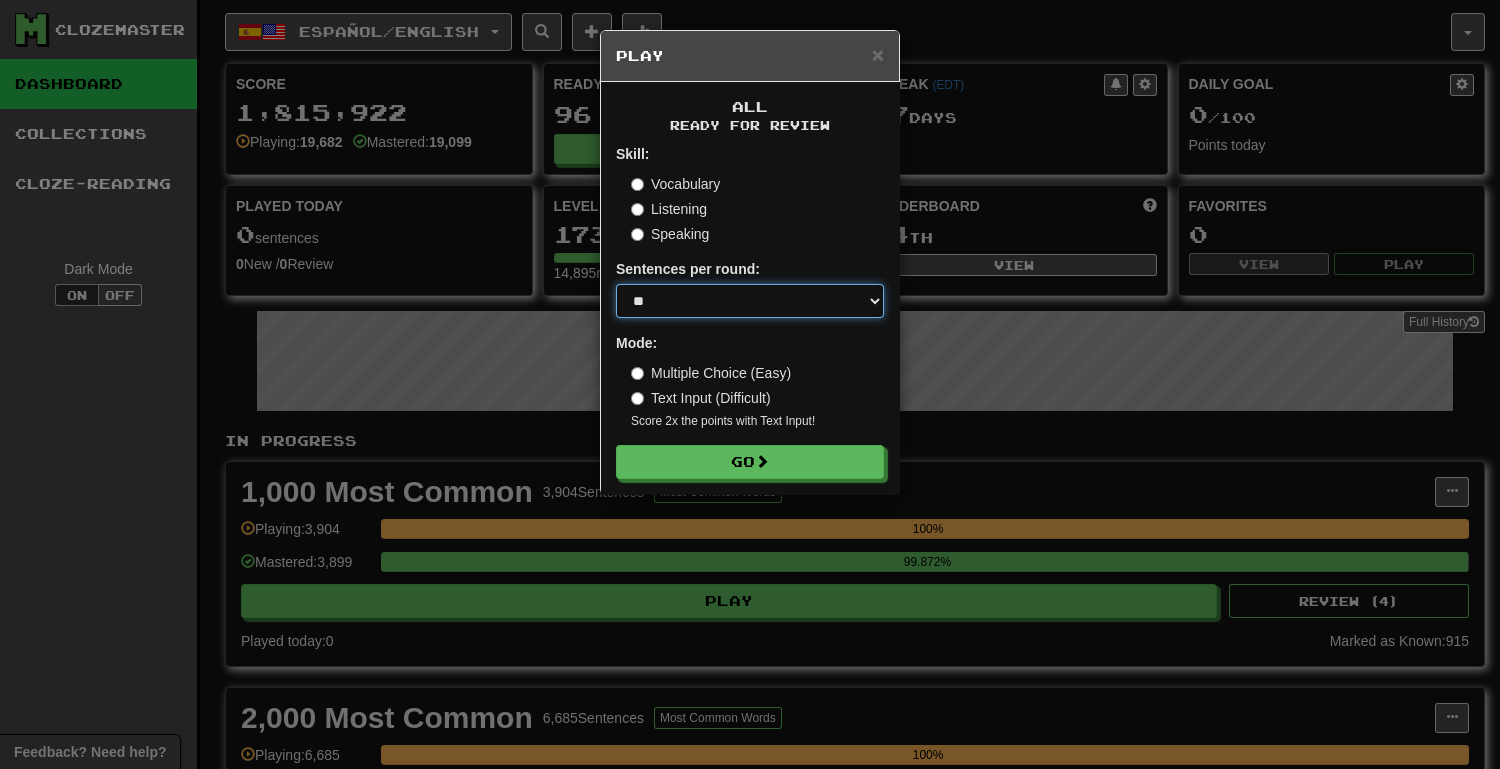 click on "* ** ** ** ** ** *** ********" at bounding box center [750, 301] 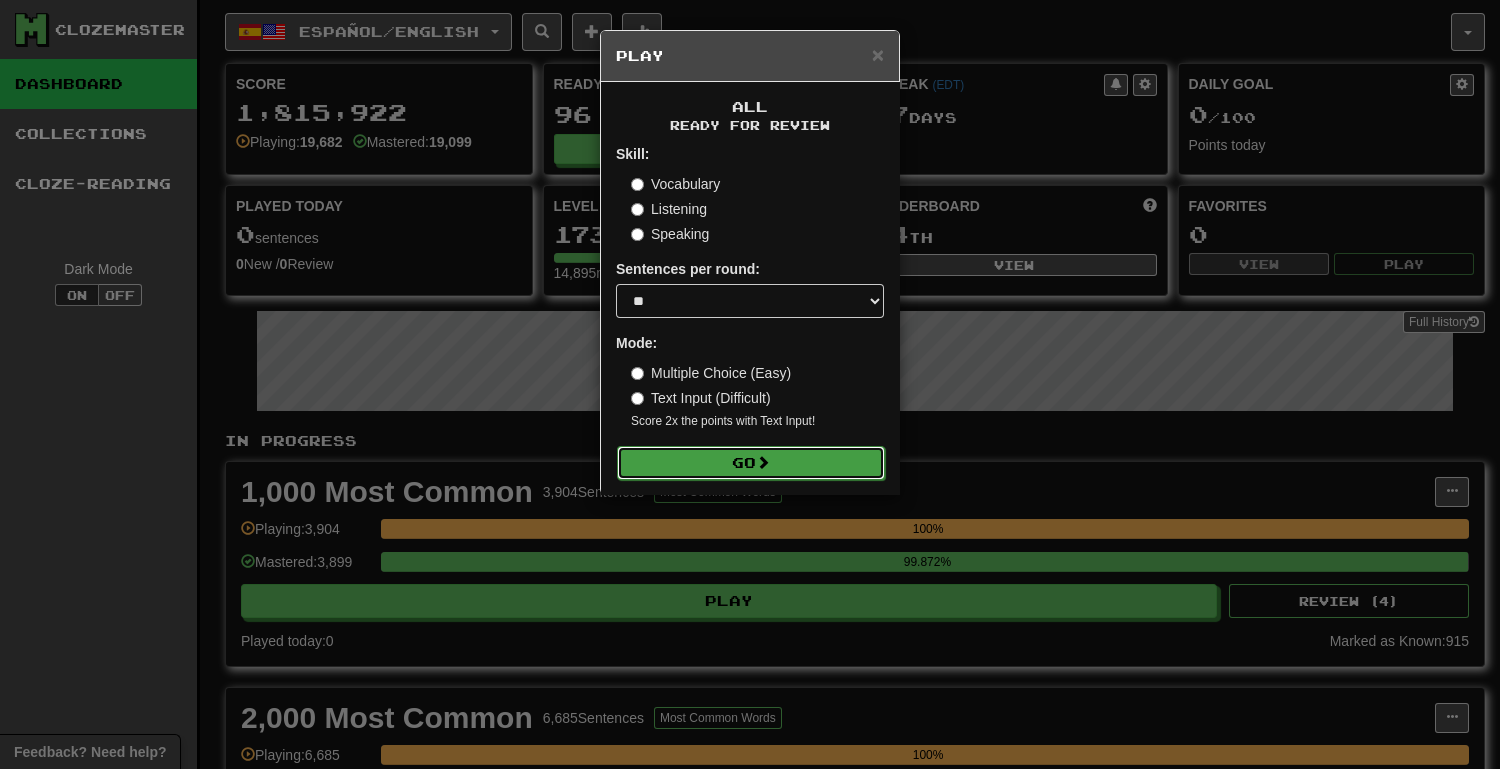 click on "Go" at bounding box center [751, 463] 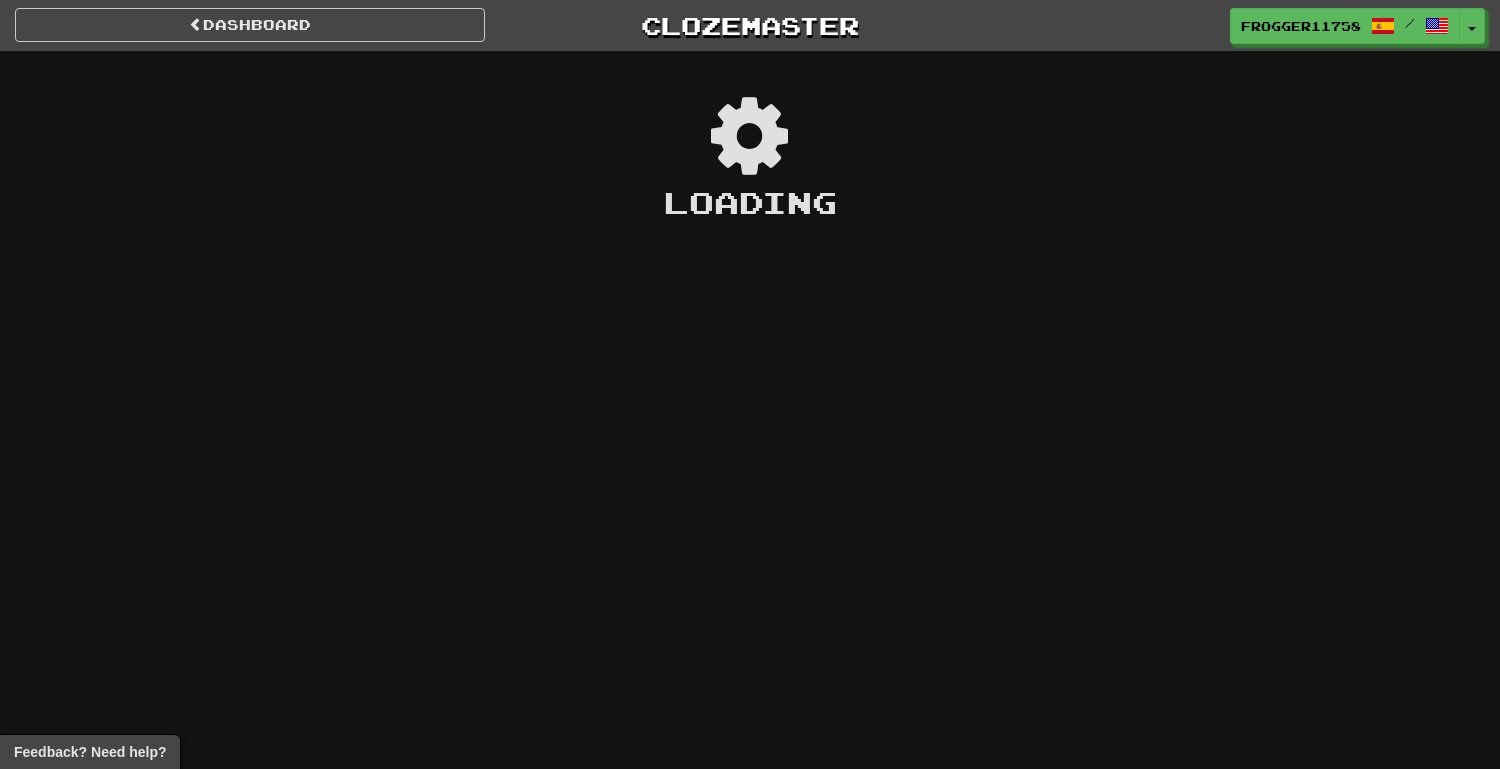 scroll, scrollTop: 0, scrollLeft: 0, axis: both 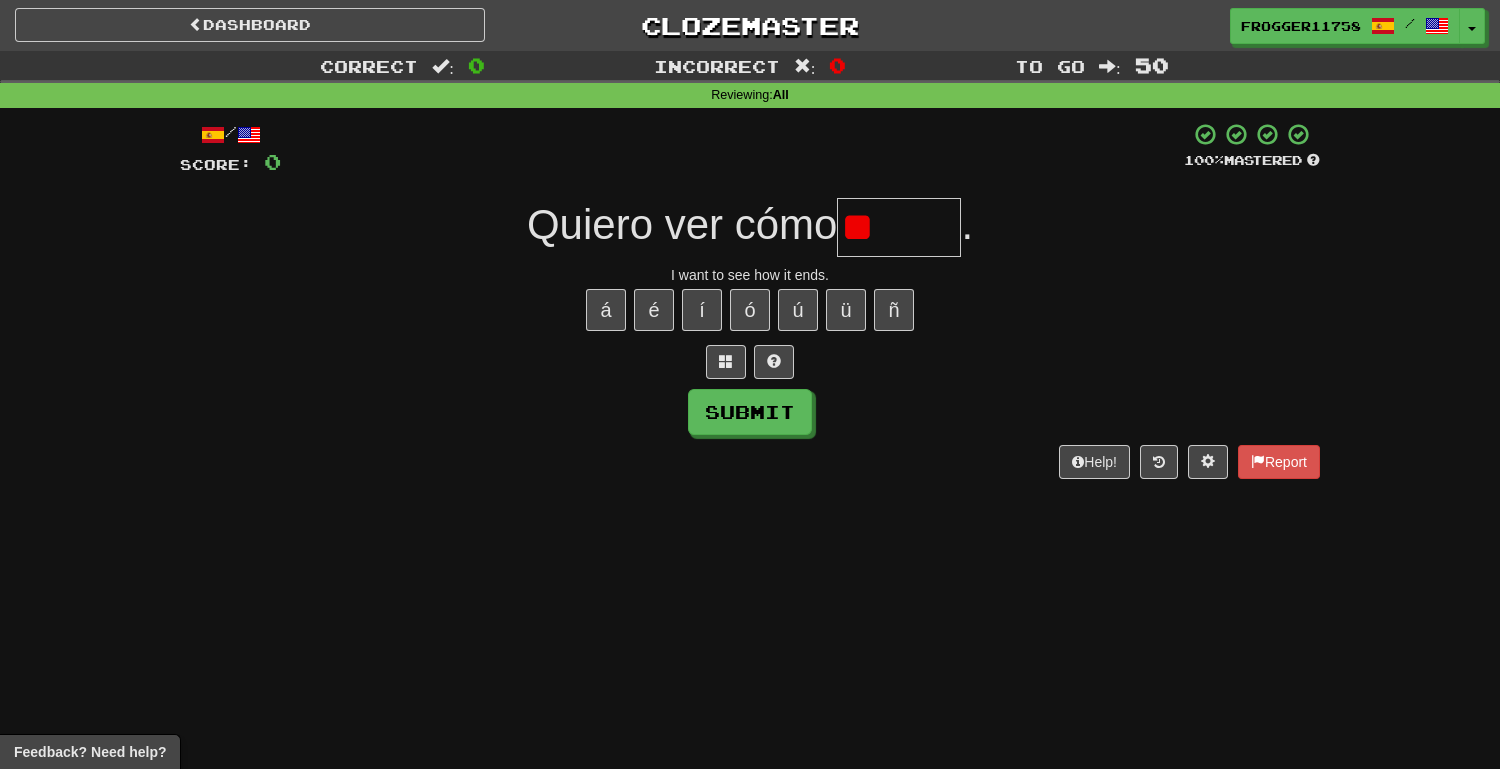 type on "*" 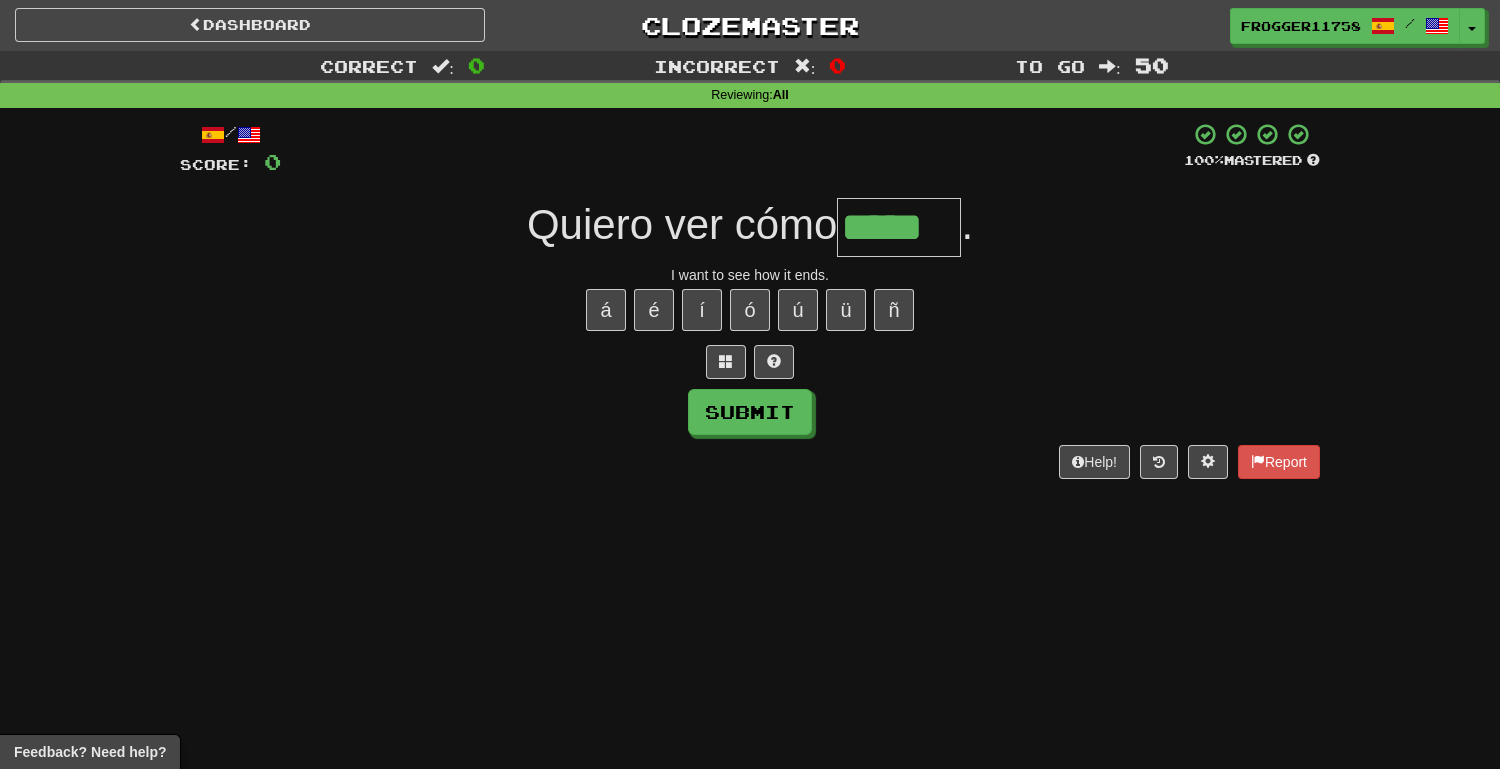type on "*****" 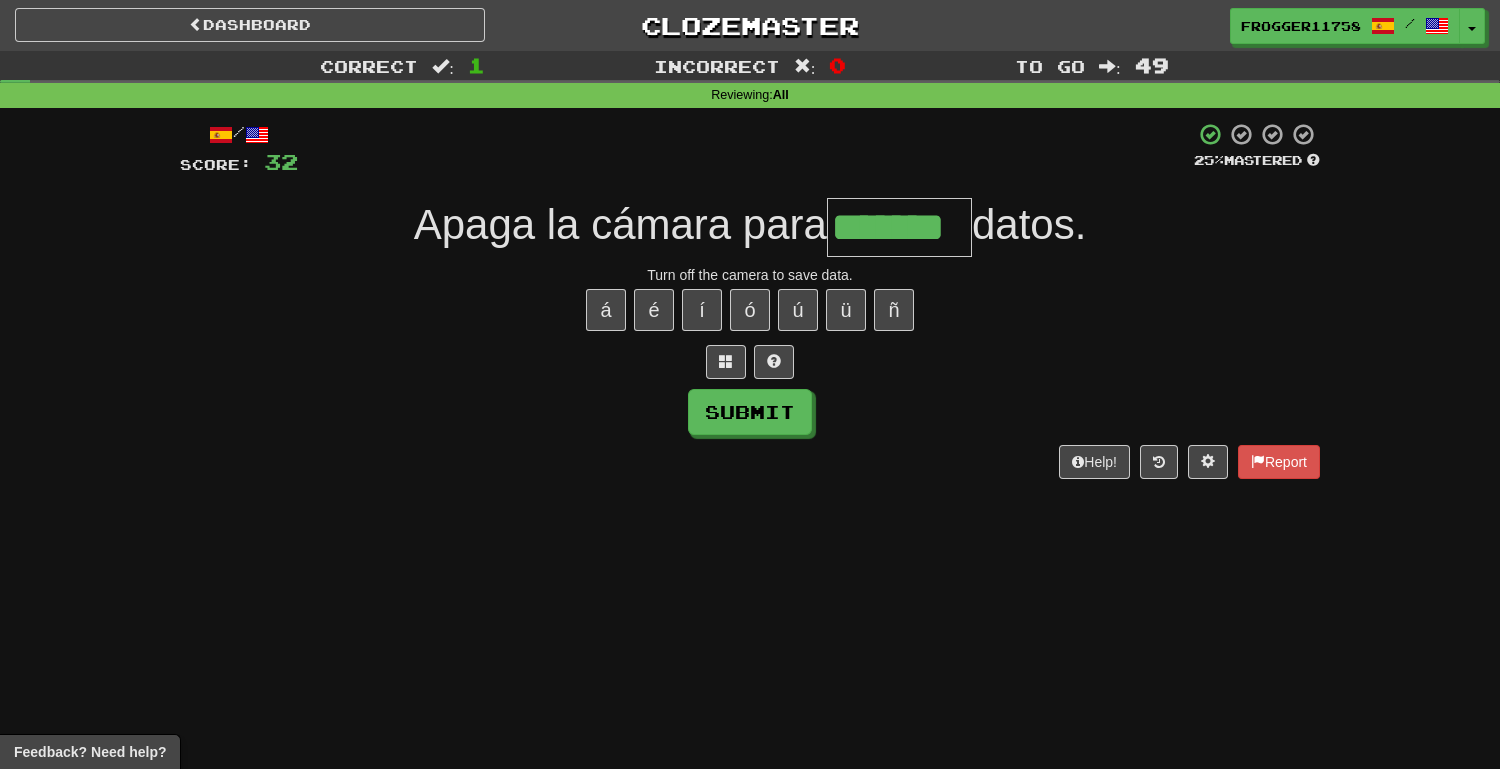 type on "*******" 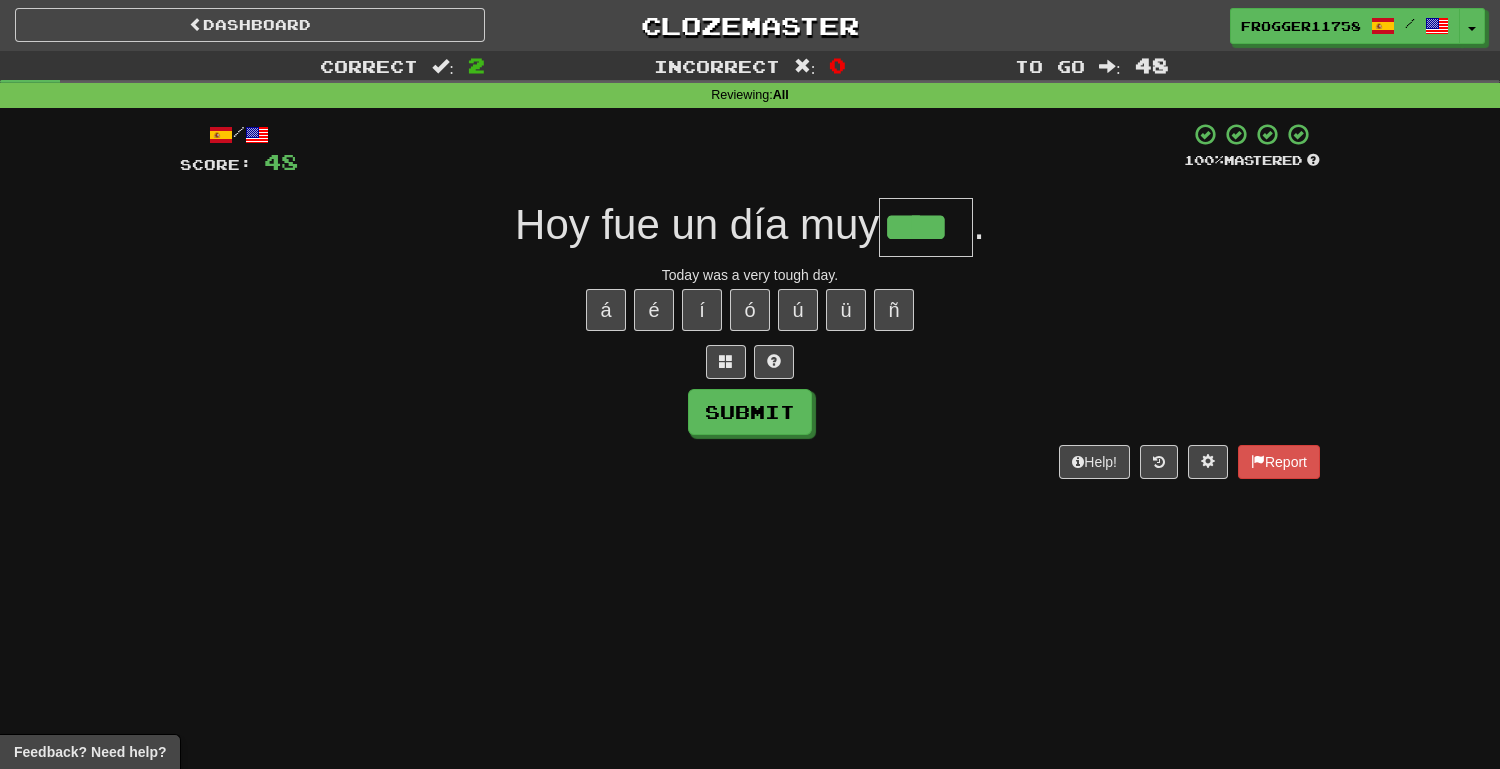 type on "****" 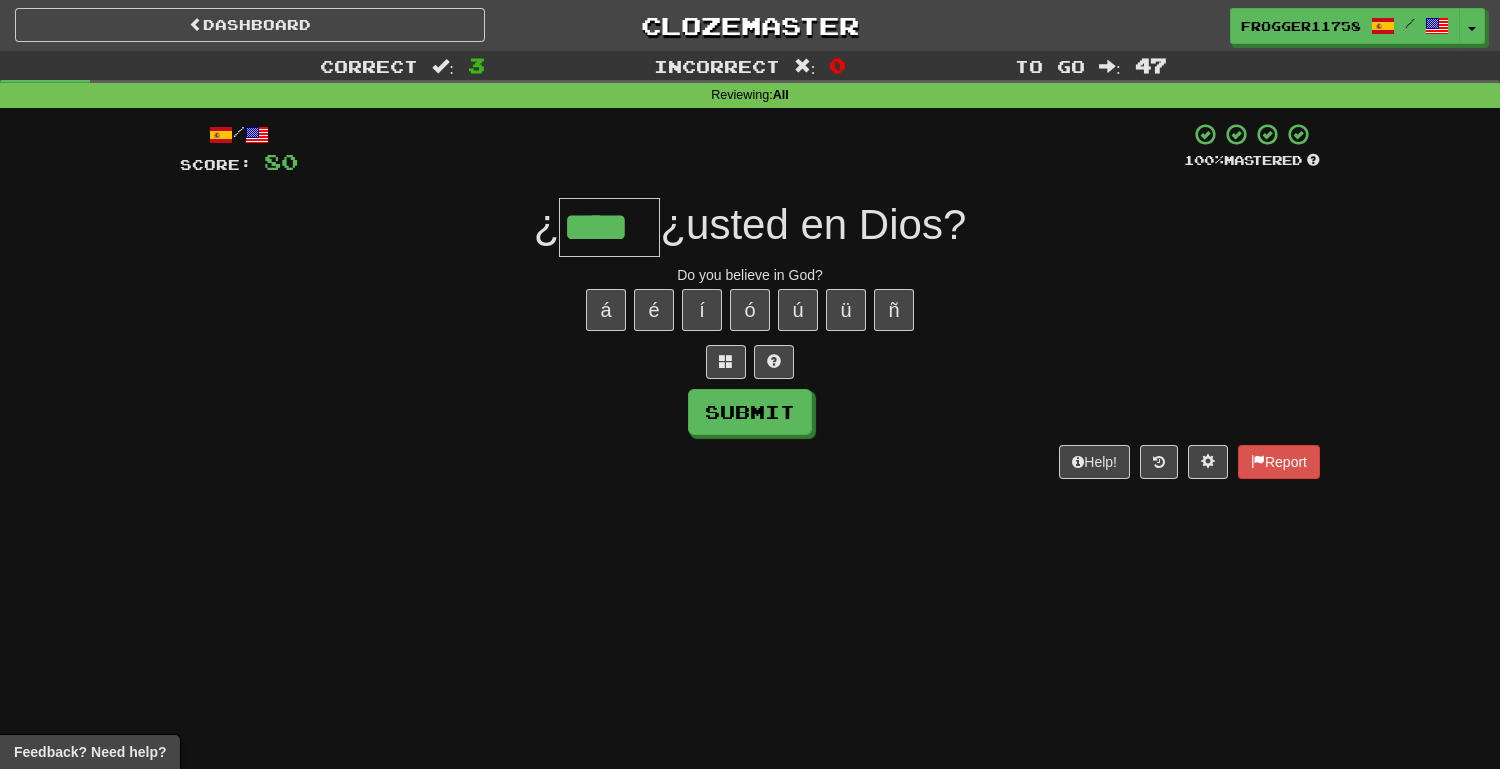 type on "****" 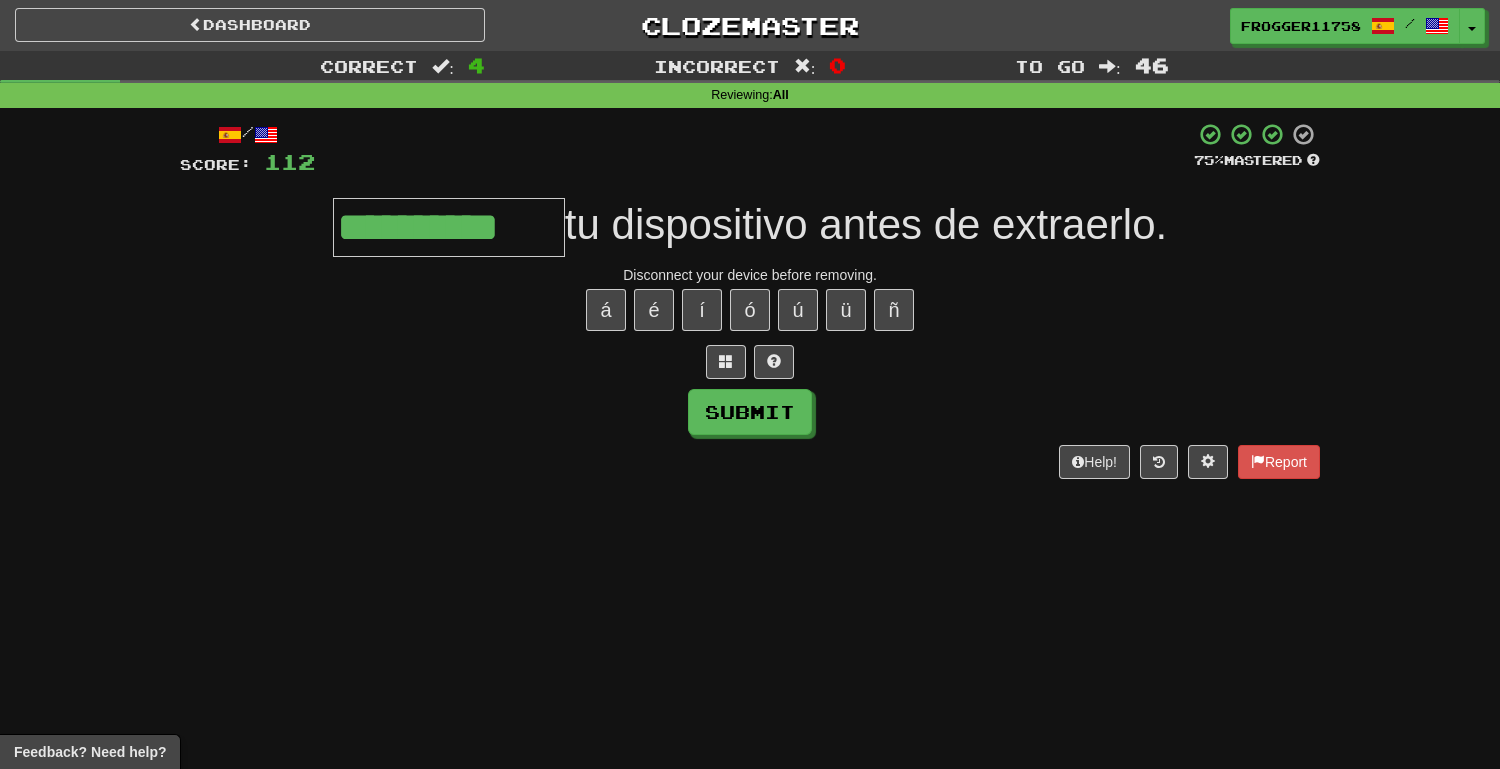 type on "**********" 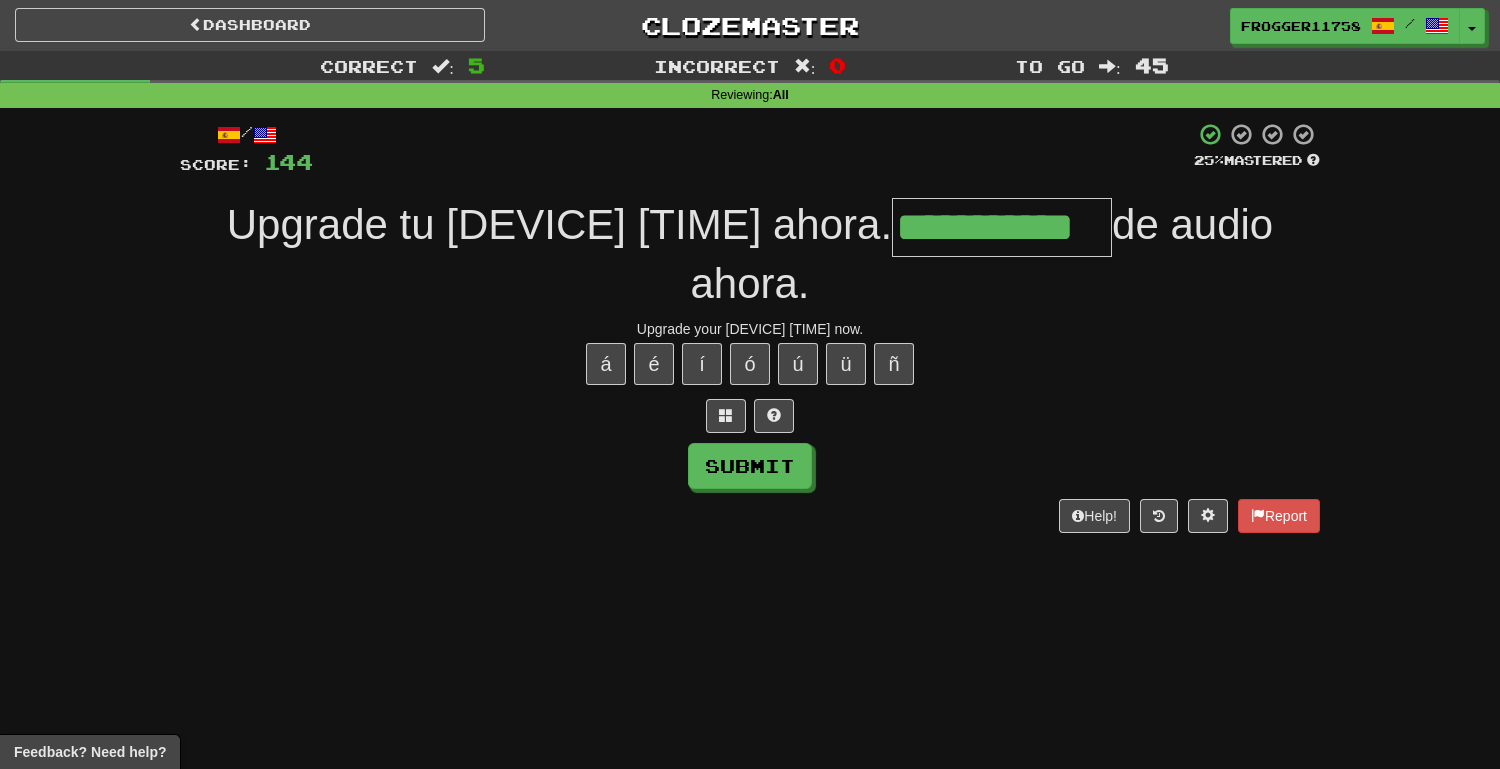 type on "**********" 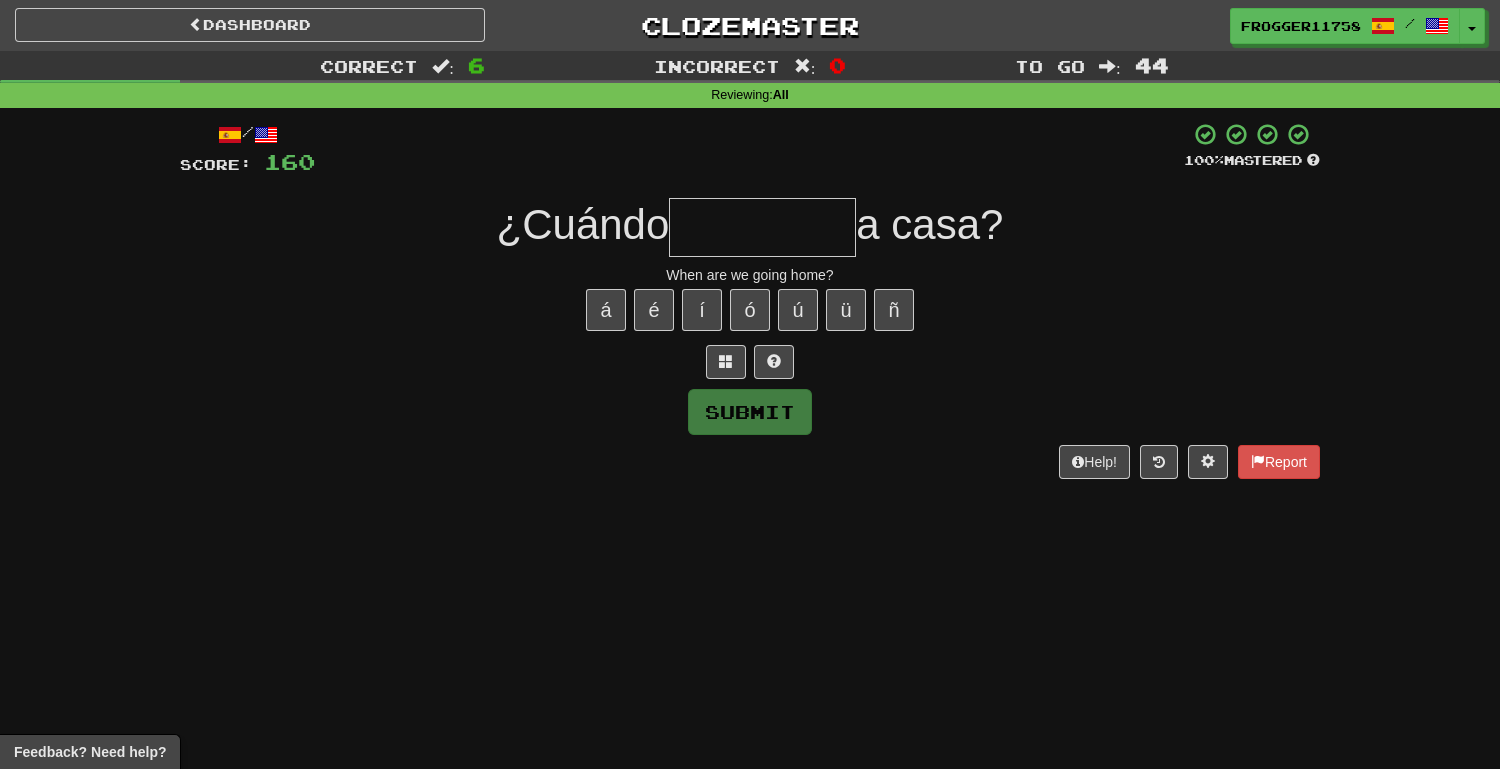 type on "*" 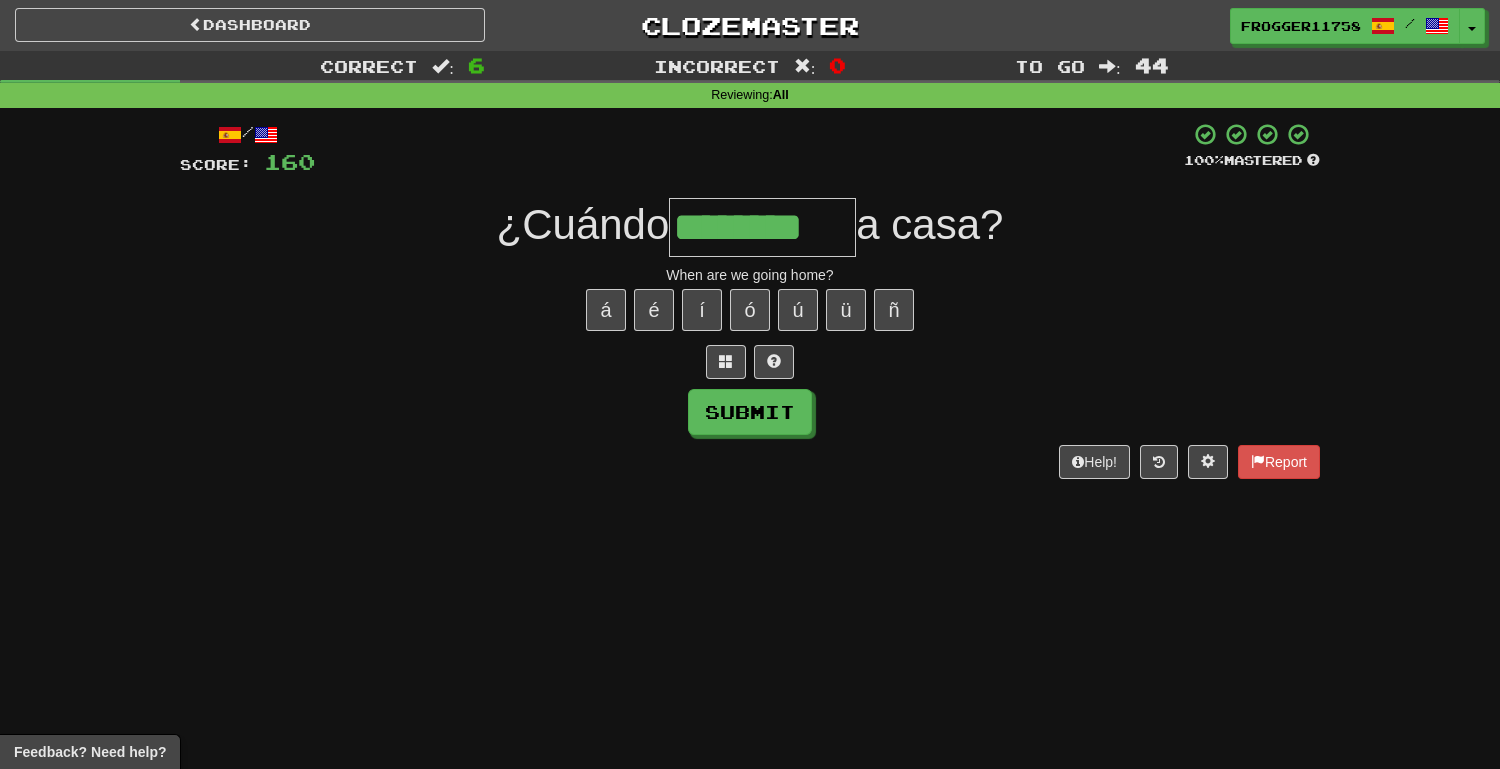 type on "********" 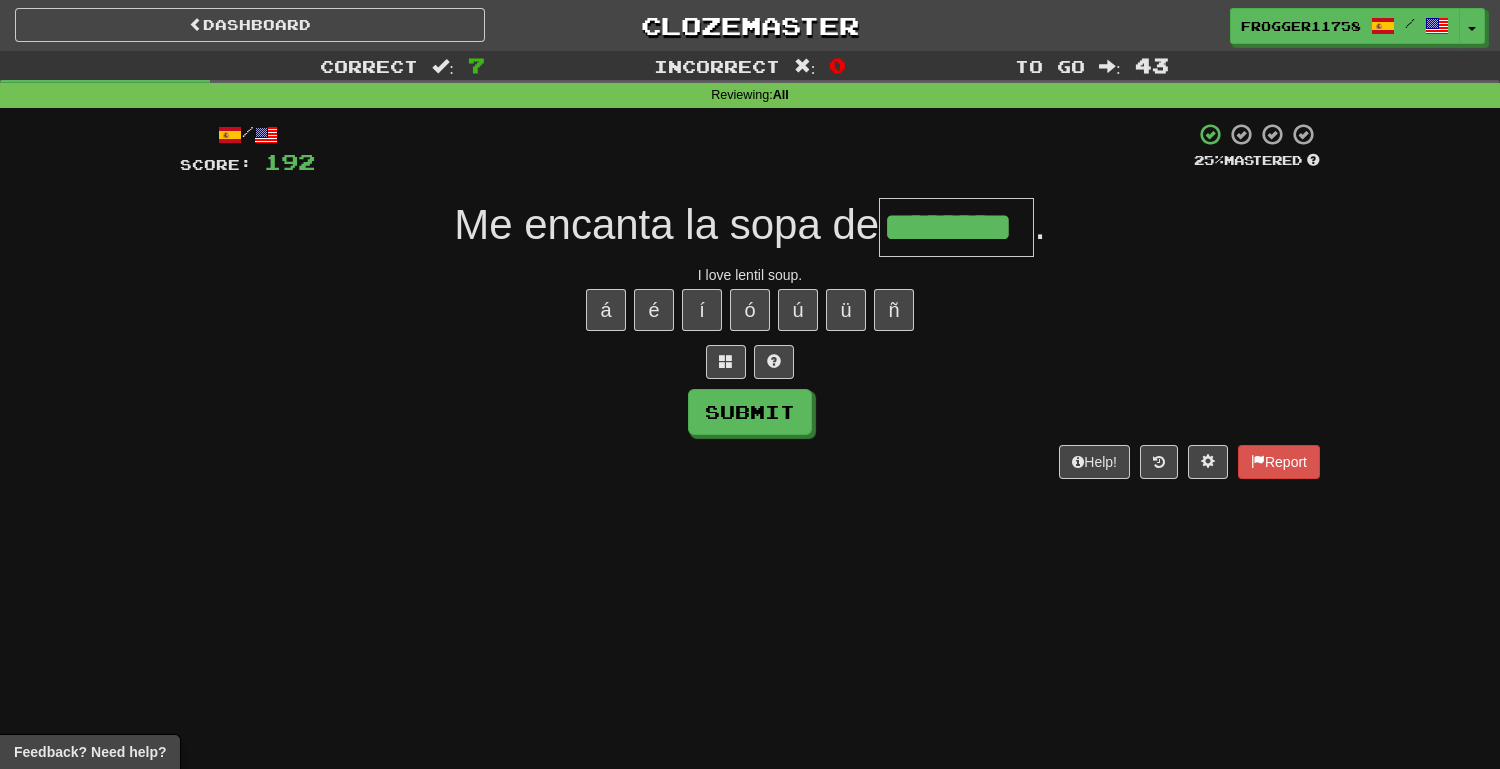 type on "********" 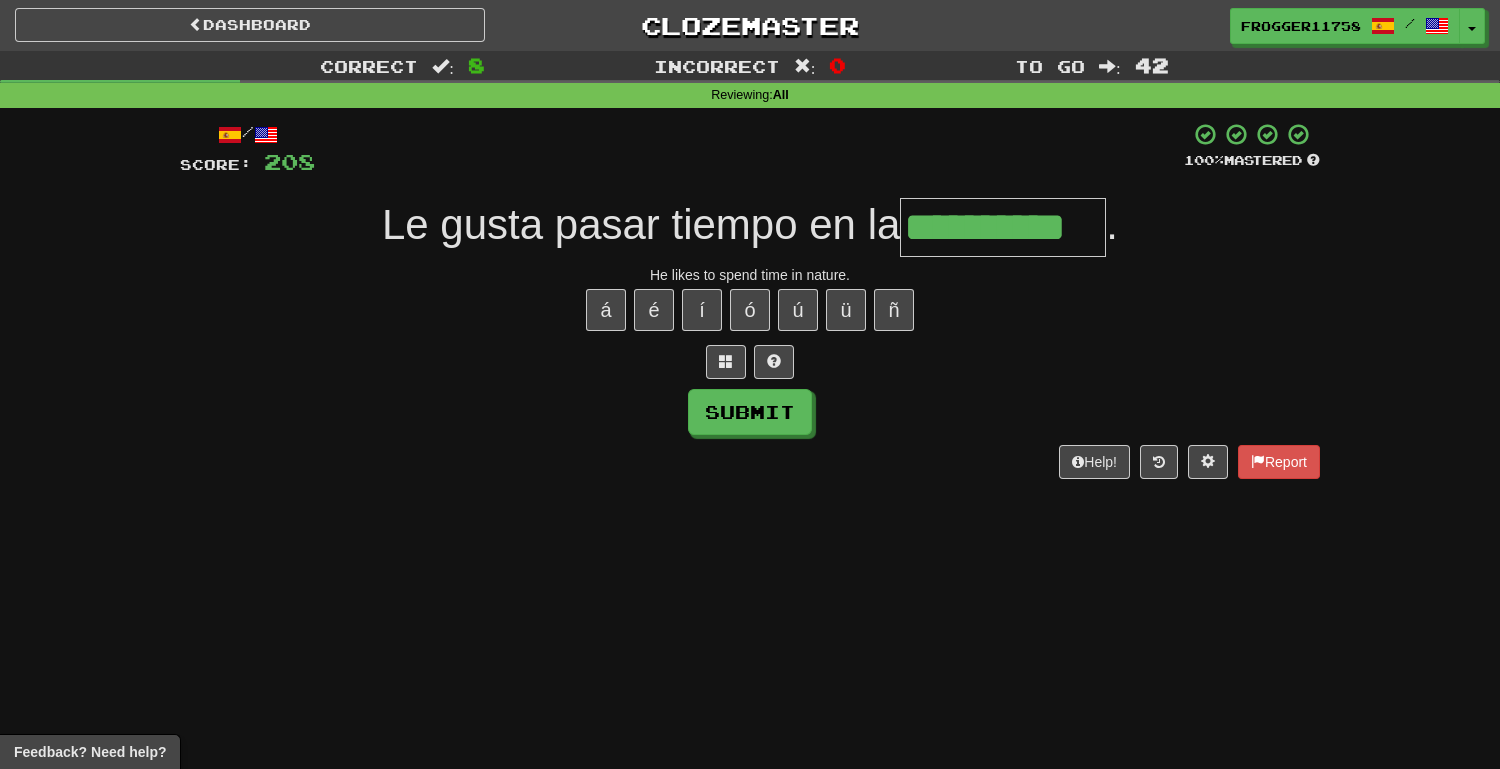 type on "**********" 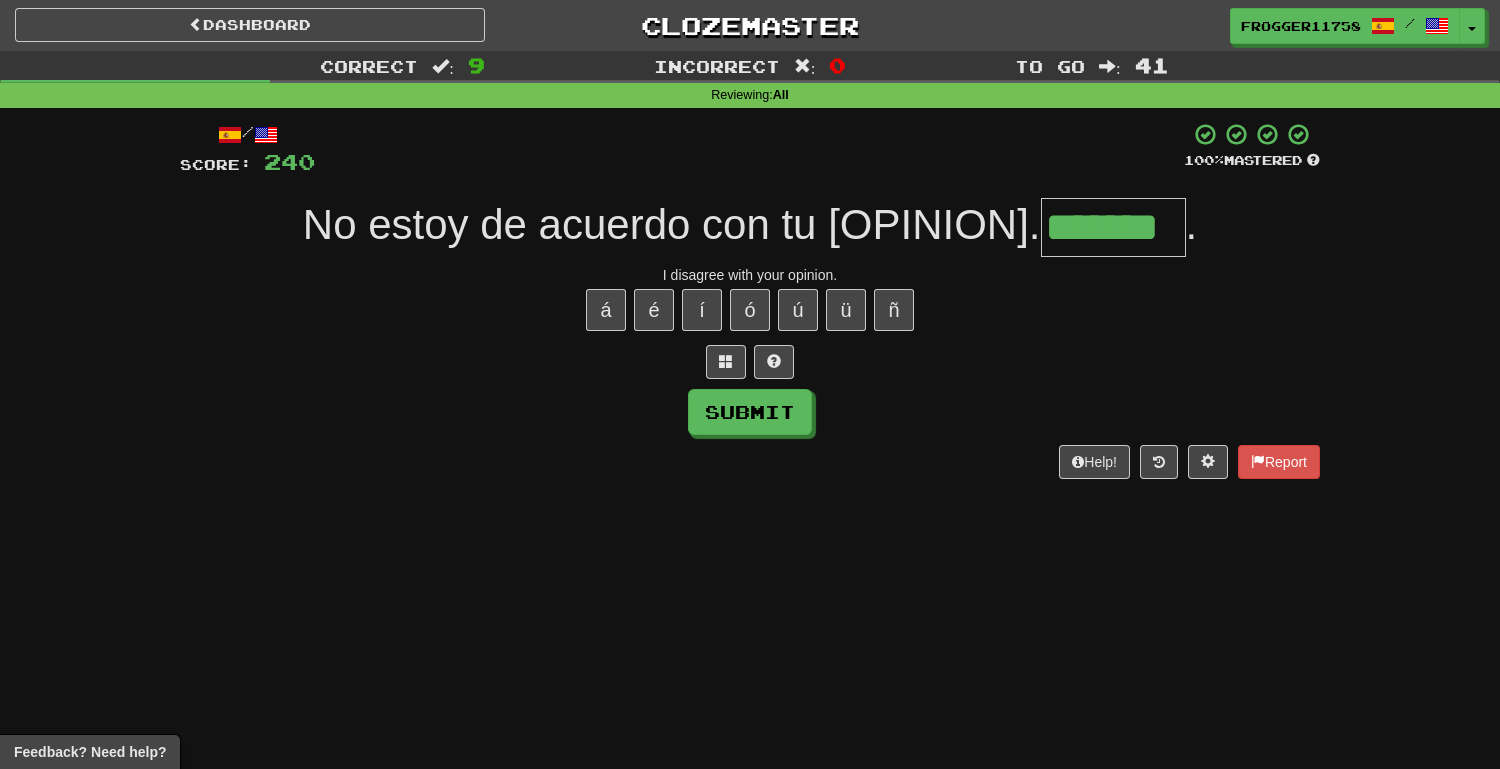 type on "*******" 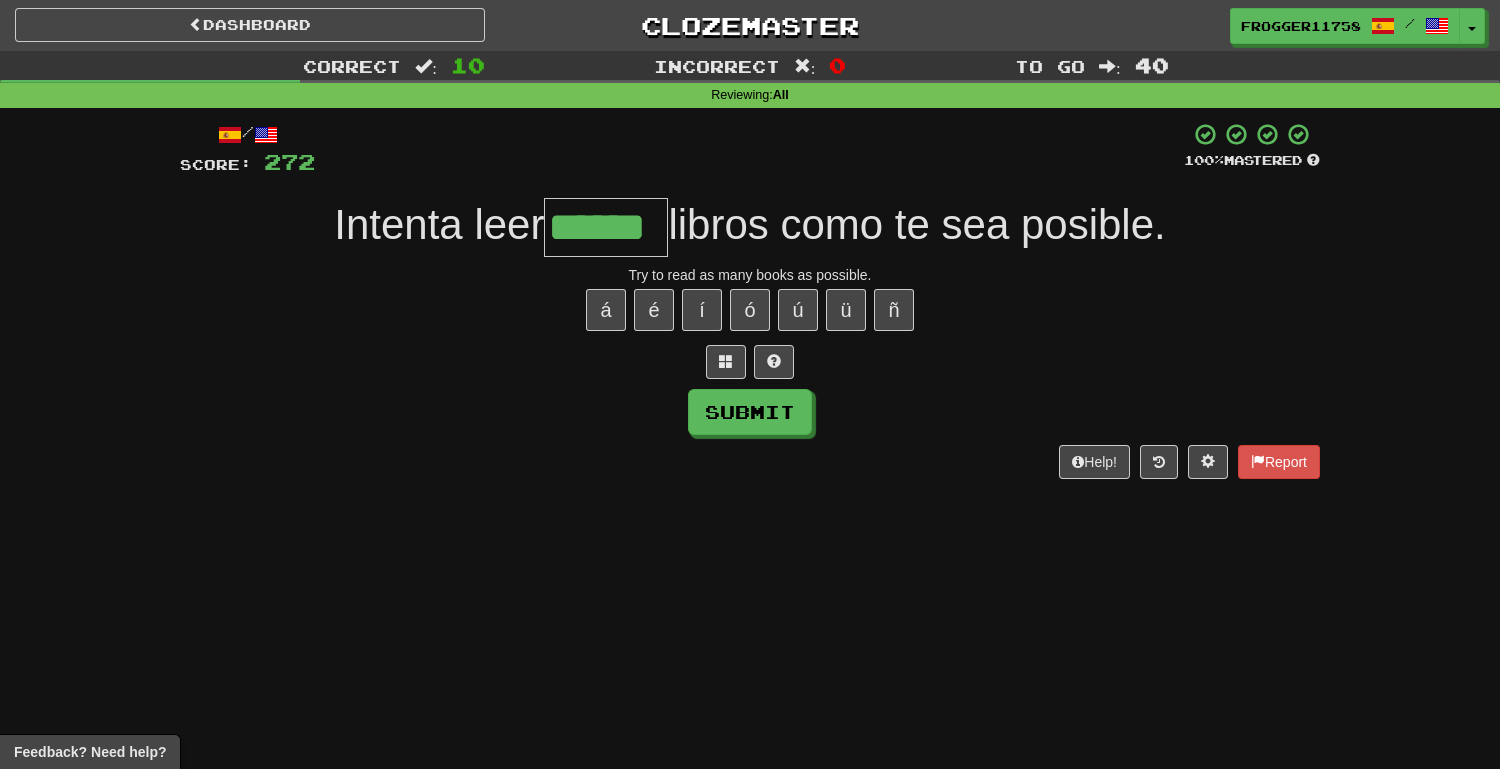 type on "******" 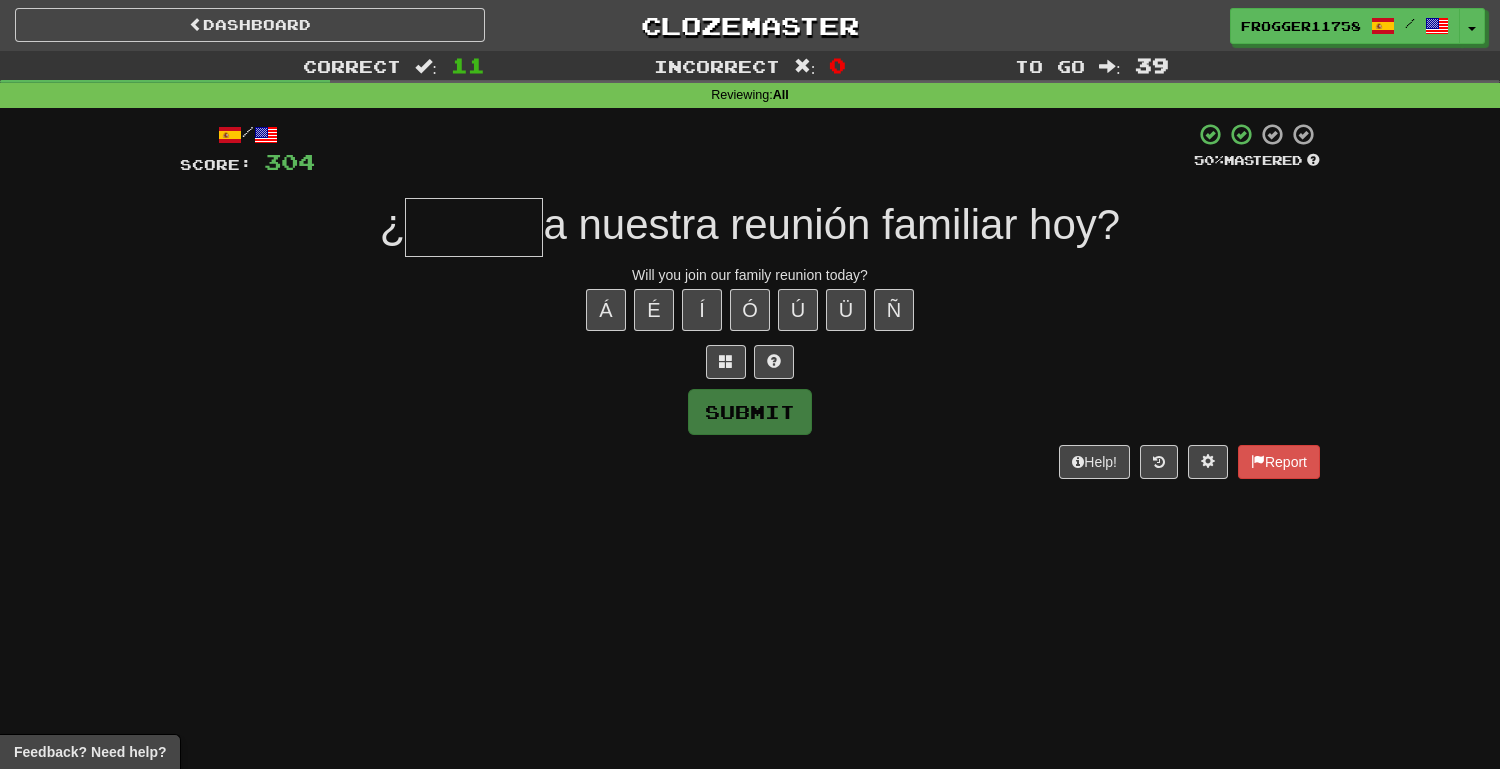type on "*" 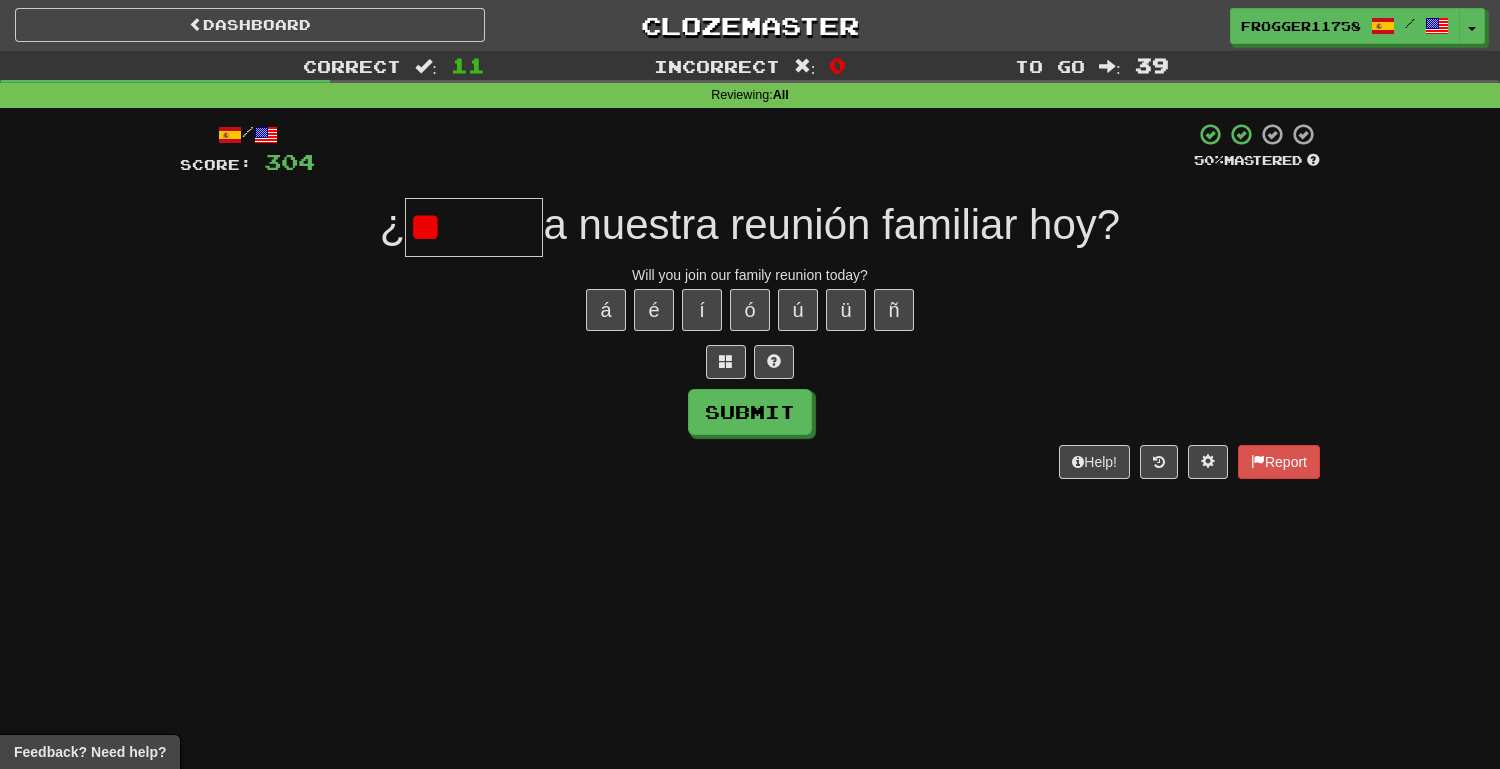 type on "*" 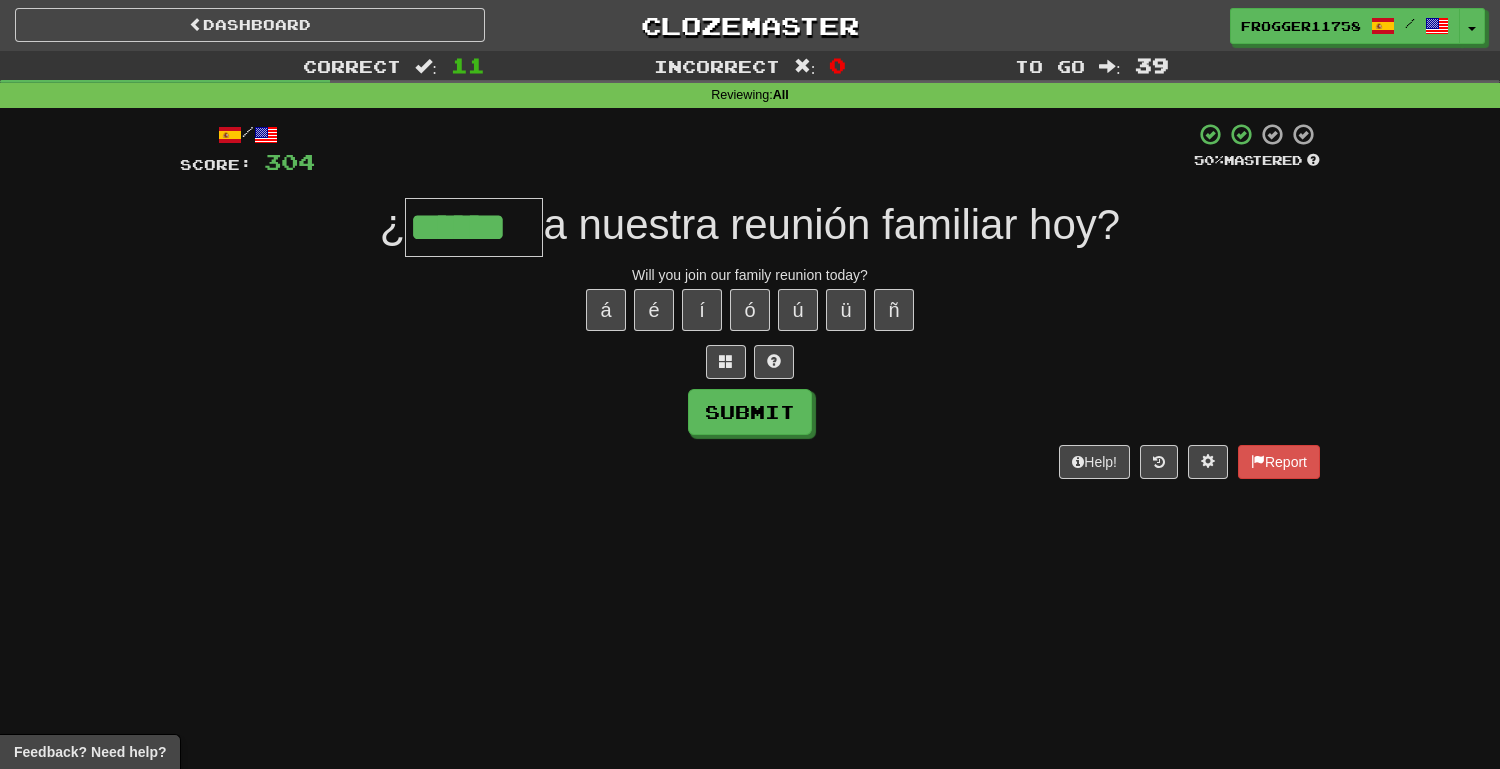 type on "******" 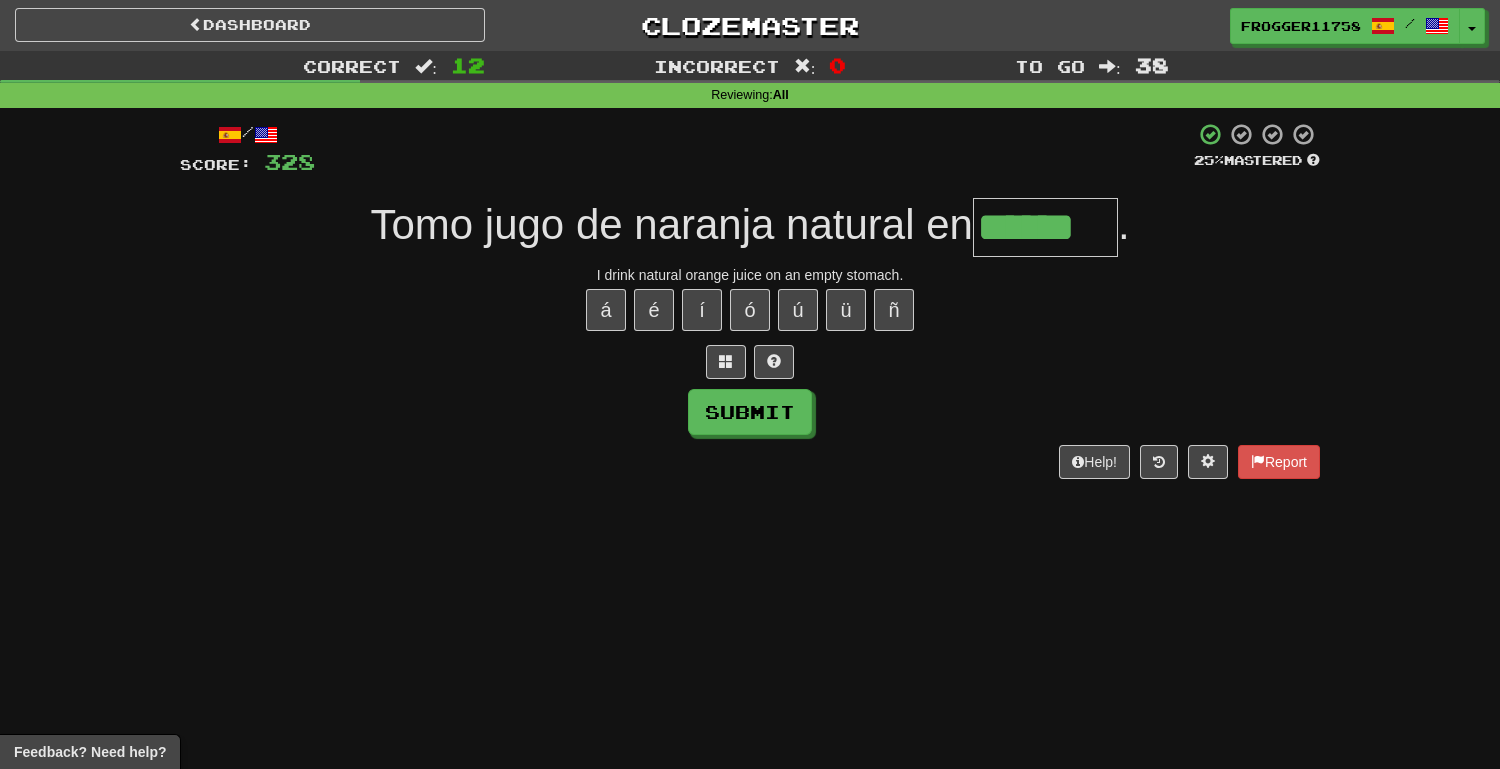 type on "******" 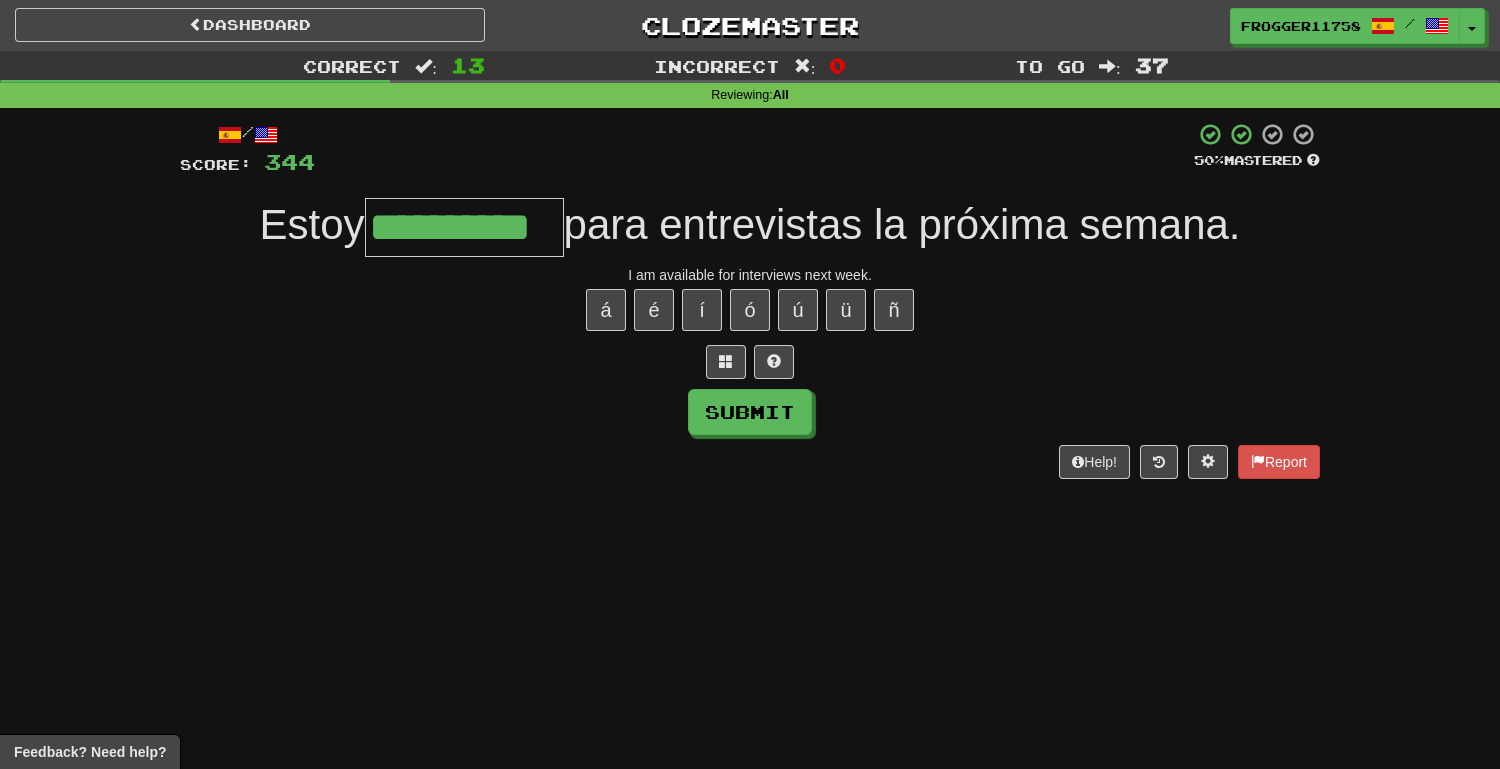 type on "**********" 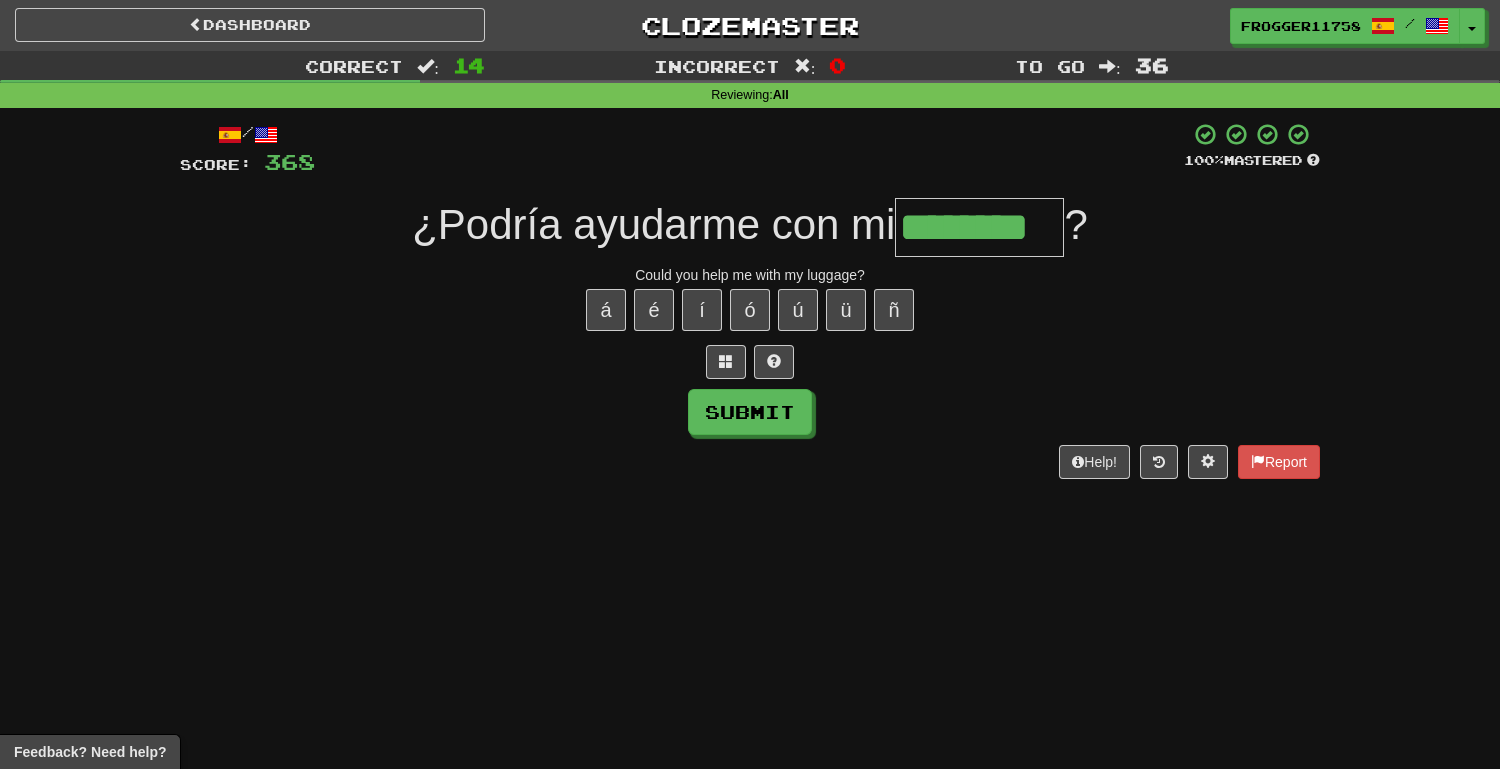 type on "********" 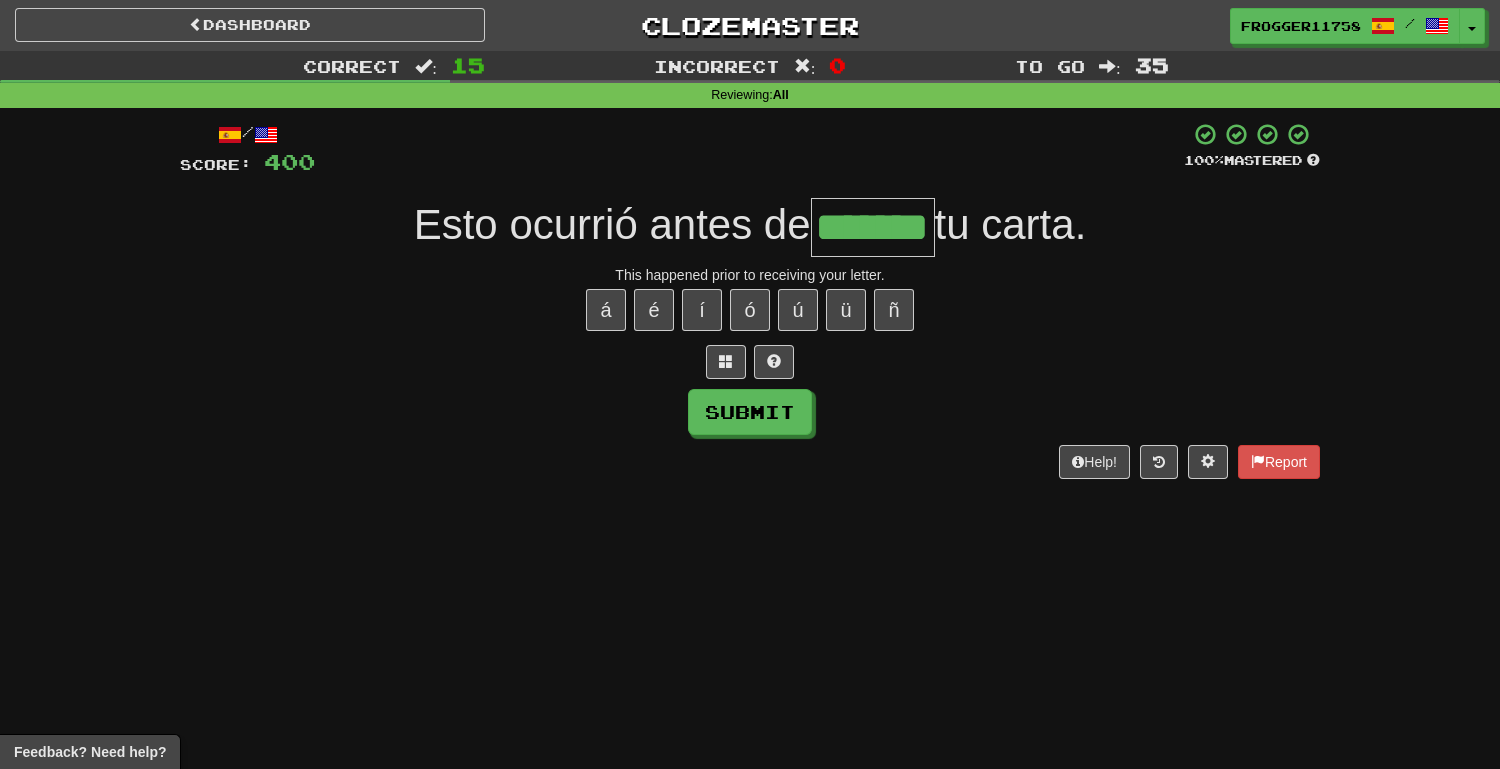type on "*******" 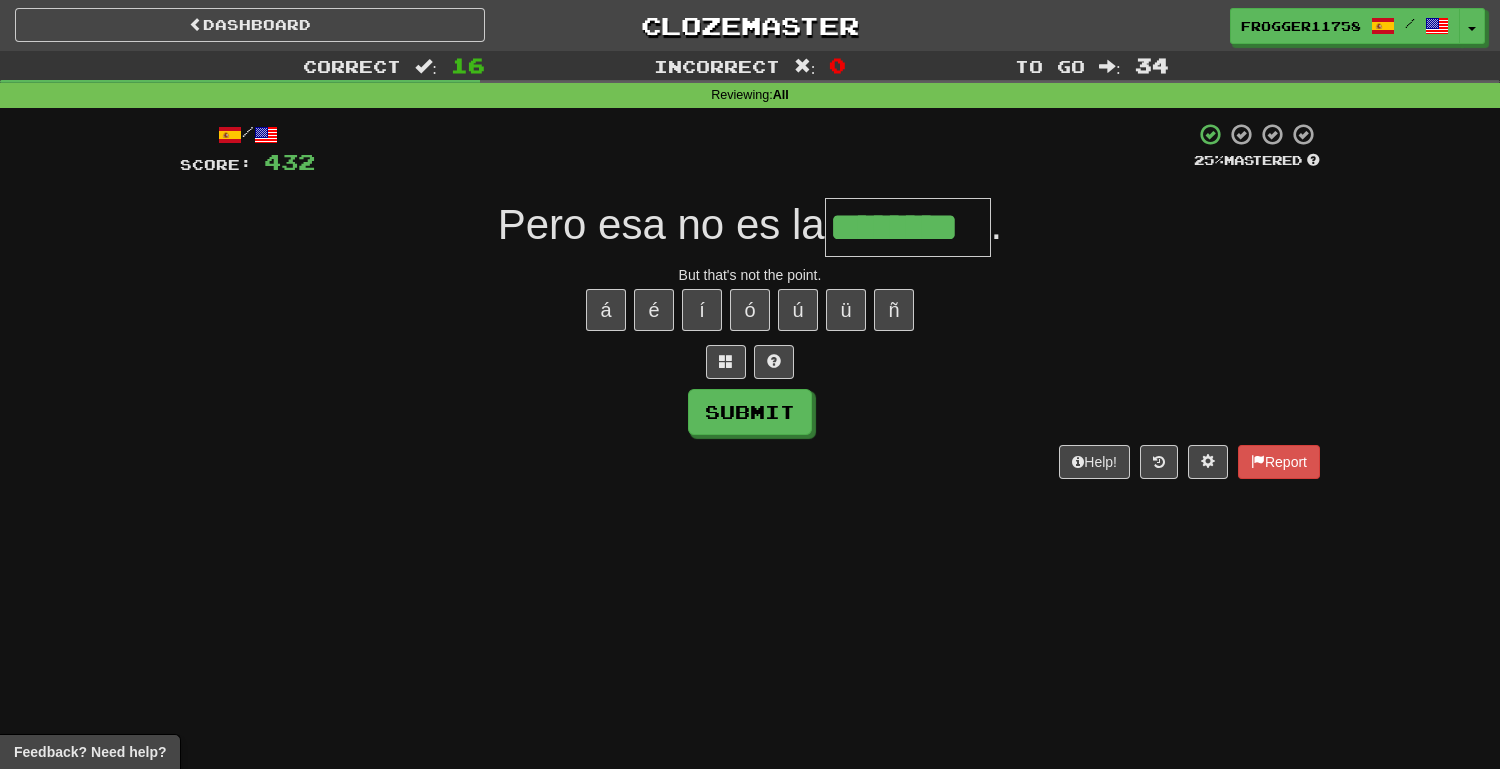 type on "********" 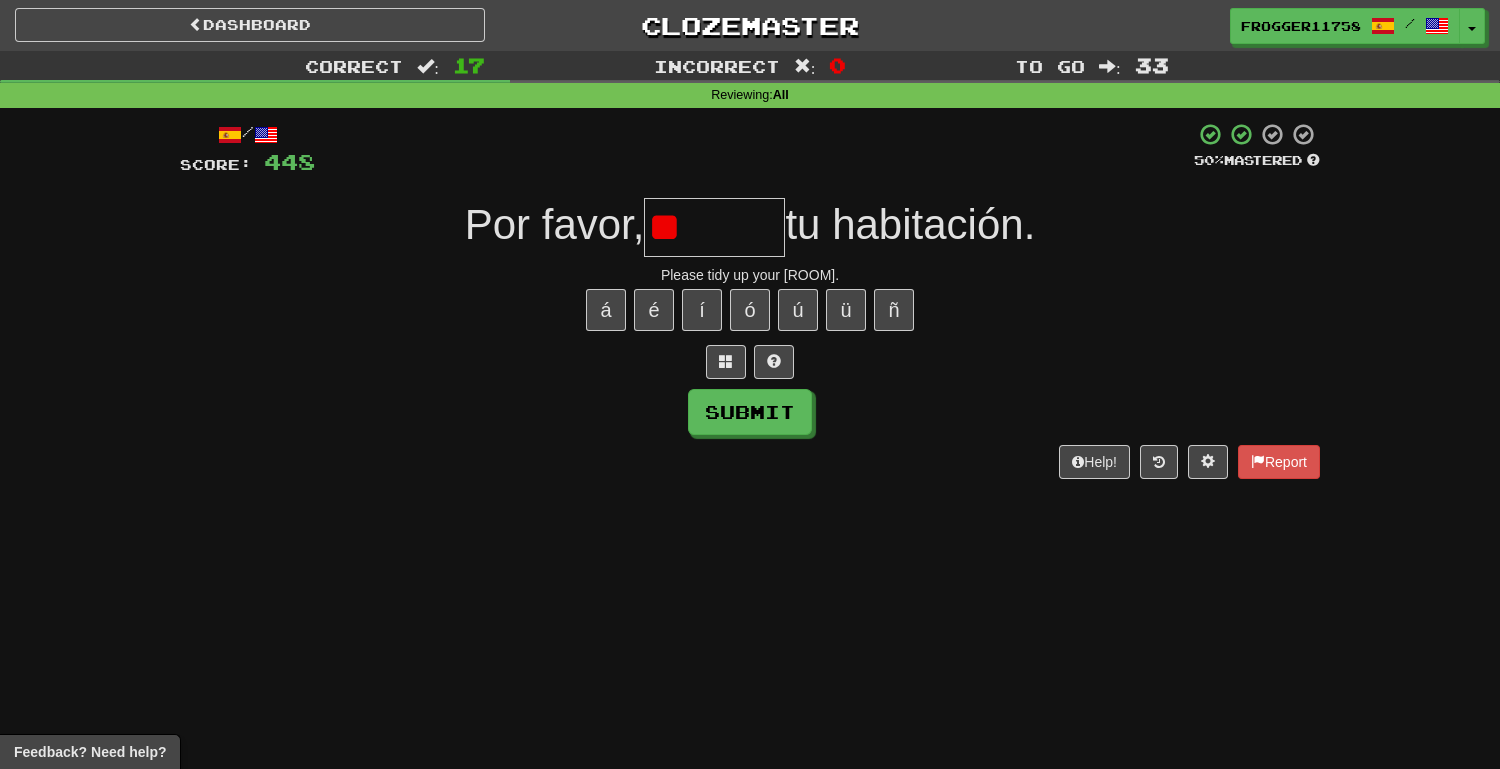 type on "*" 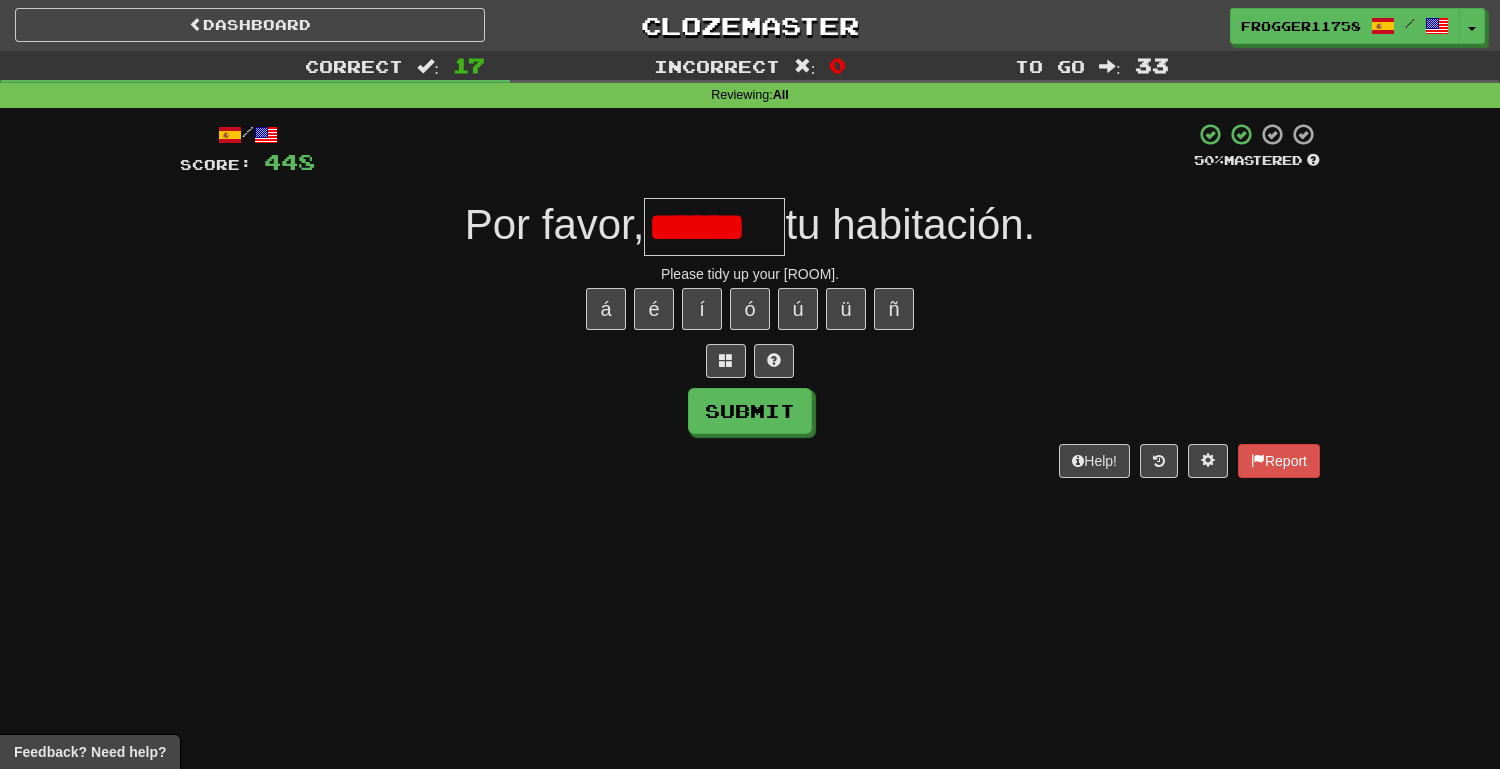 scroll, scrollTop: 0, scrollLeft: 0, axis: both 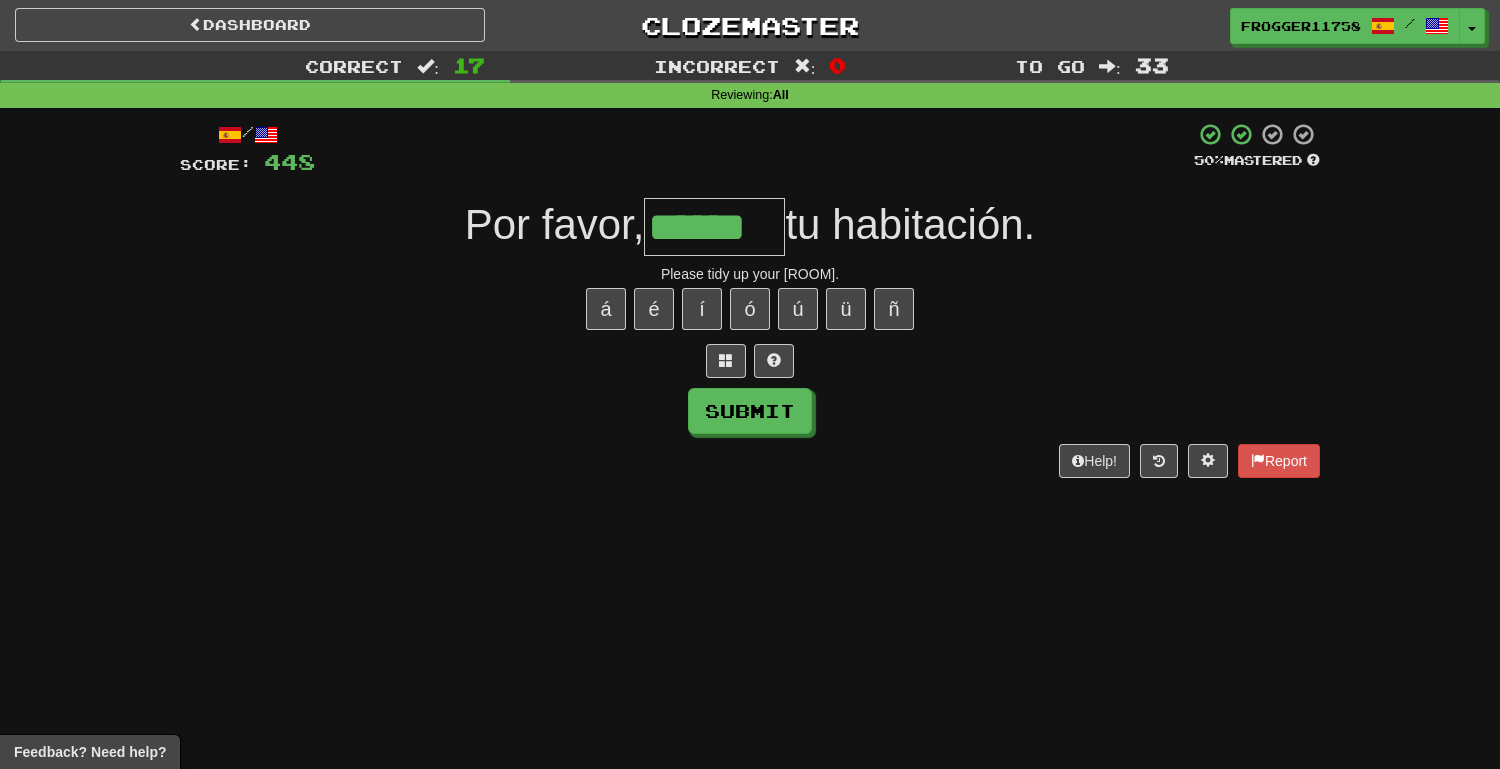 type on "******" 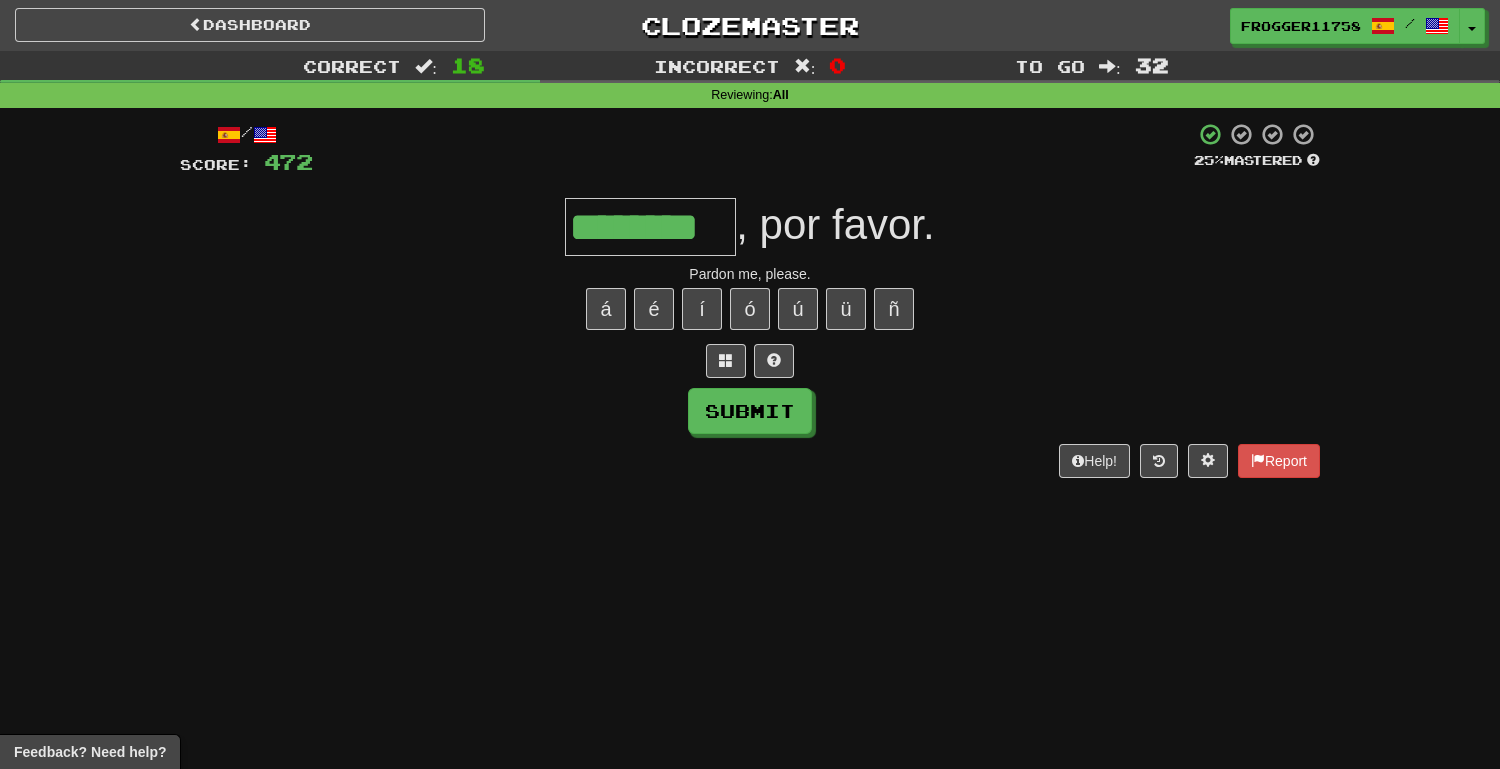 type on "********" 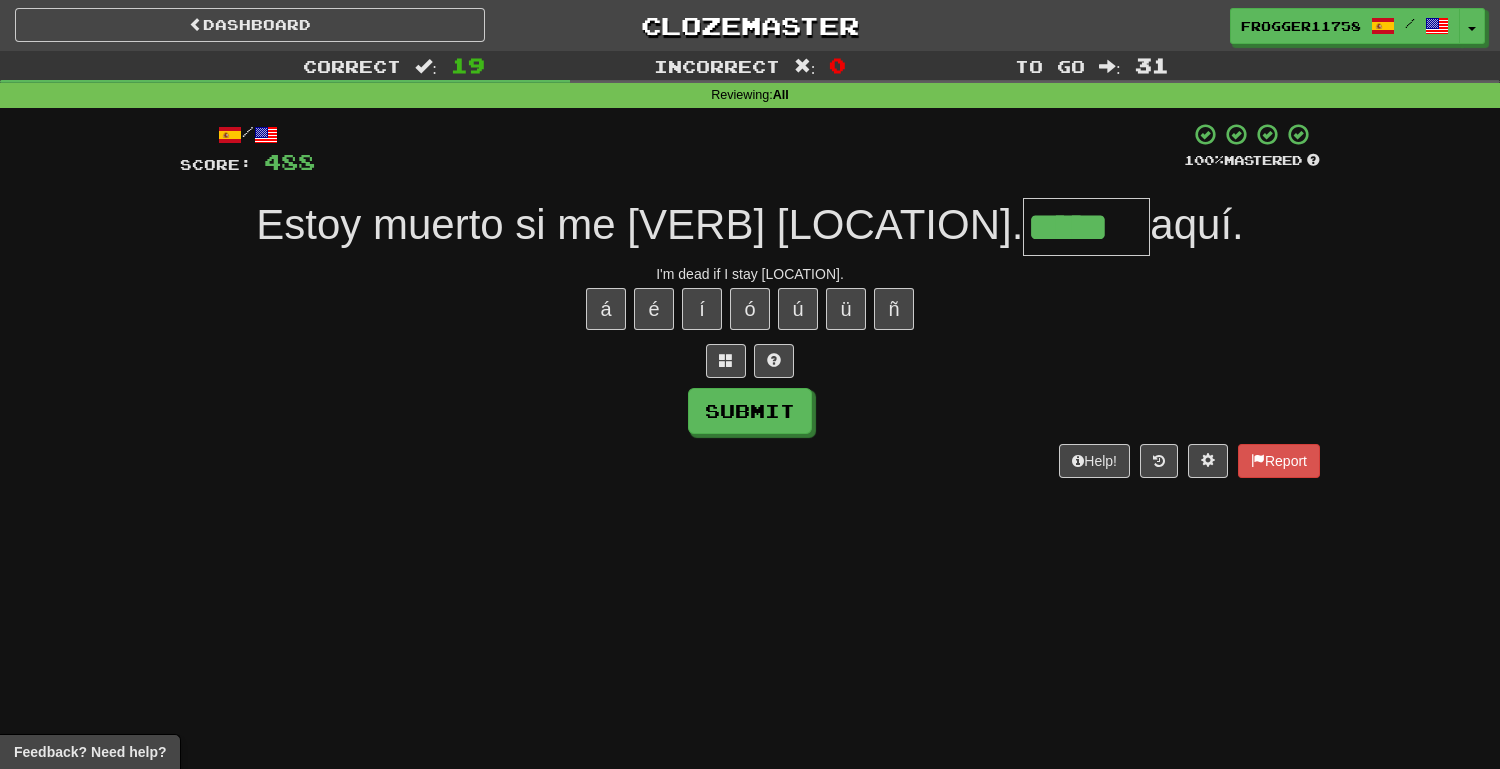 type on "*****" 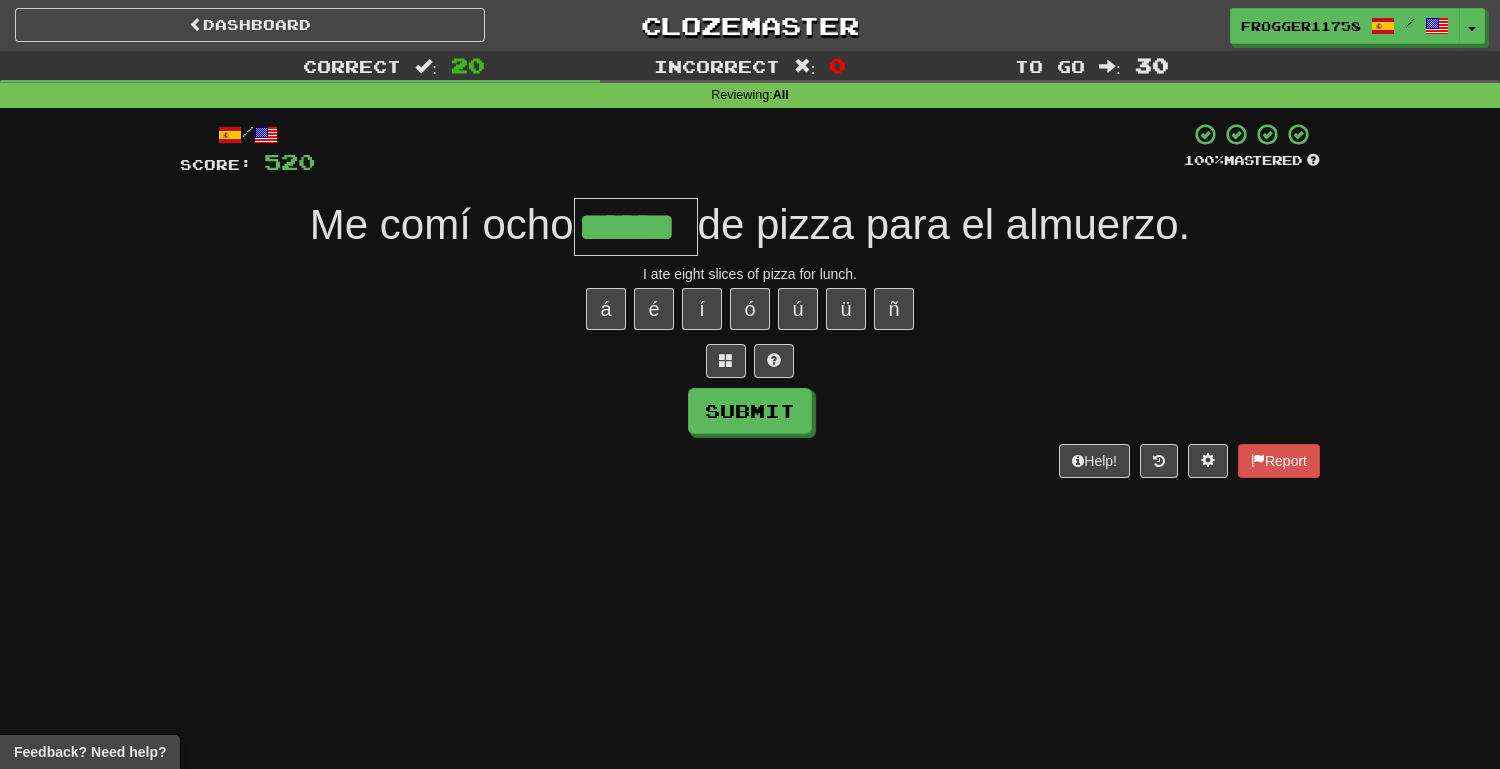 type on "******" 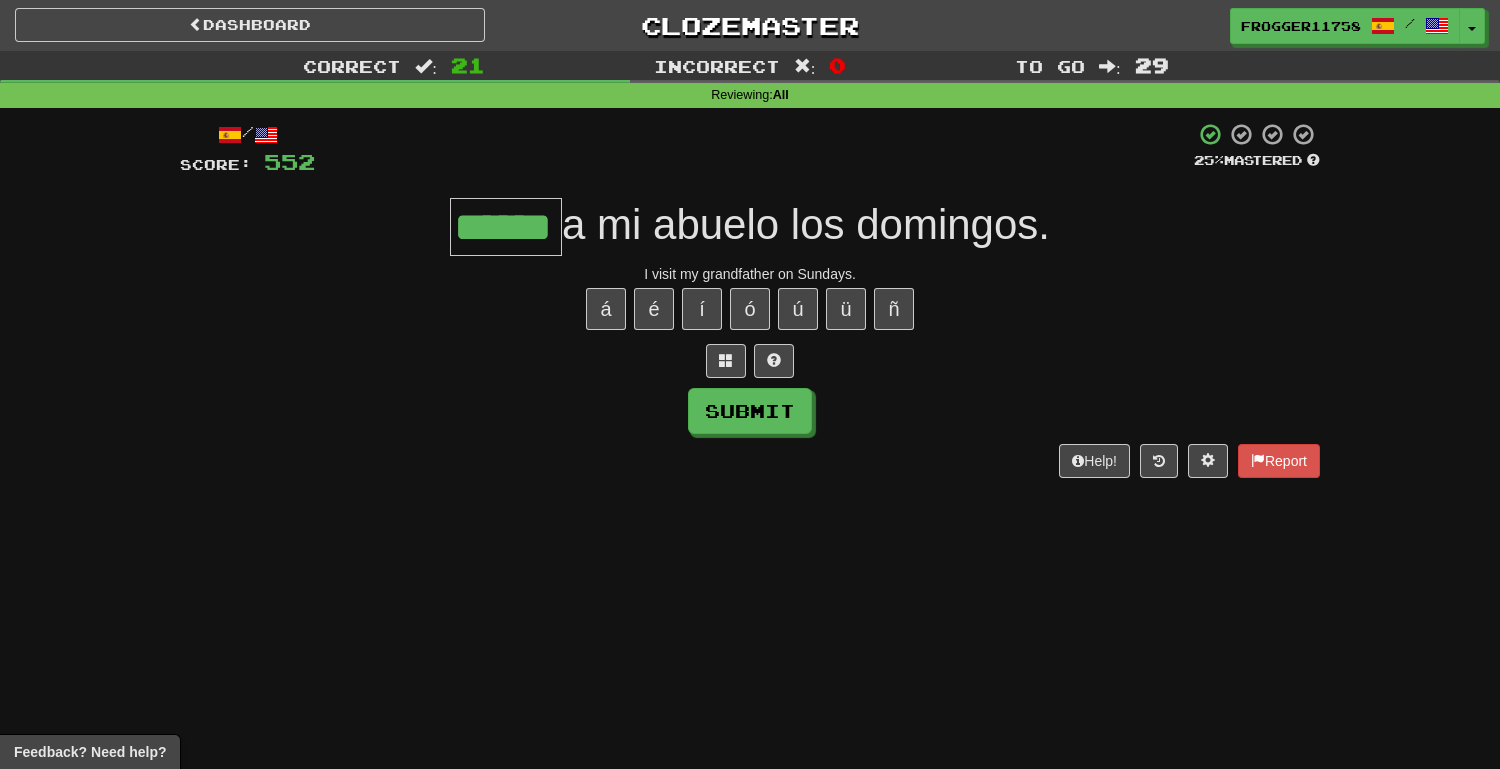 type on "******" 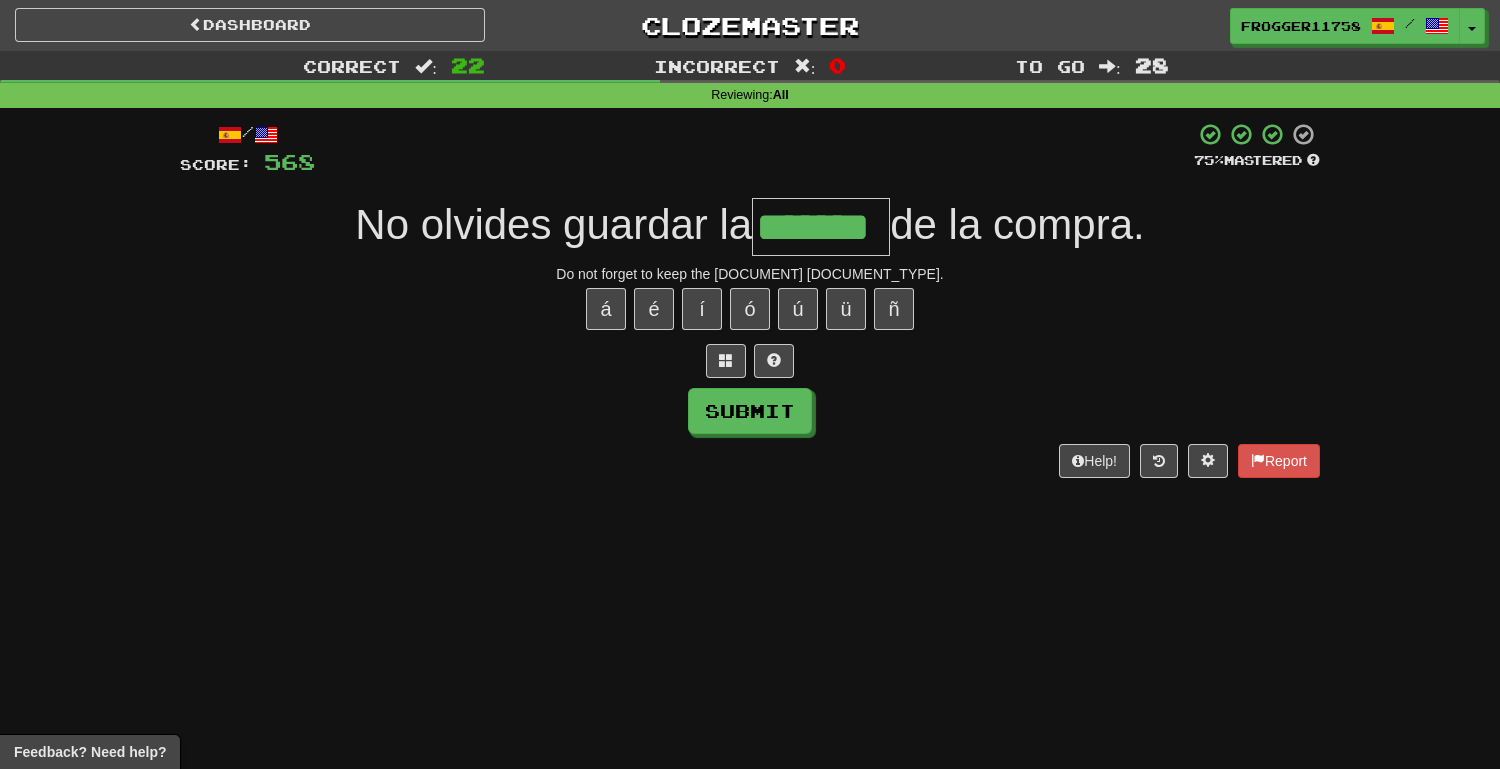 type on "*******" 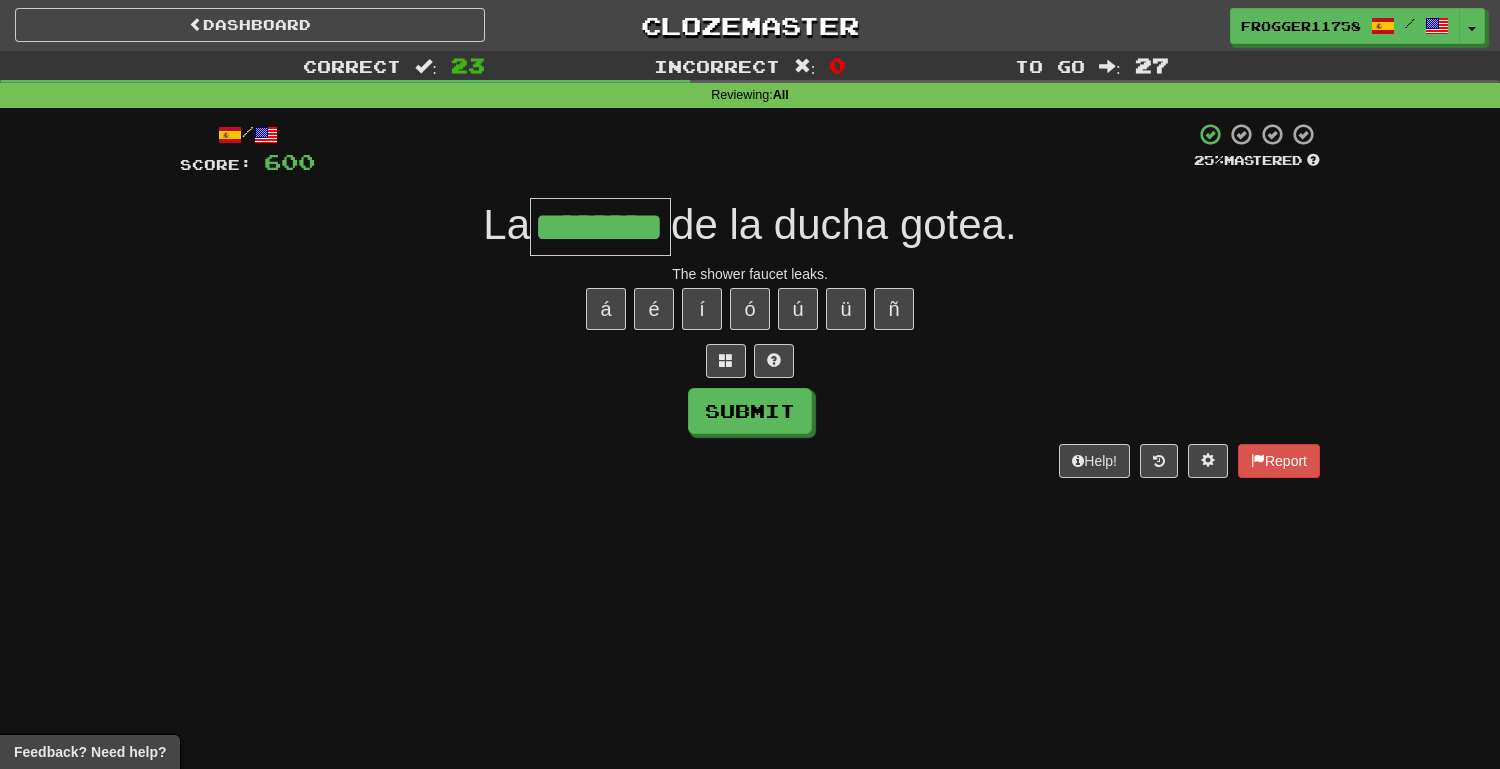 type on "********" 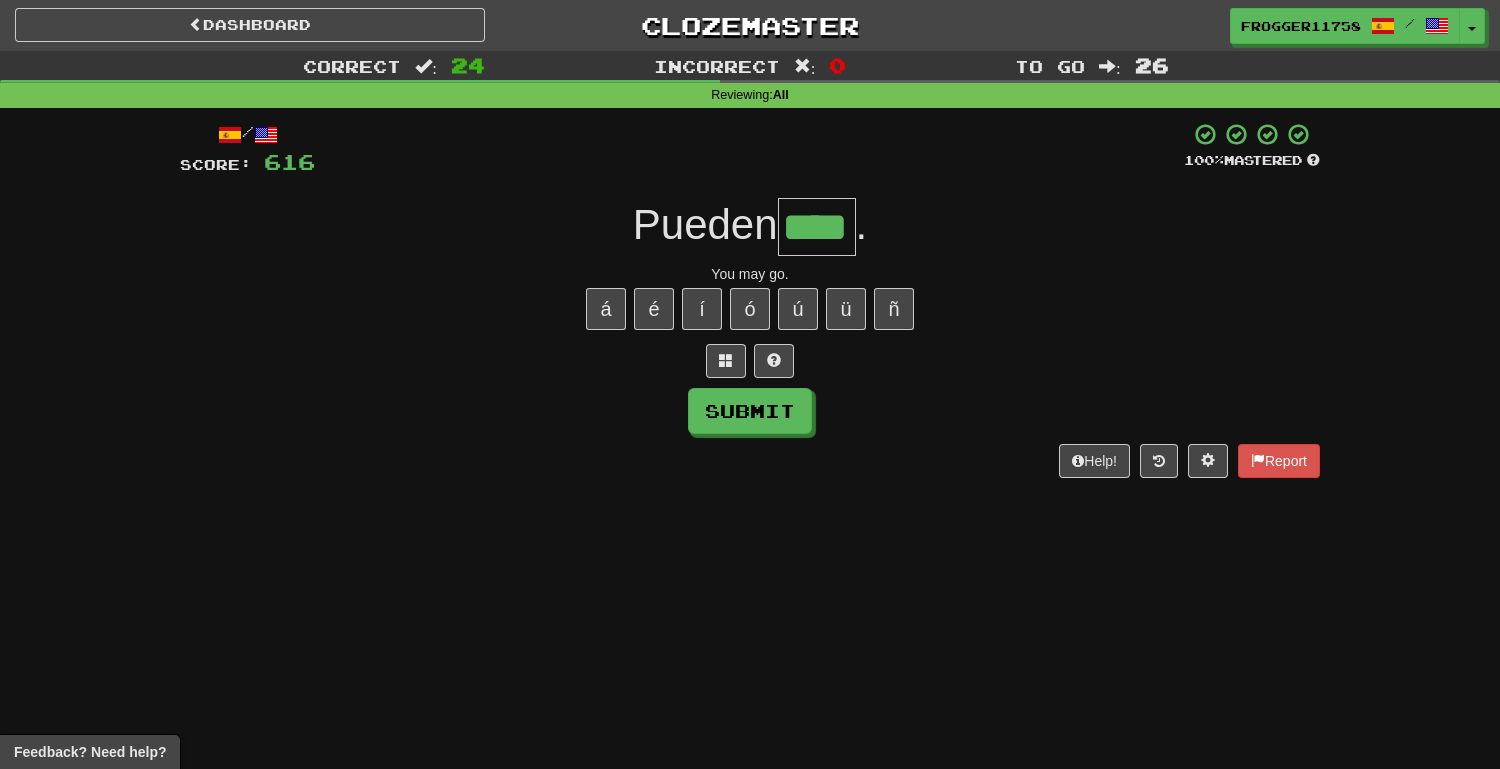 type on "****" 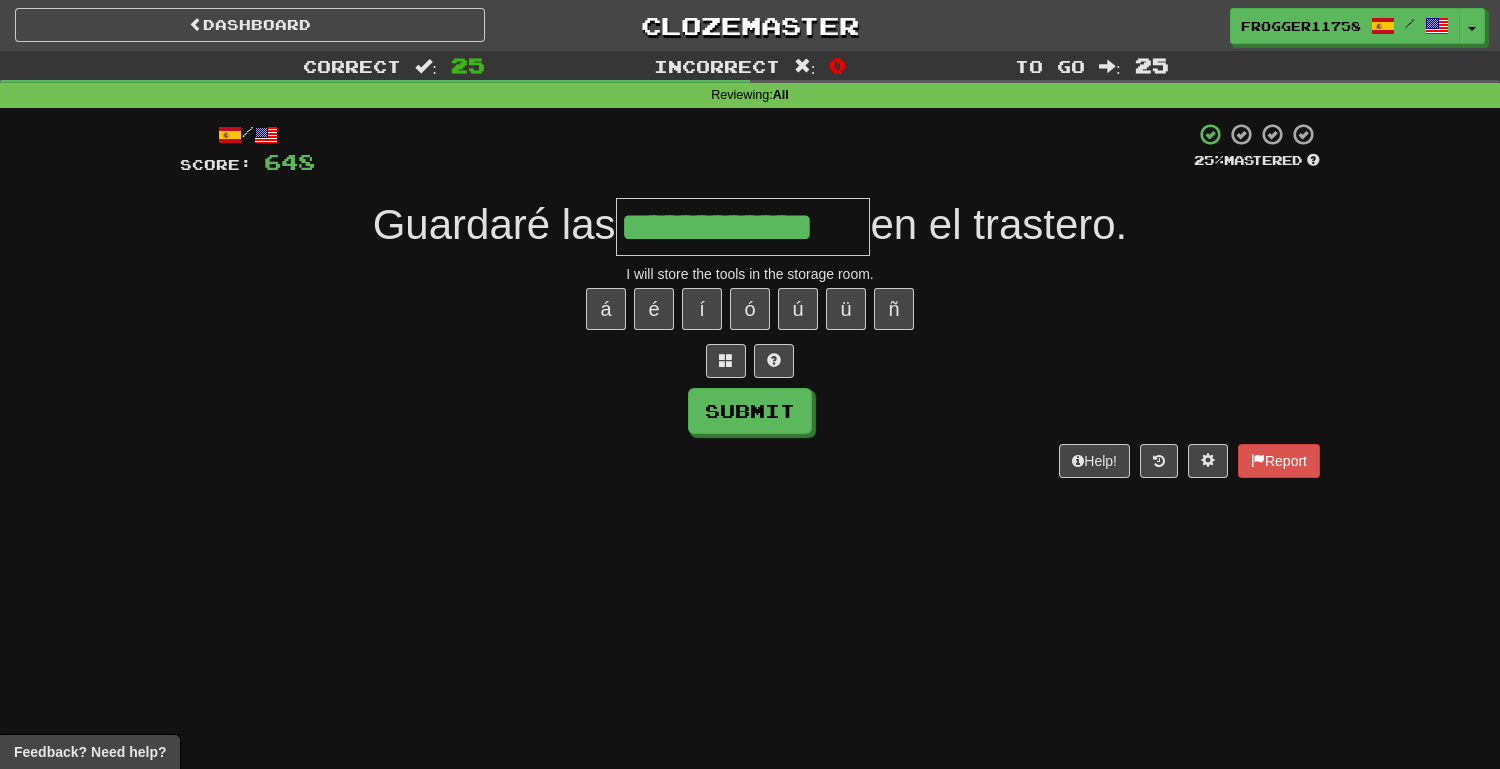 type on "**********" 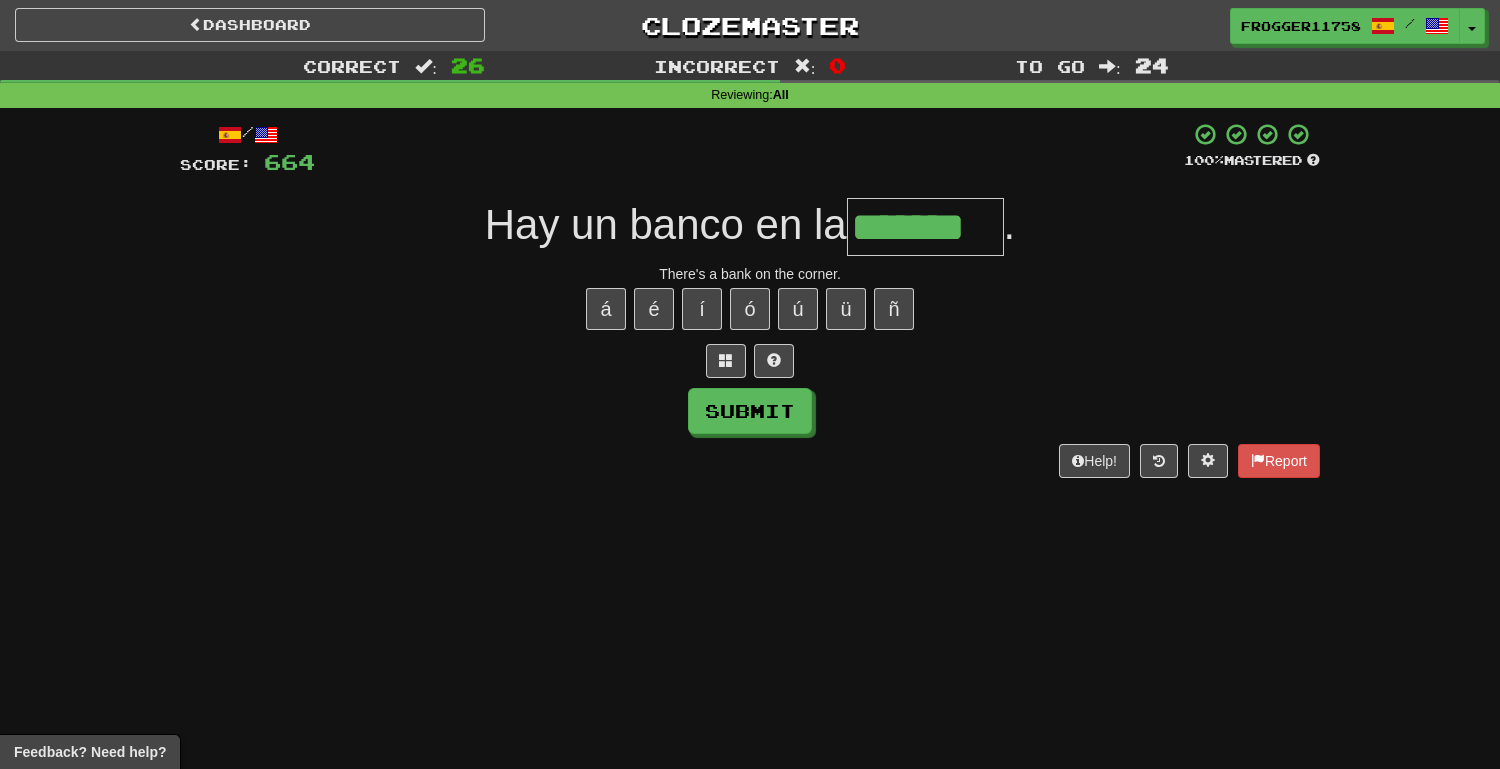 type on "*******" 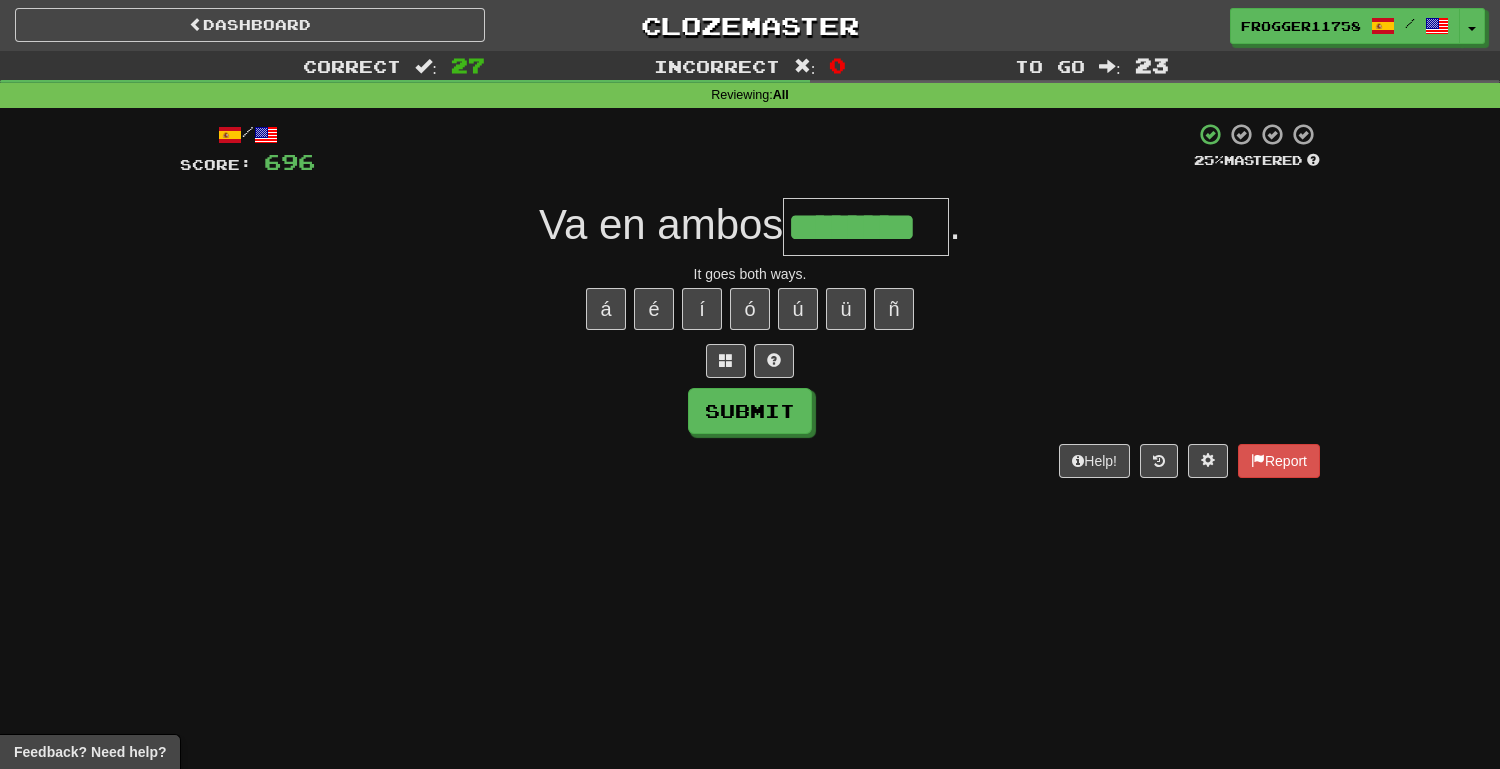 type on "********" 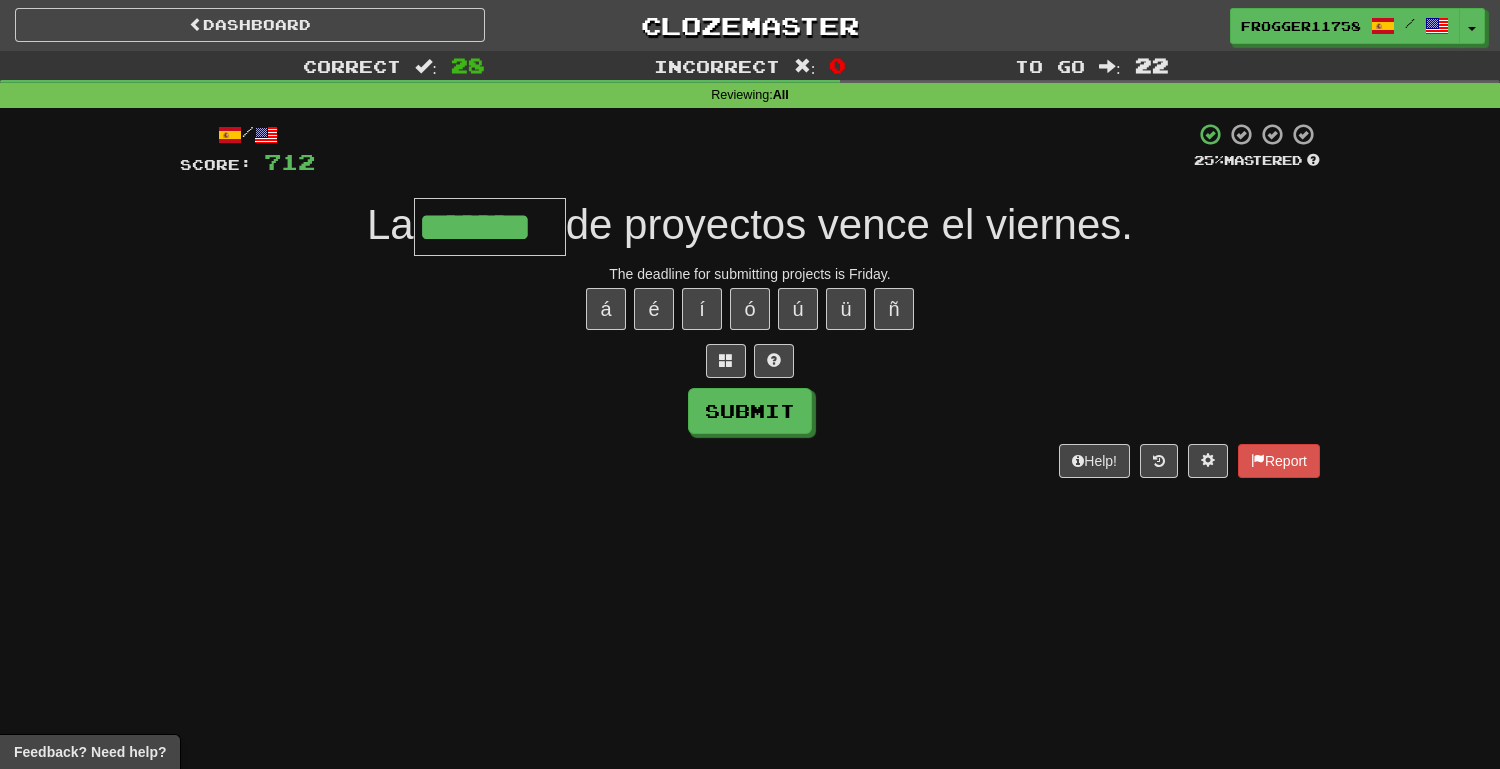 type on "*******" 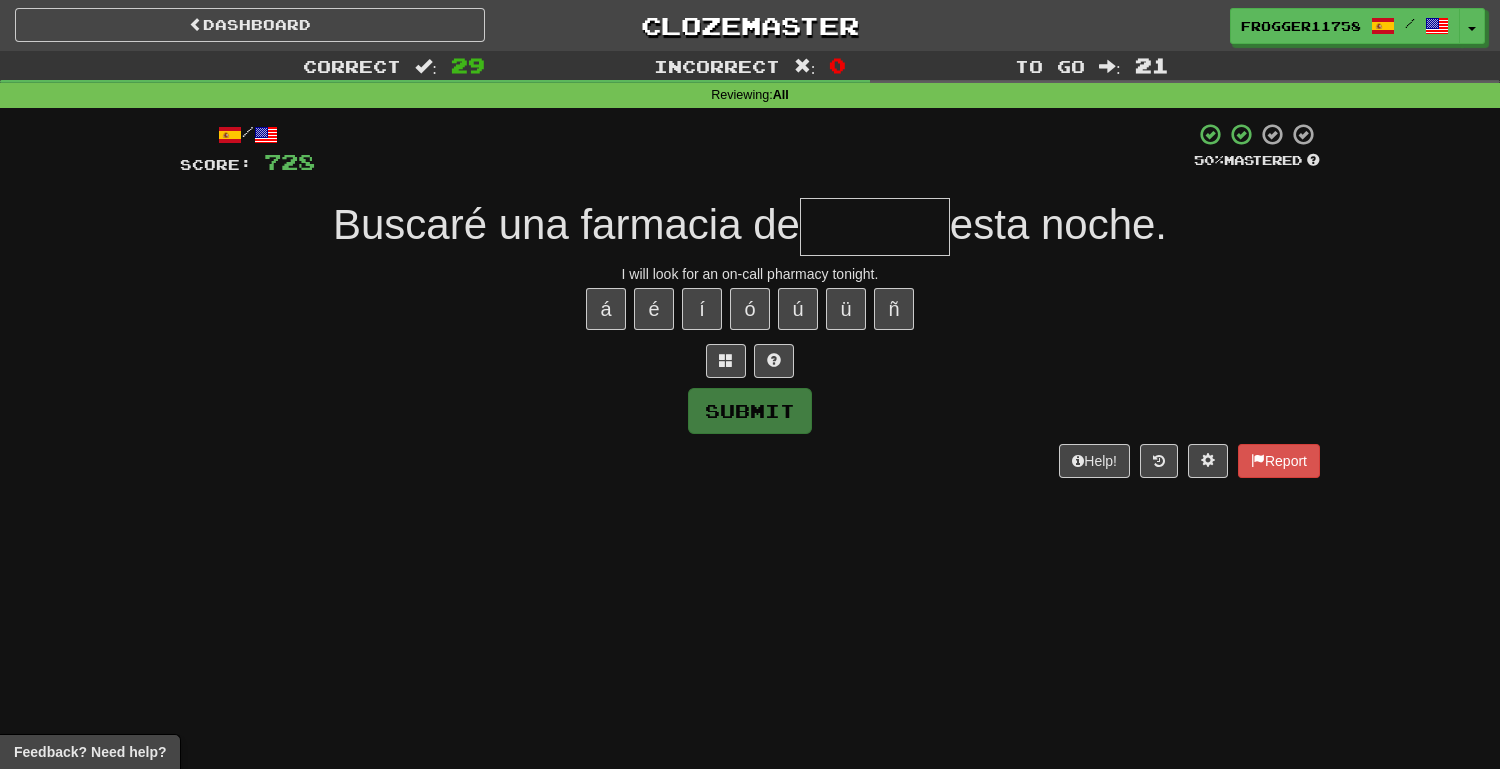 type on "*" 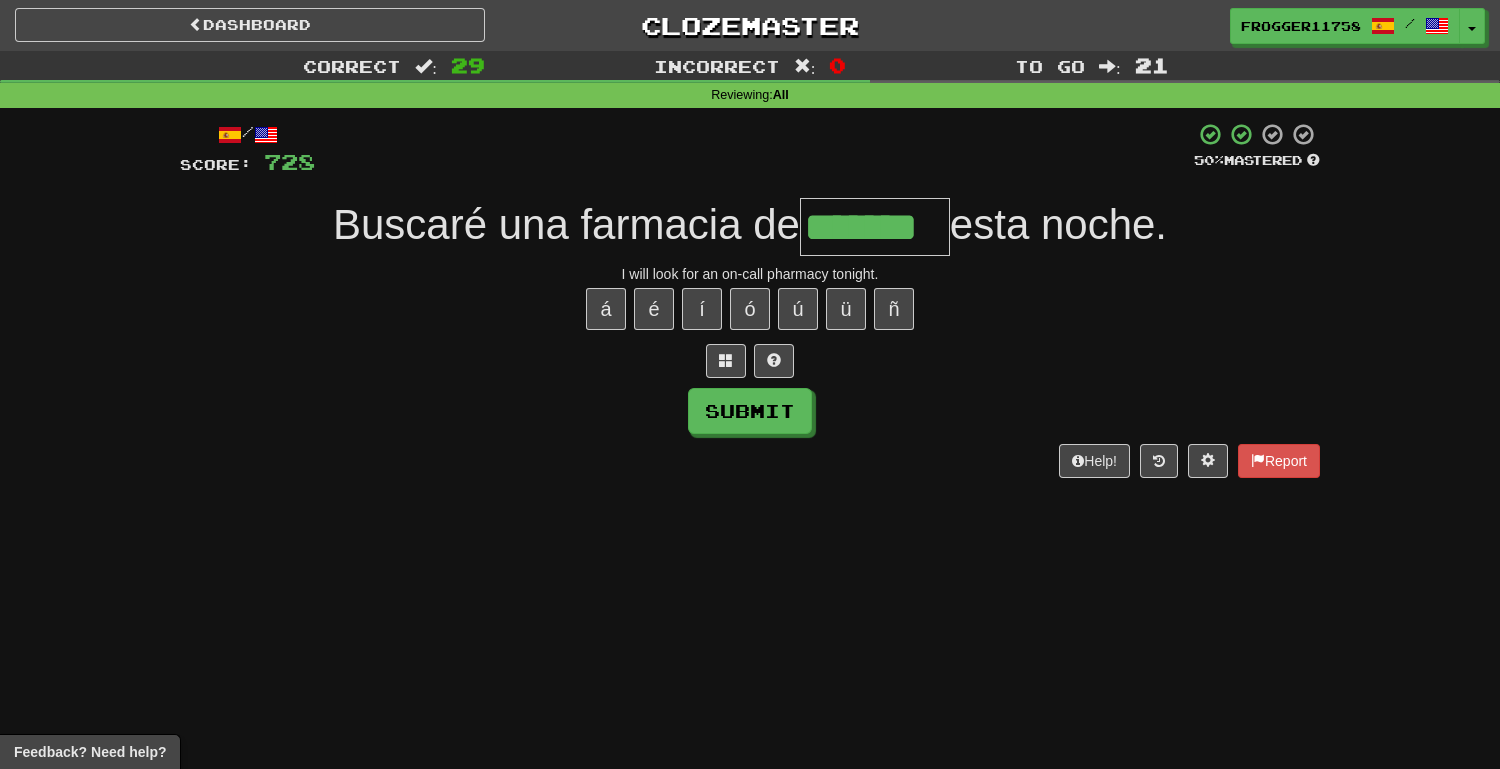 type on "*******" 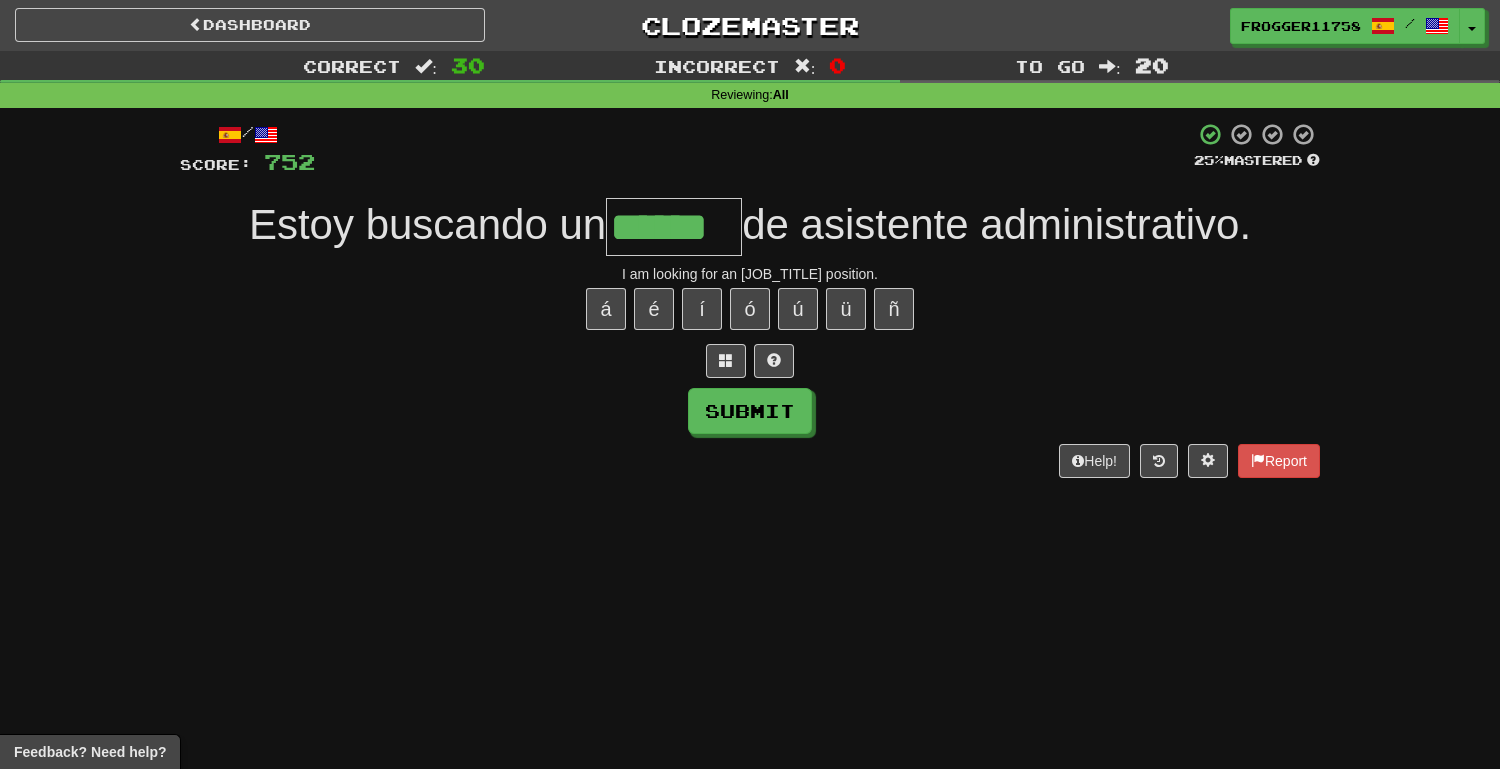 type on "******" 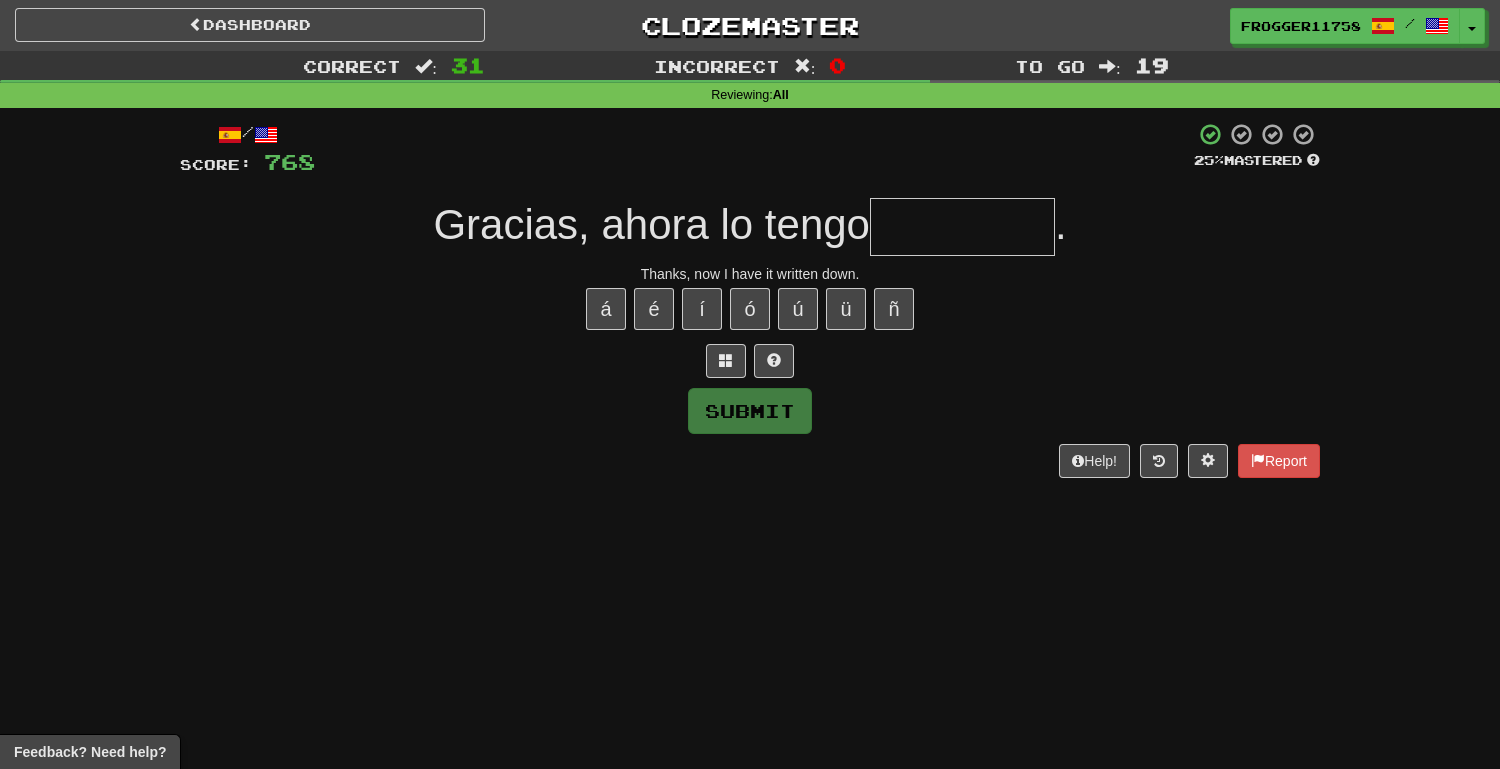 type on "*" 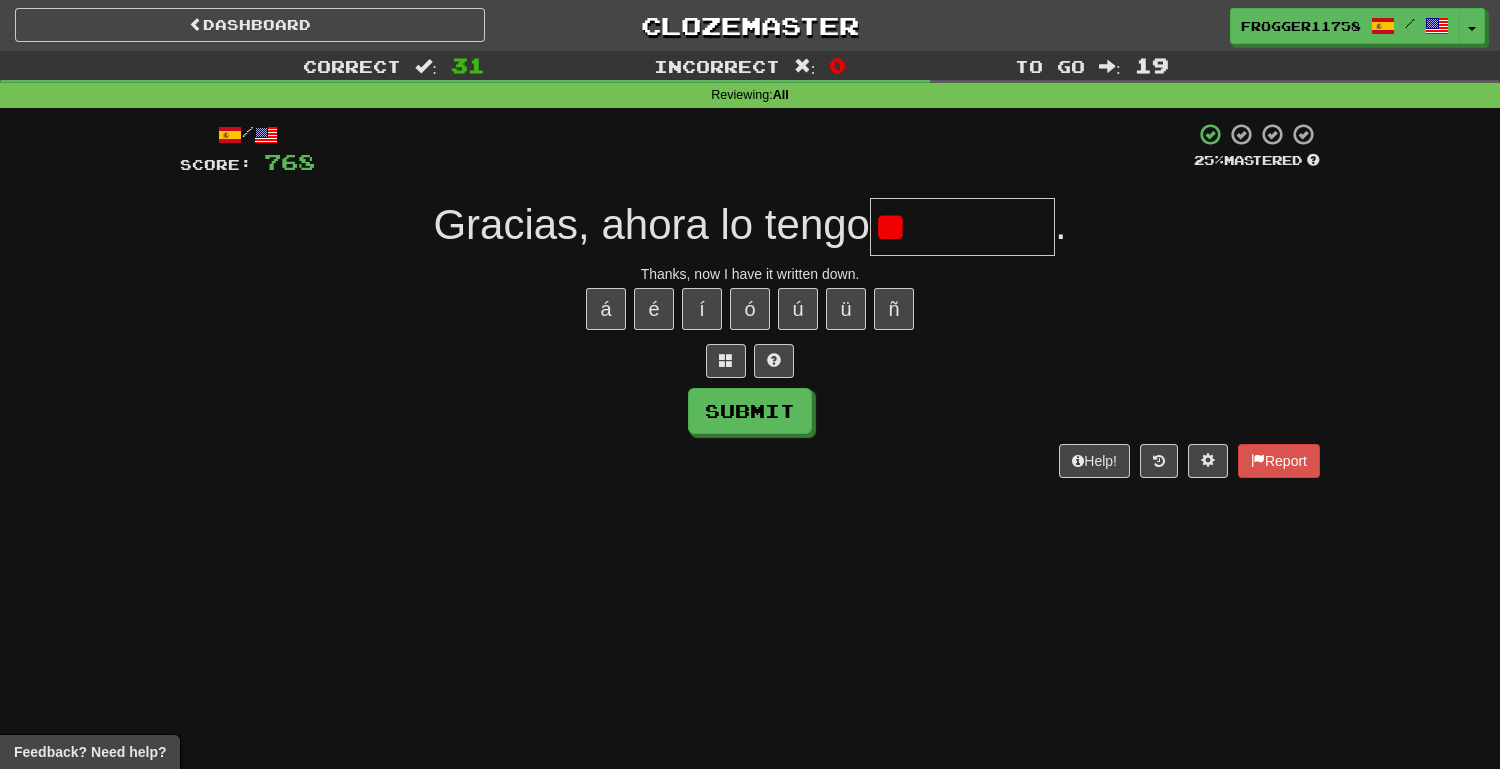 type on "*" 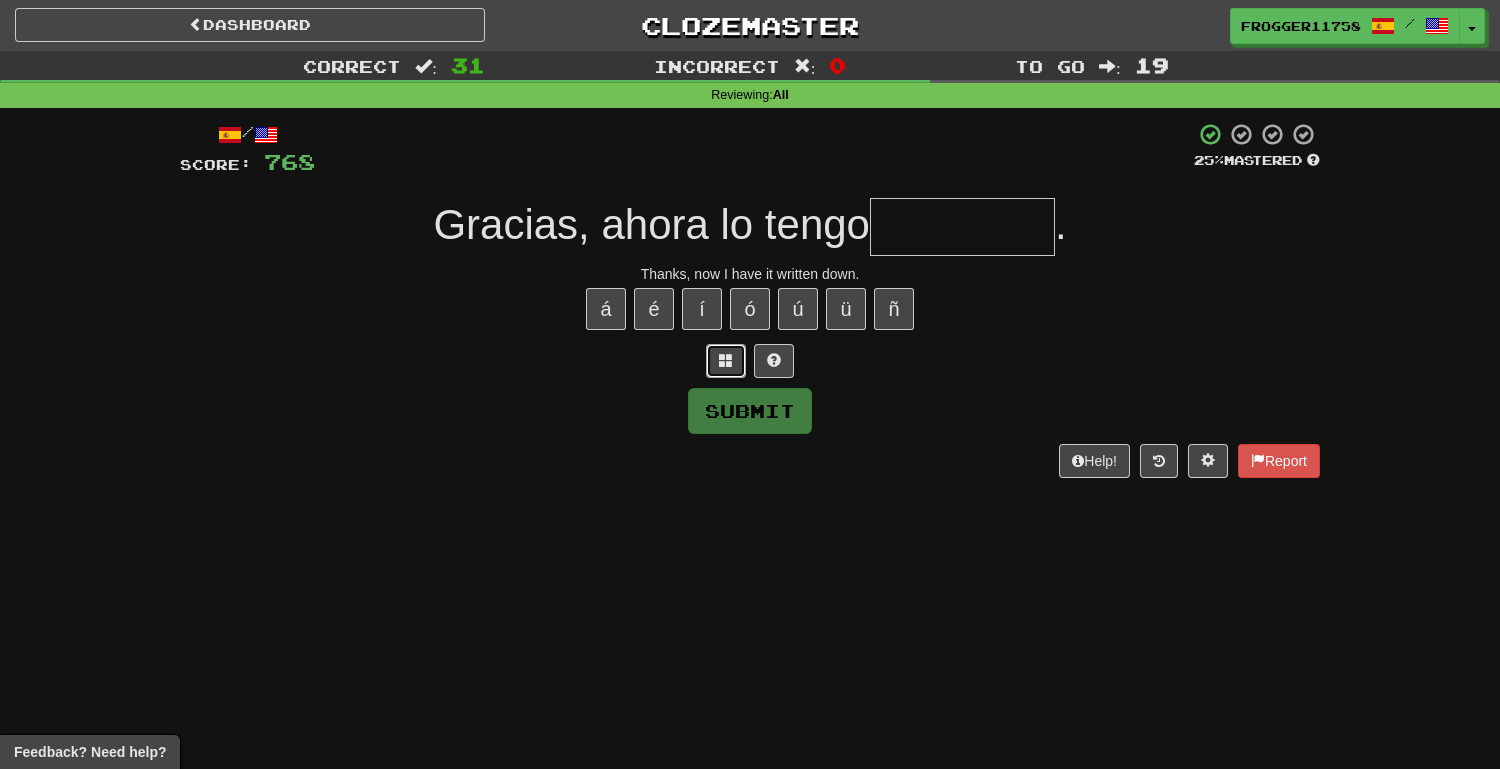 click at bounding box center (726, 361) 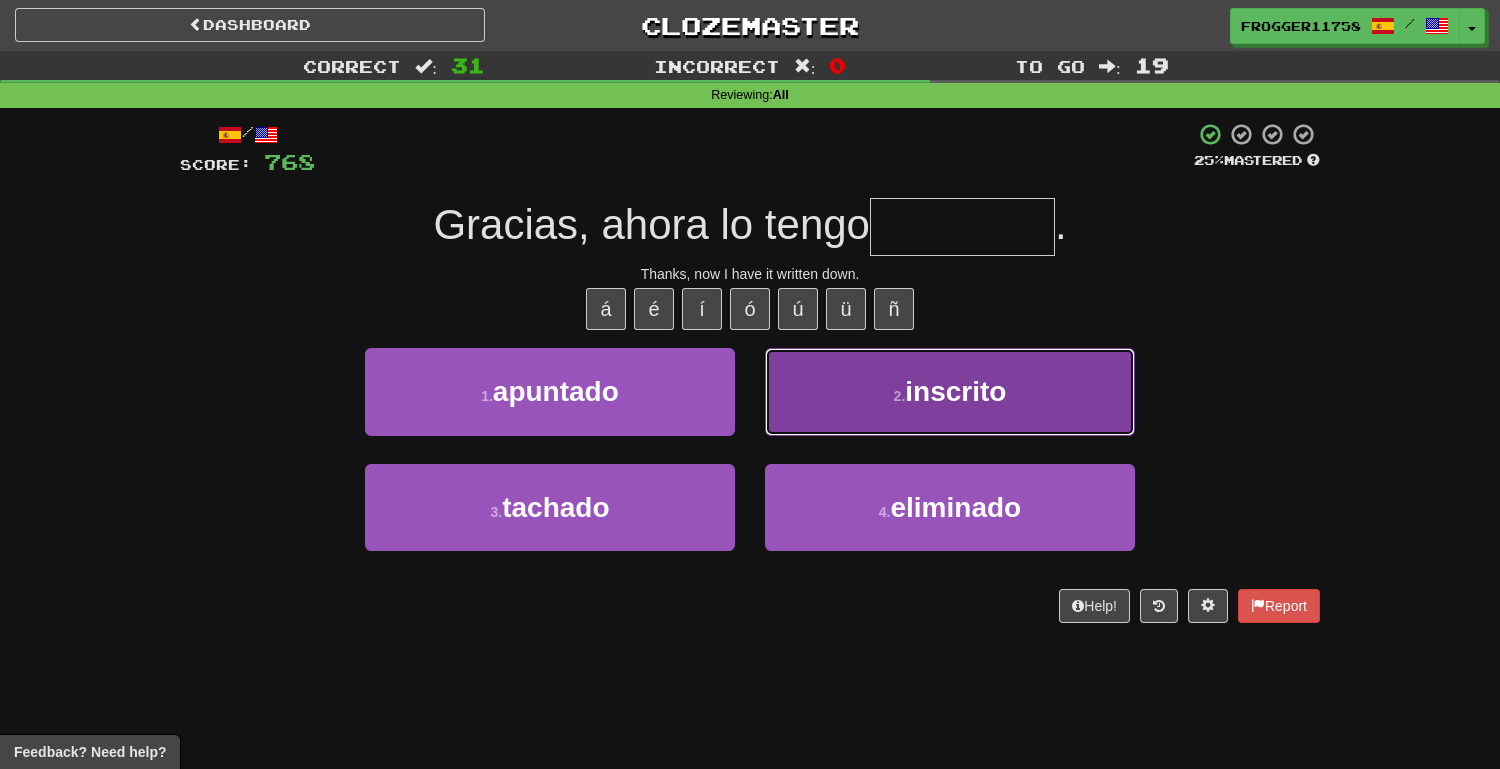 click on "2 . inscrito" at bounding box center (950, 391) 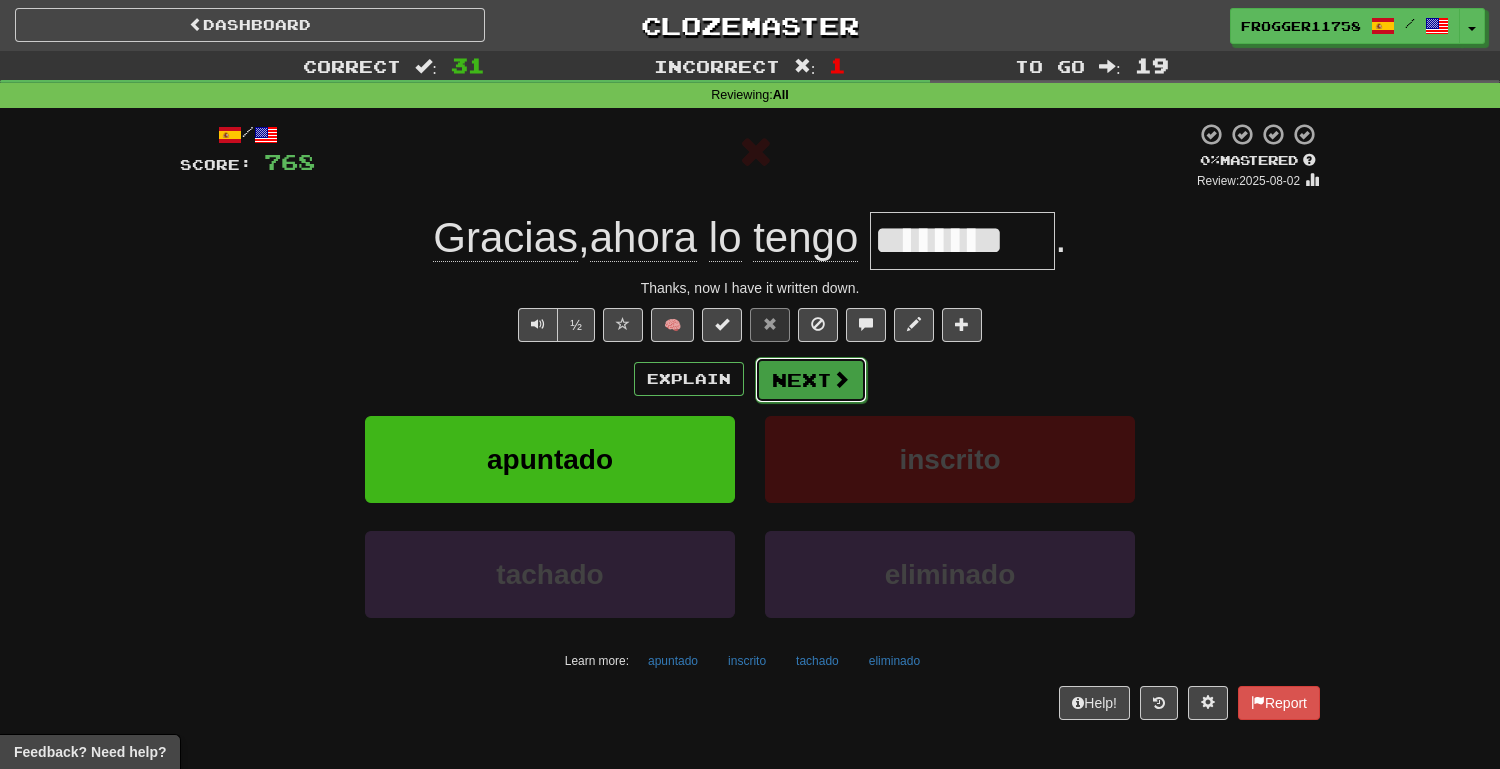 click on "Next" at bounding box center [811, 380] 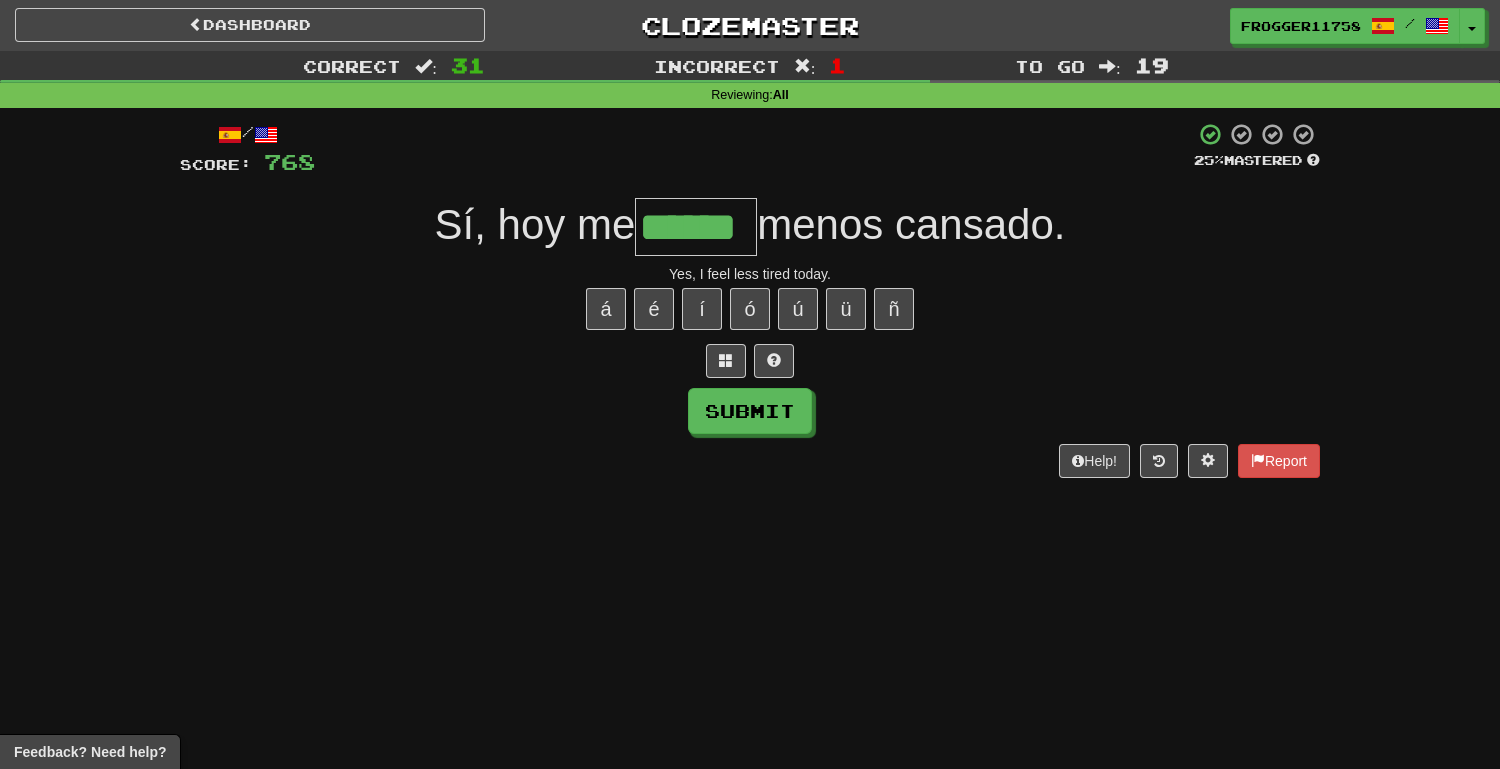 type on "******" 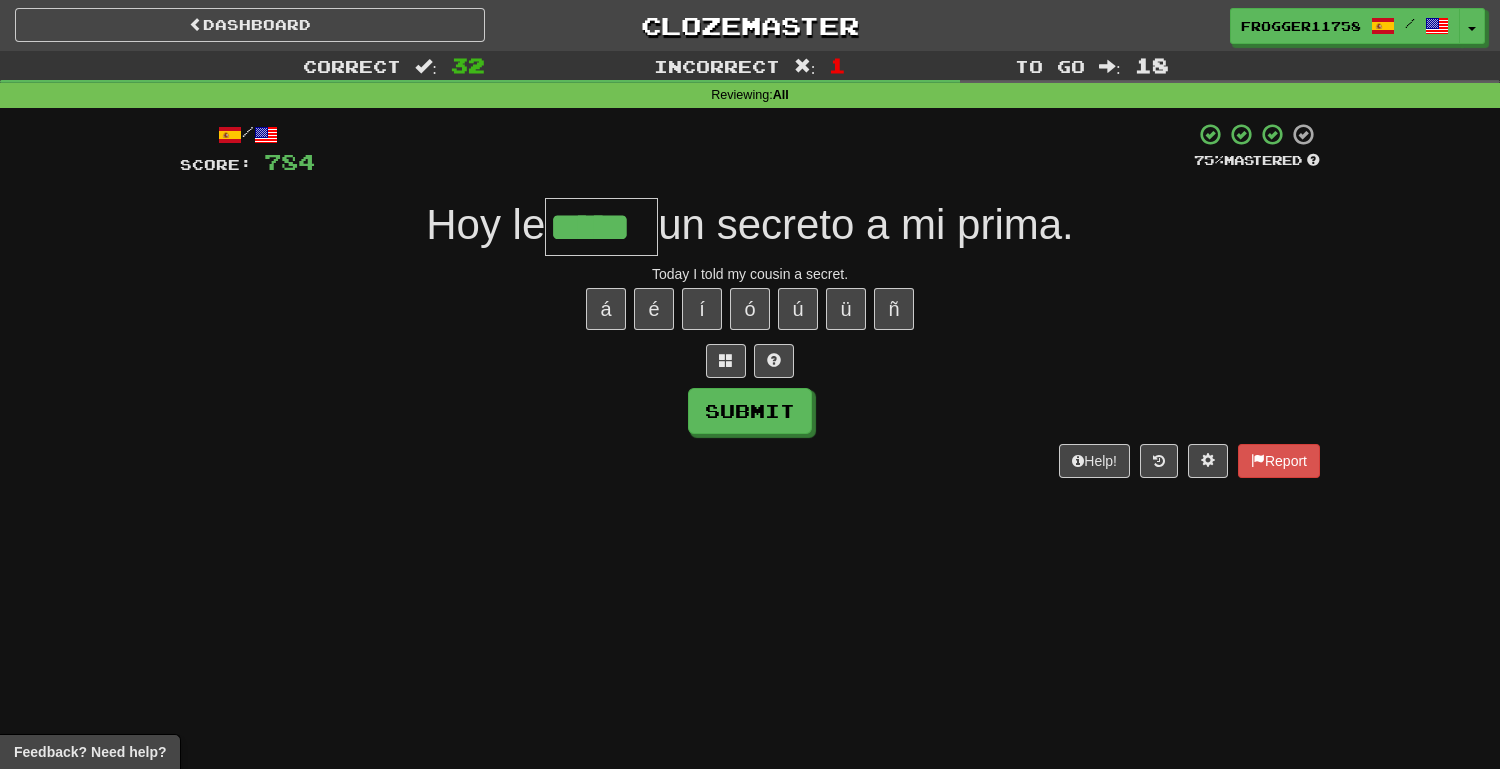 type on "*****" 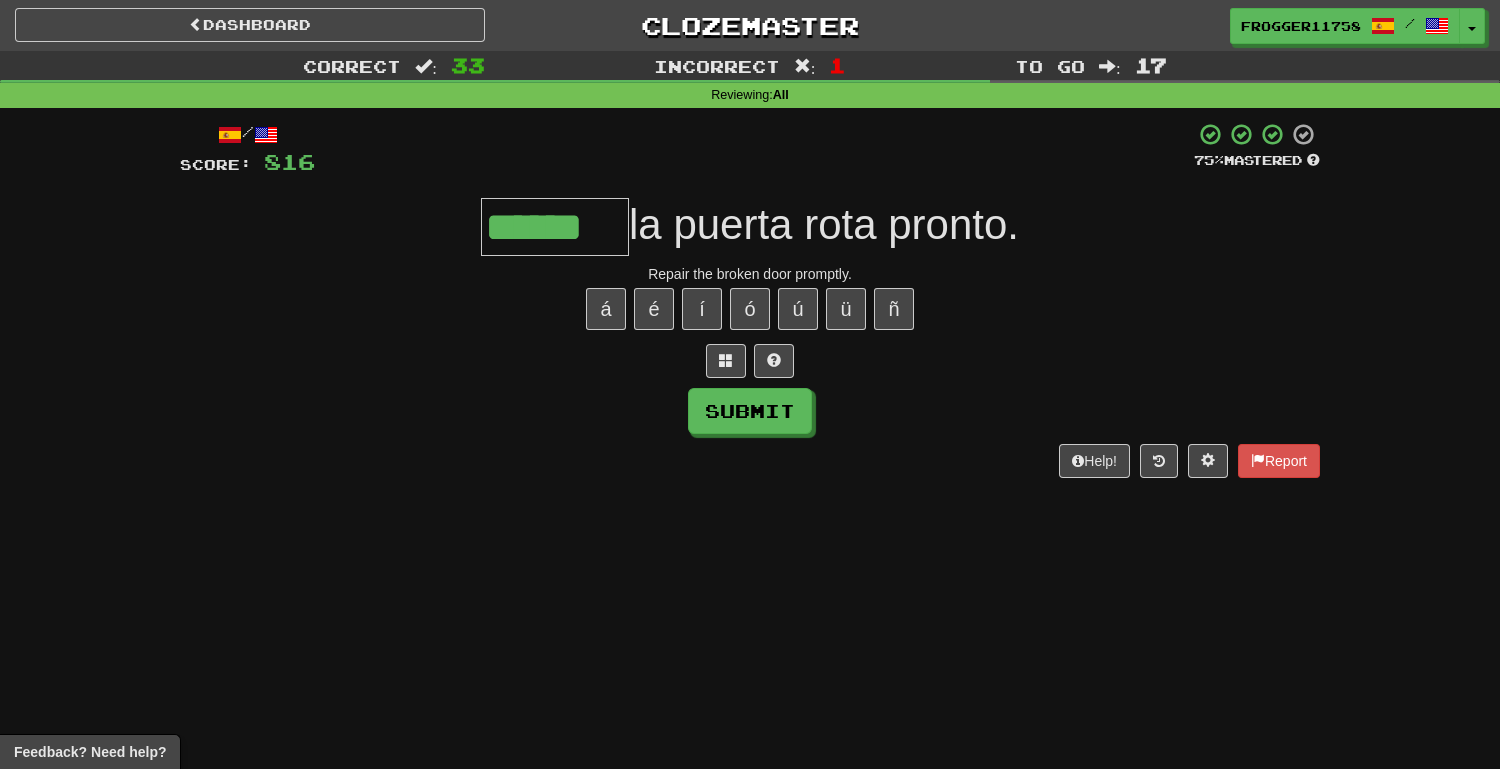 type on "******" 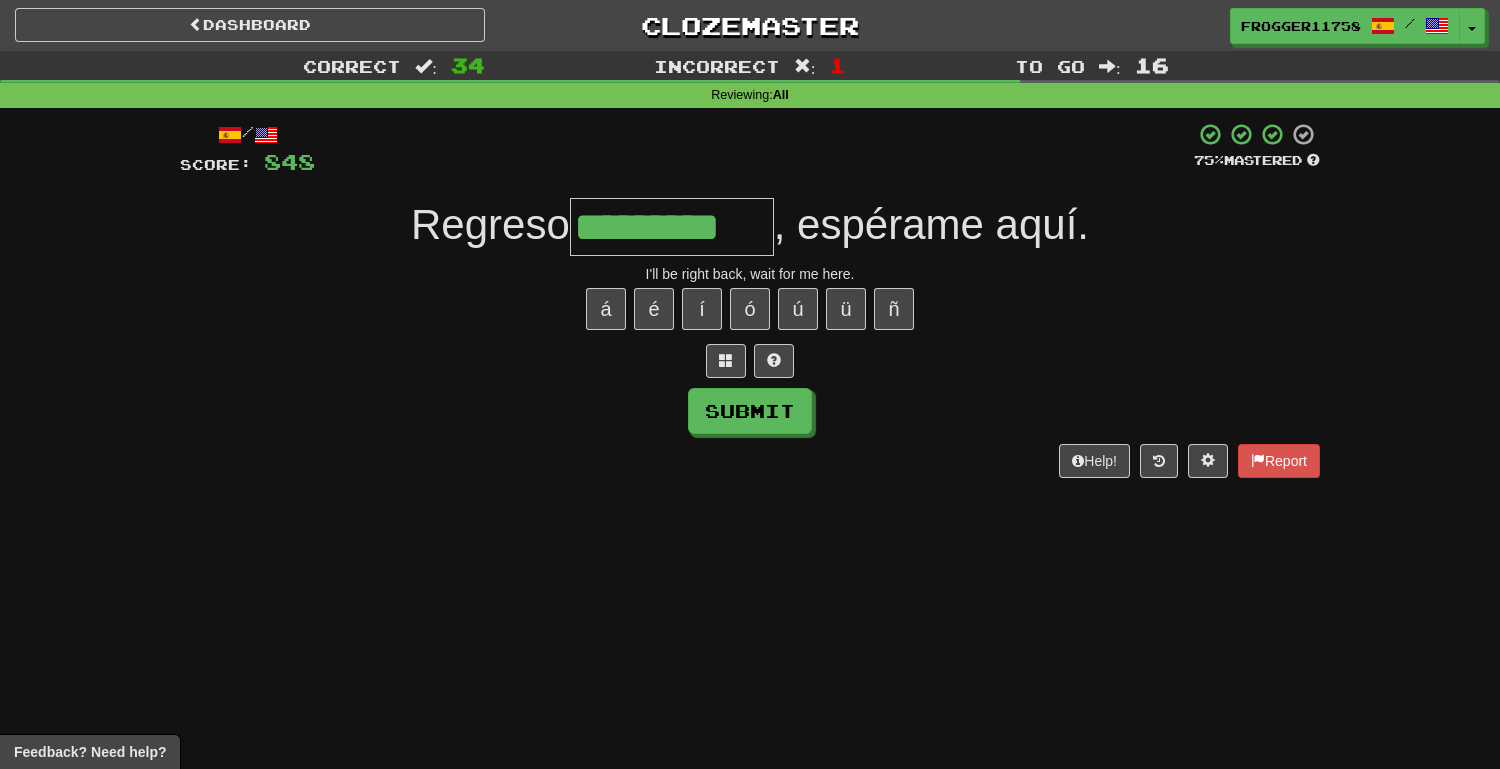 type on "*********" 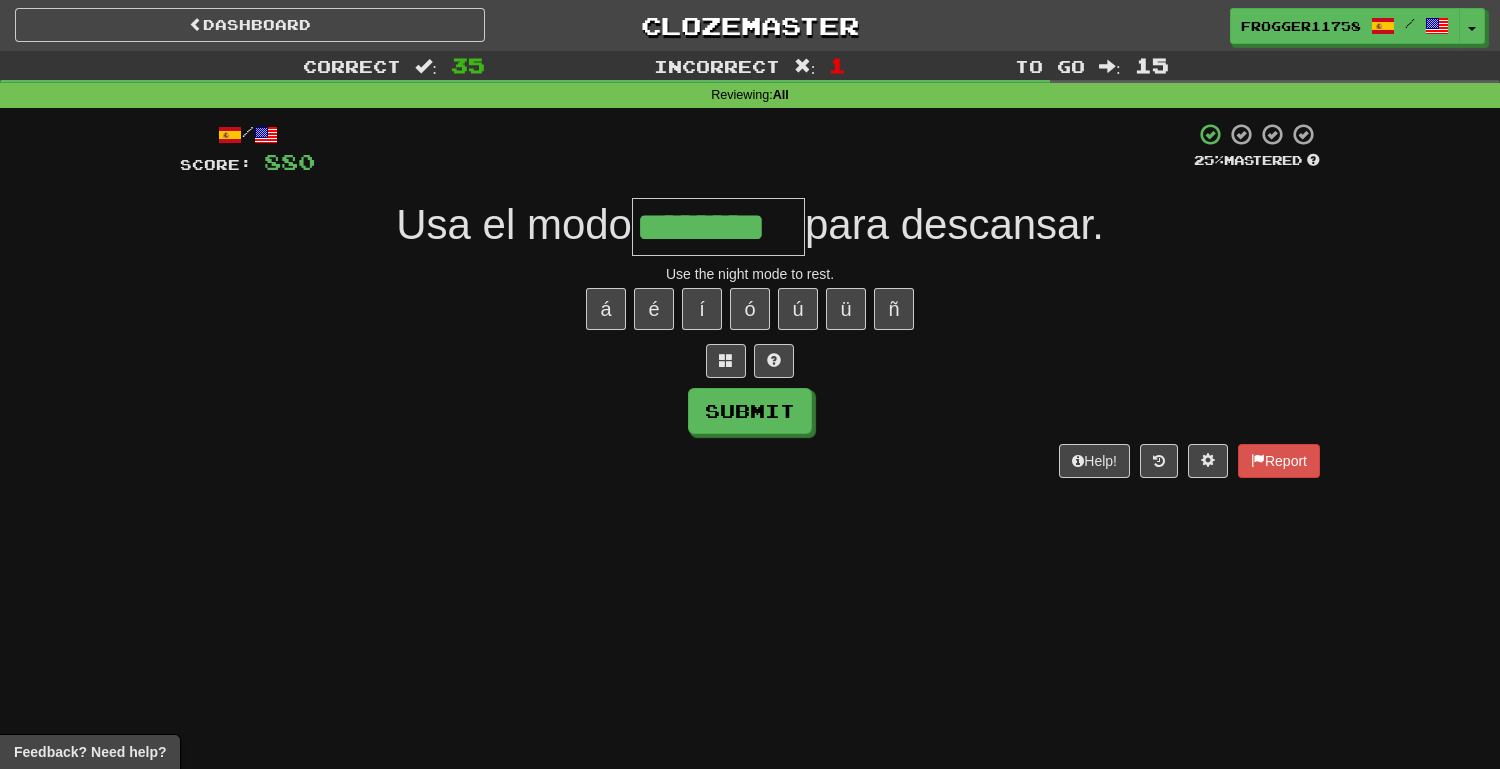 type on "********" 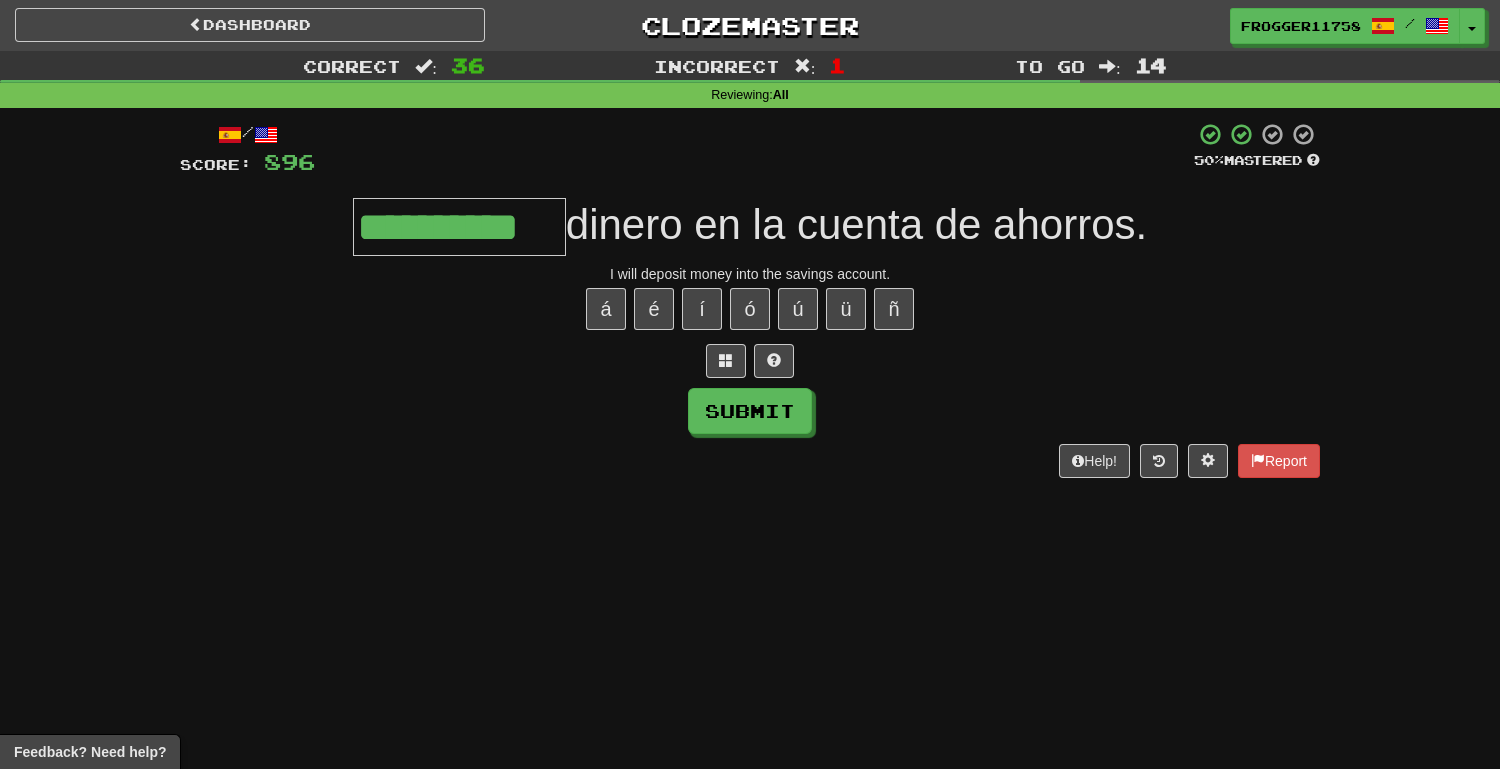 type on "**********" 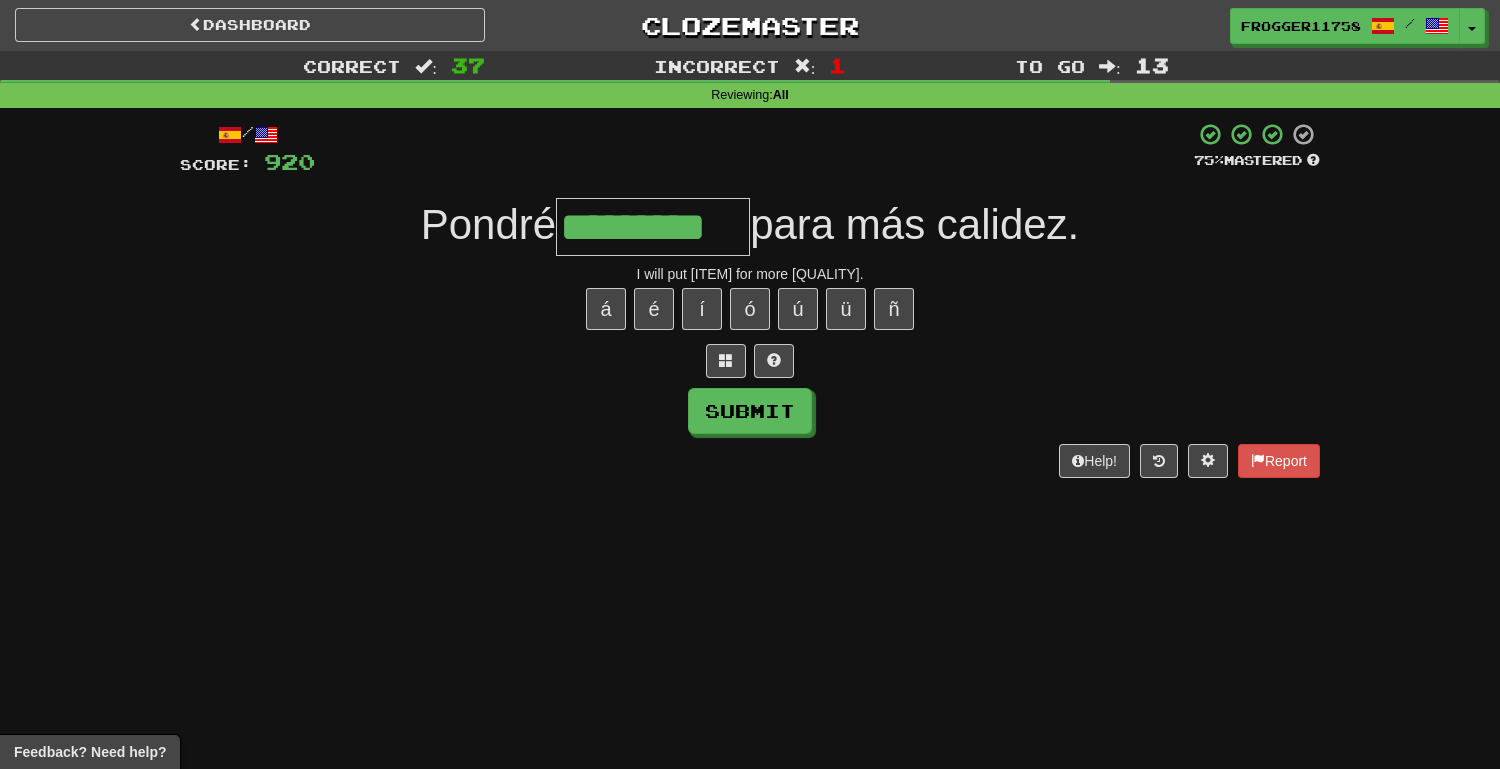 type on "*********" 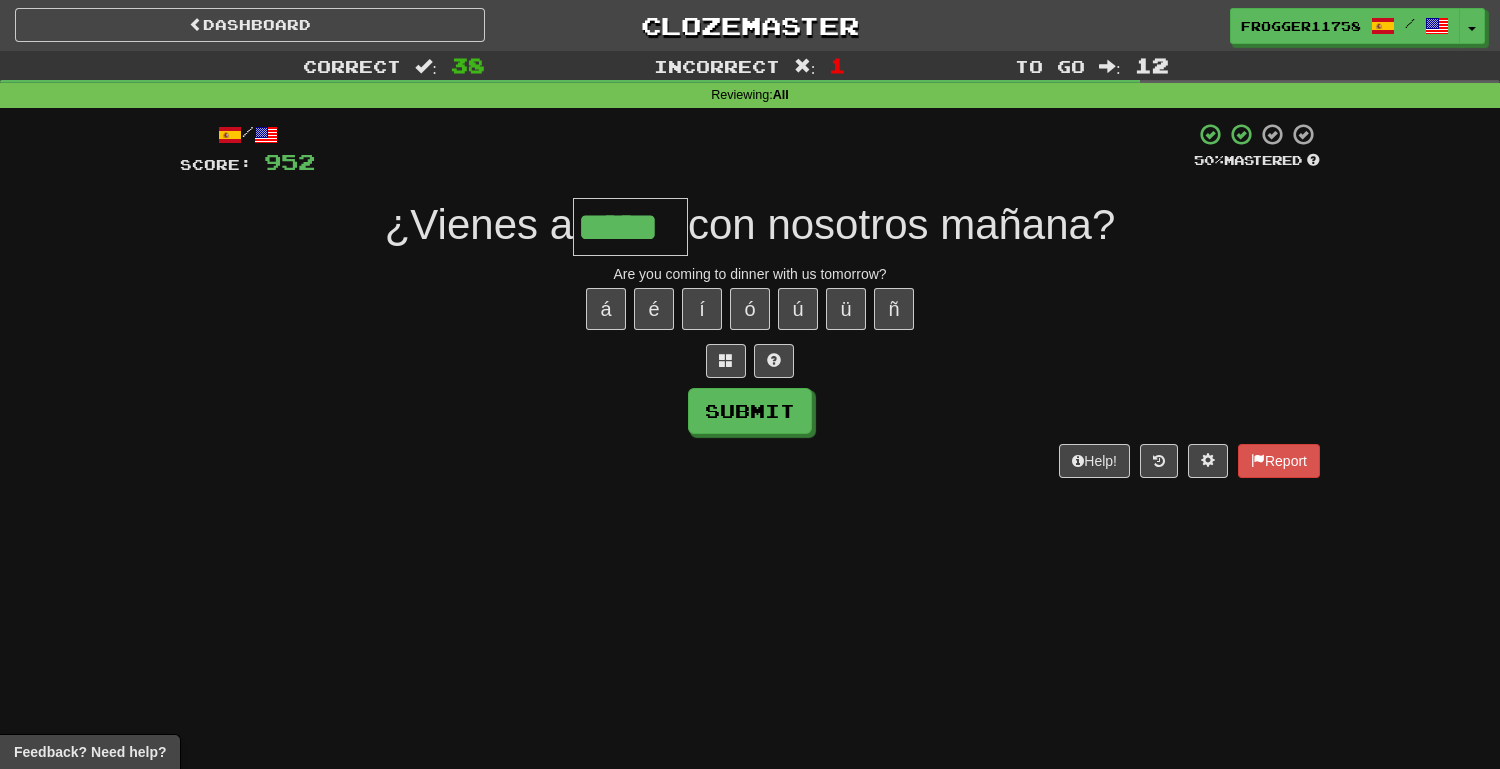 type on "*****" 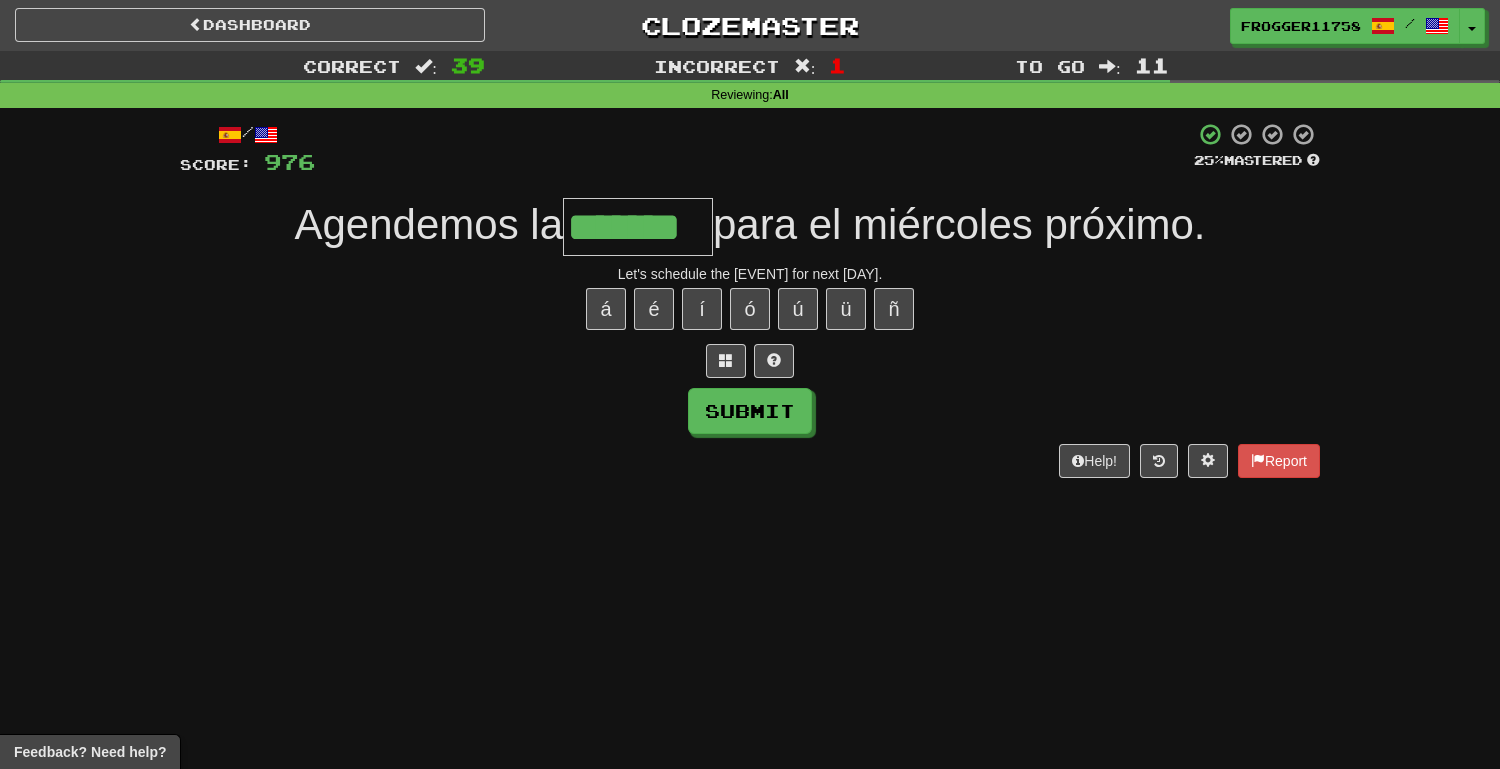 type on "*******" 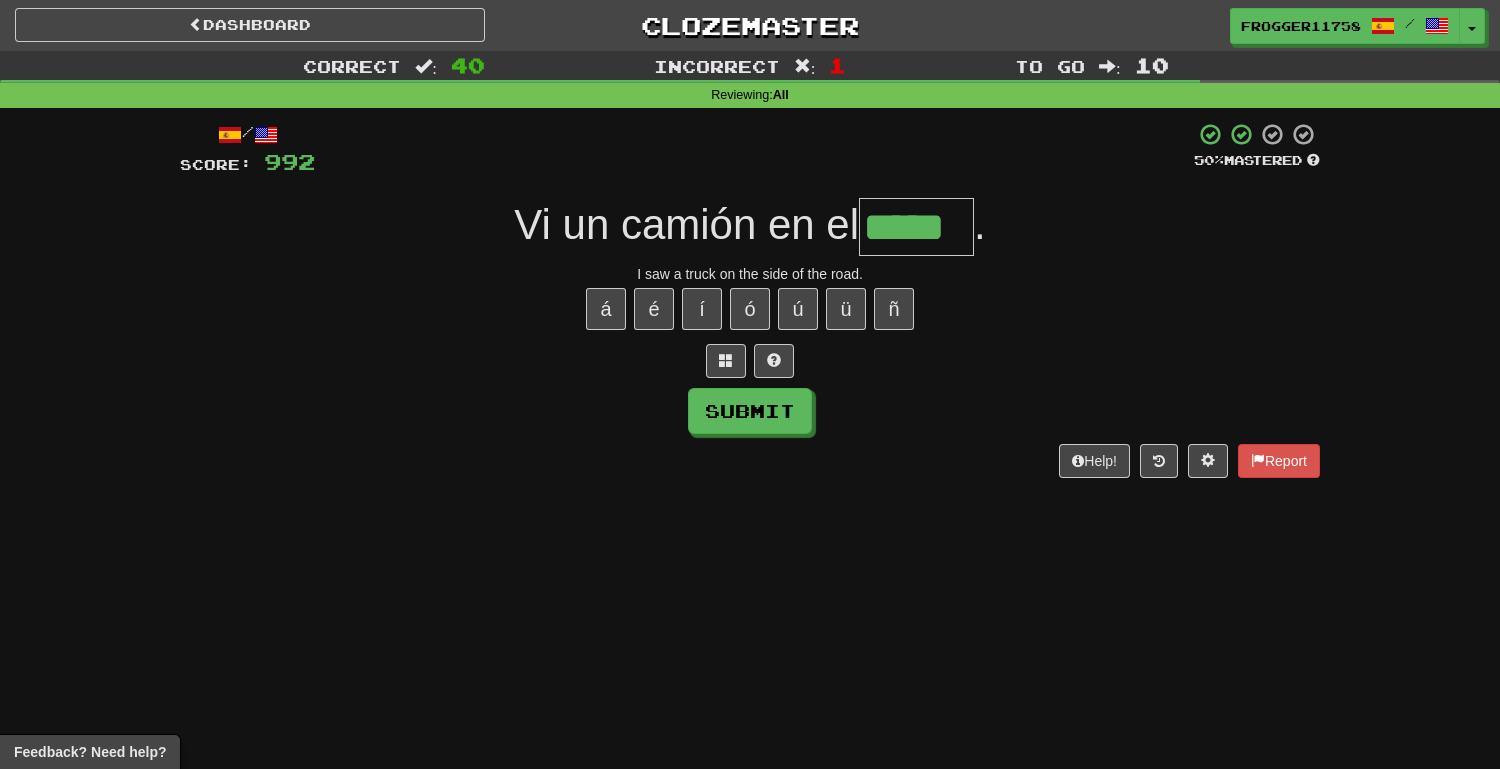 type on "*****" 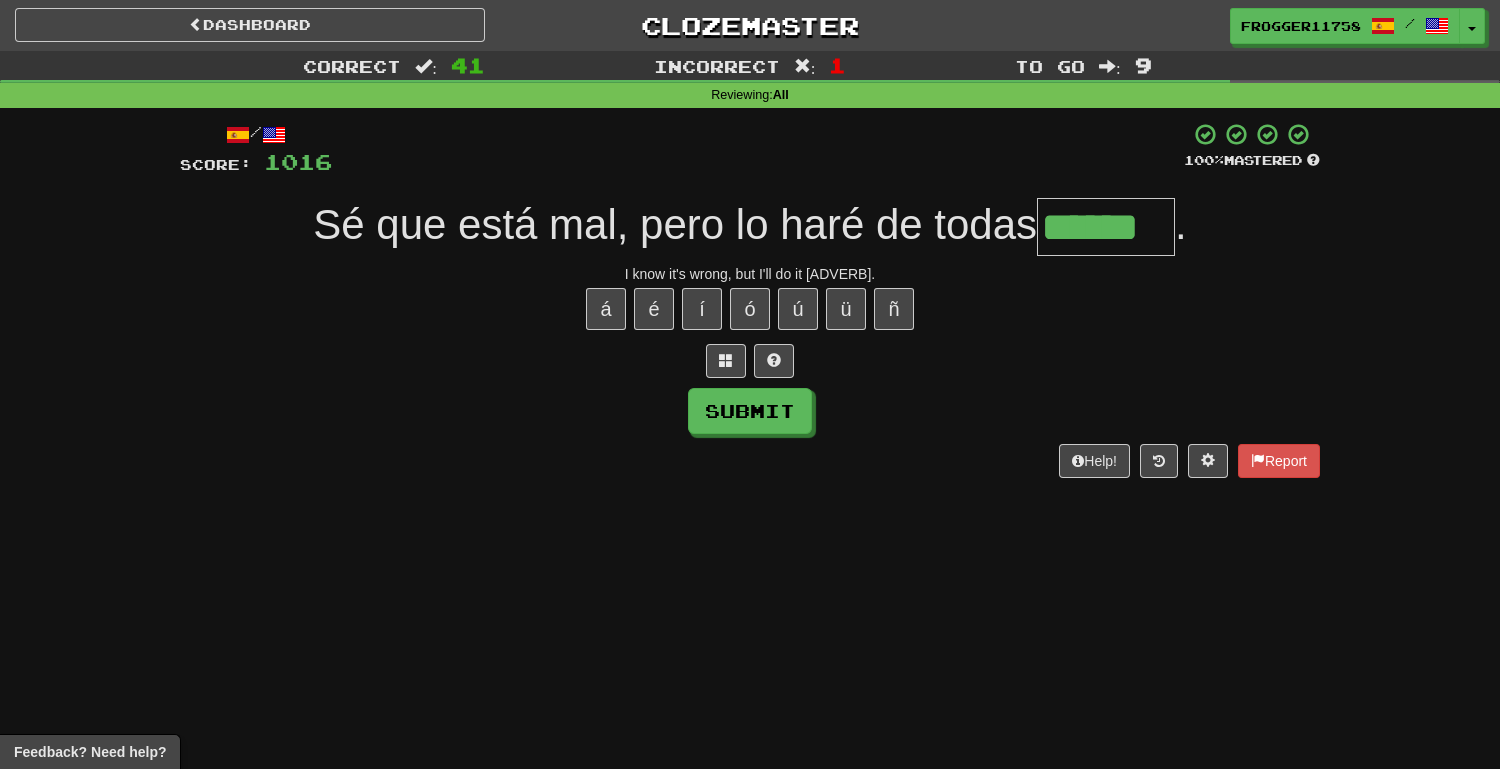 type on "******" 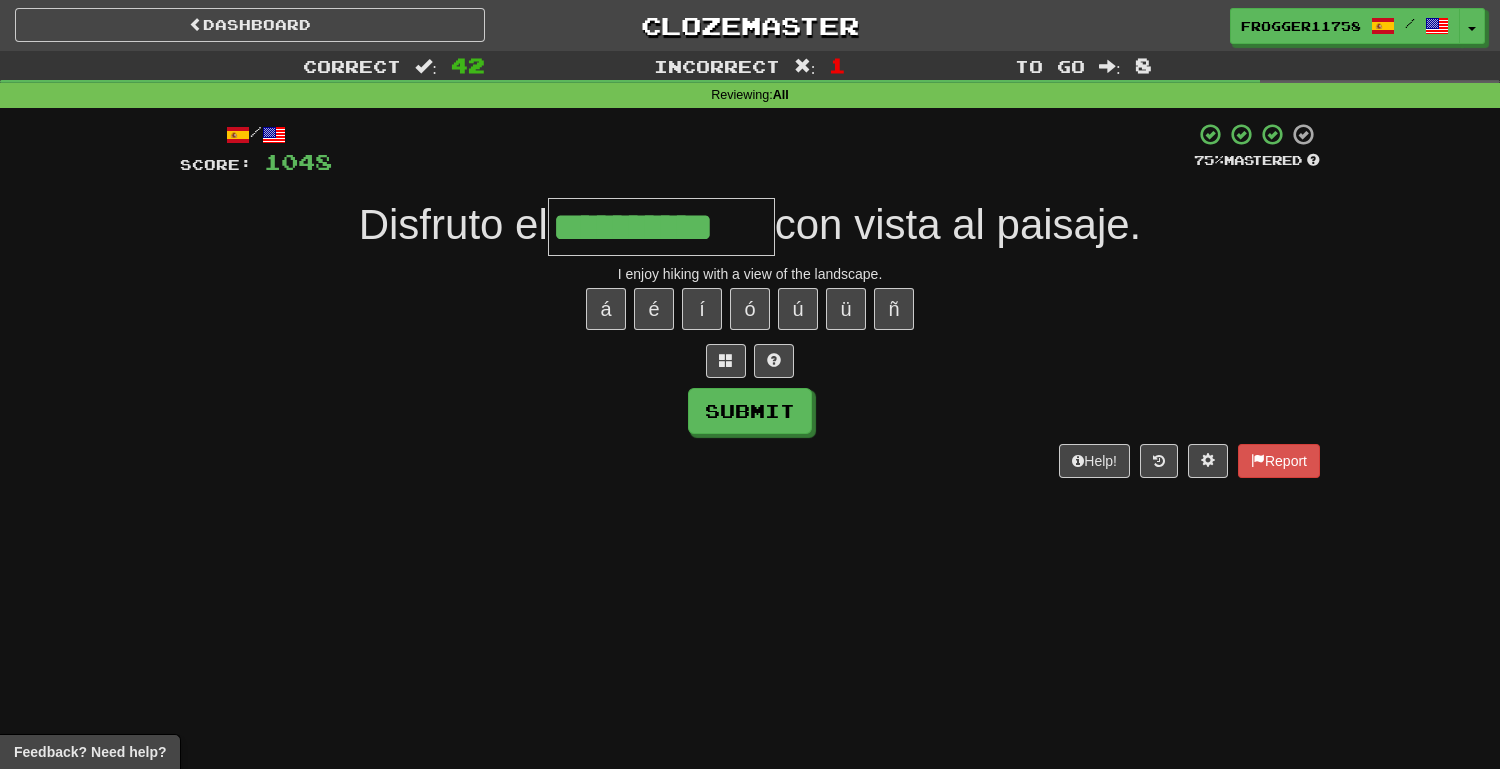 type on "**********" 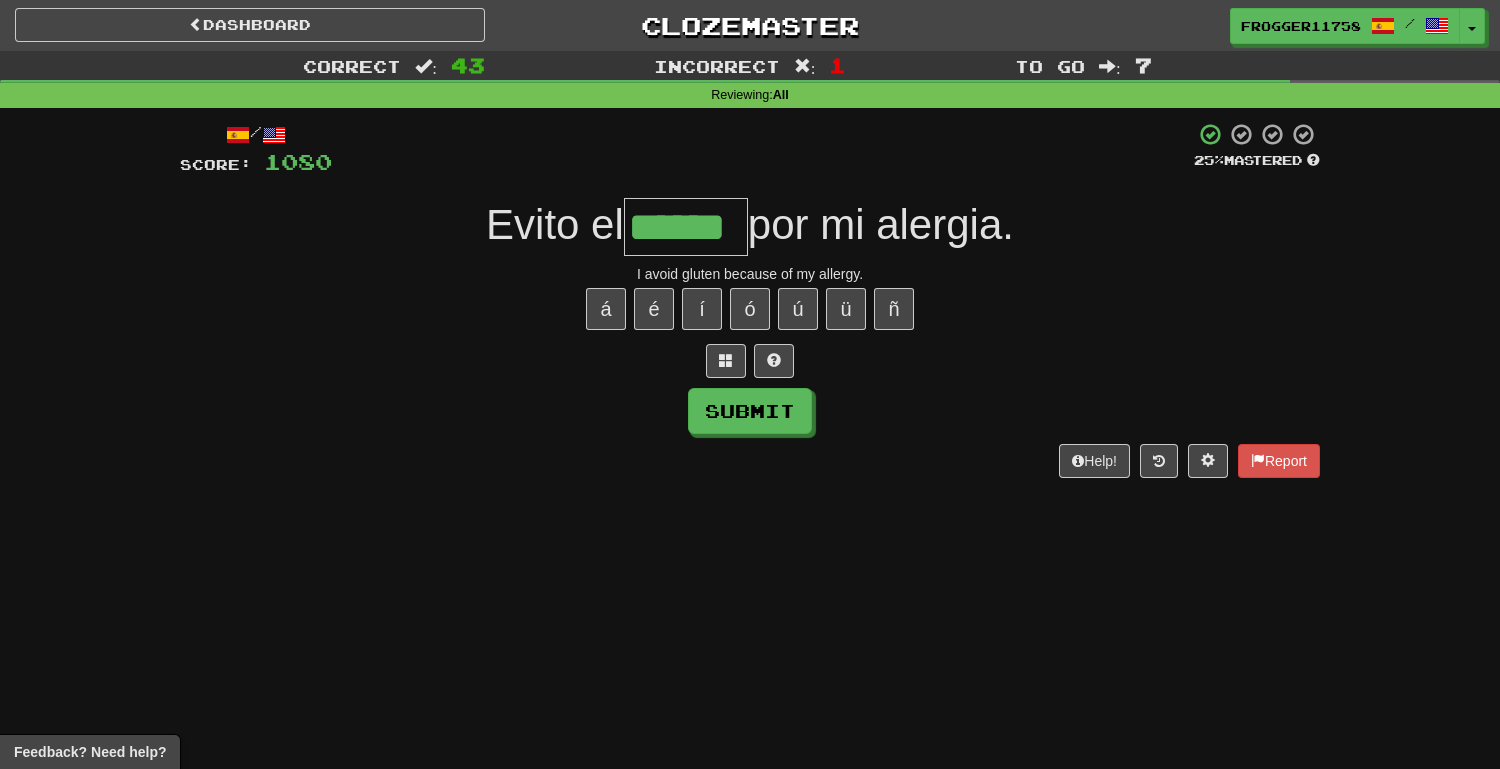 type on "******" 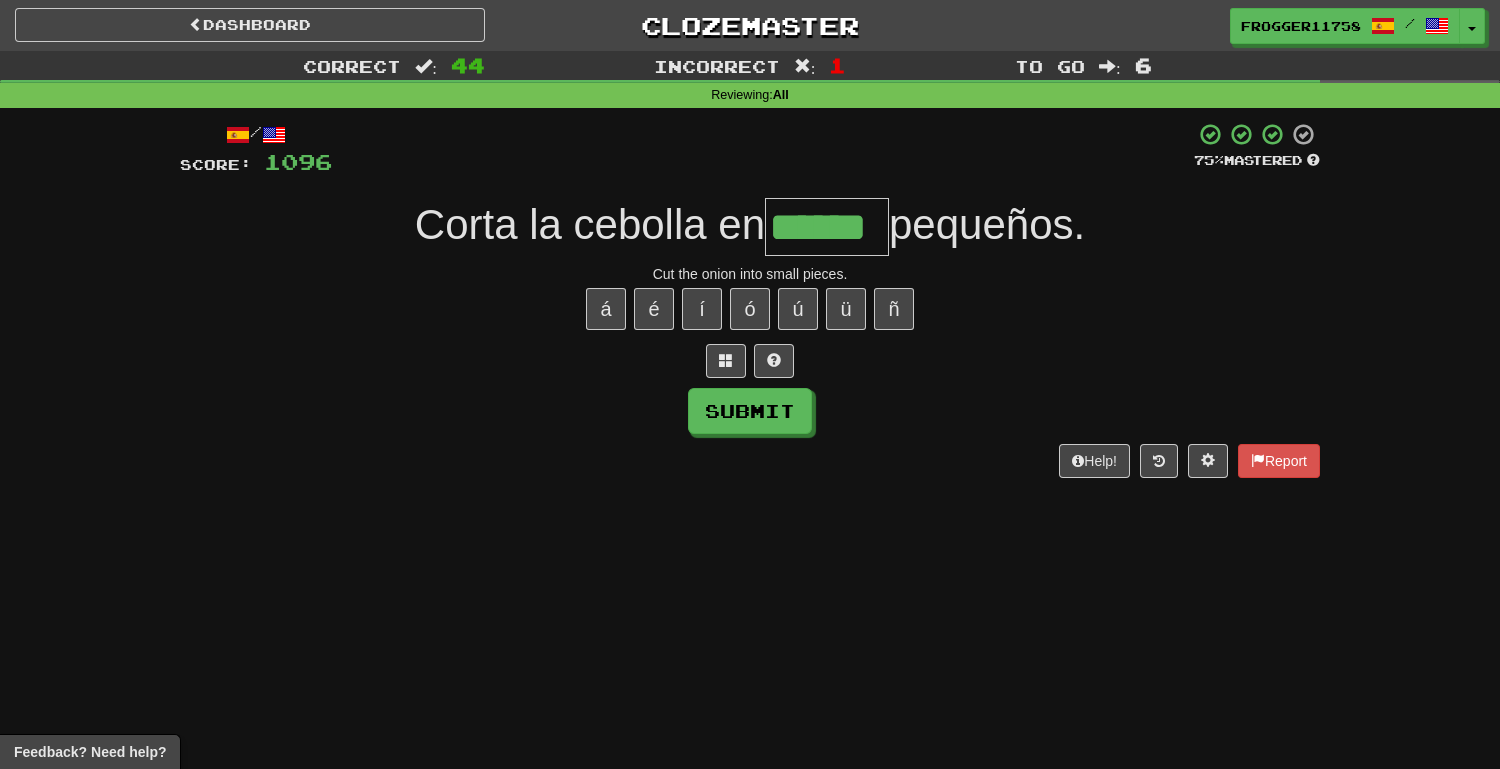 type on "******" 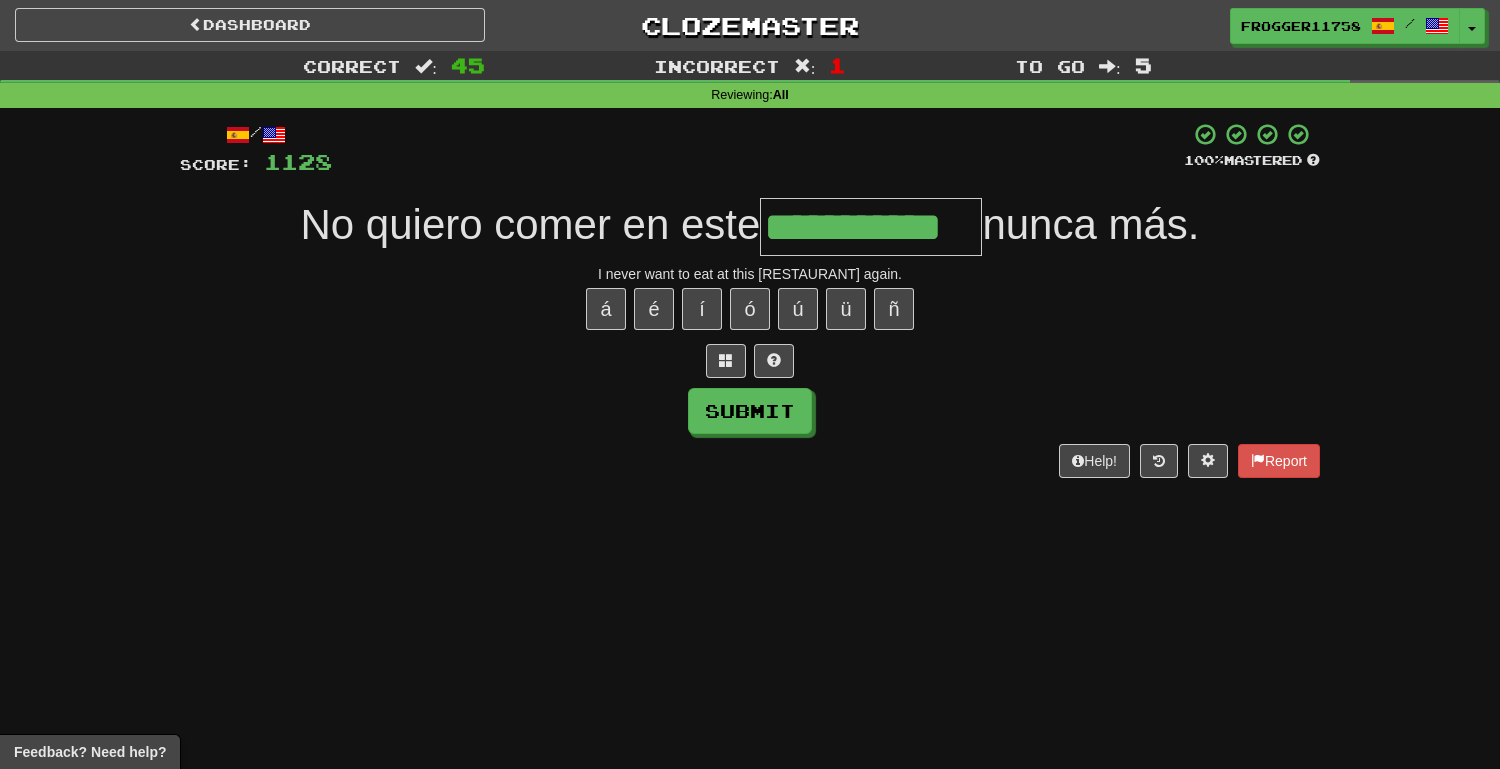 type on "**********" 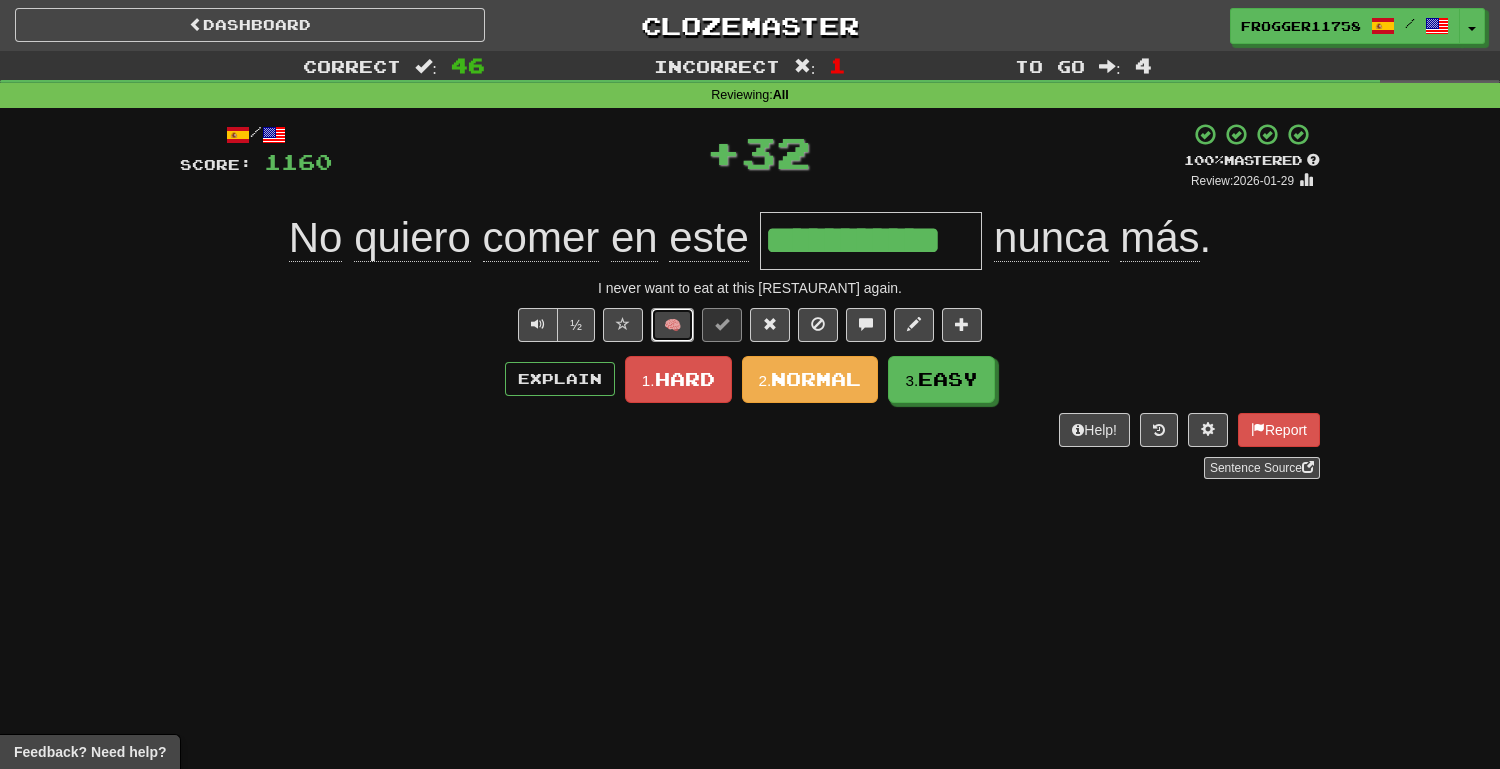 click on "🧠" at bounding box center (672, 325) 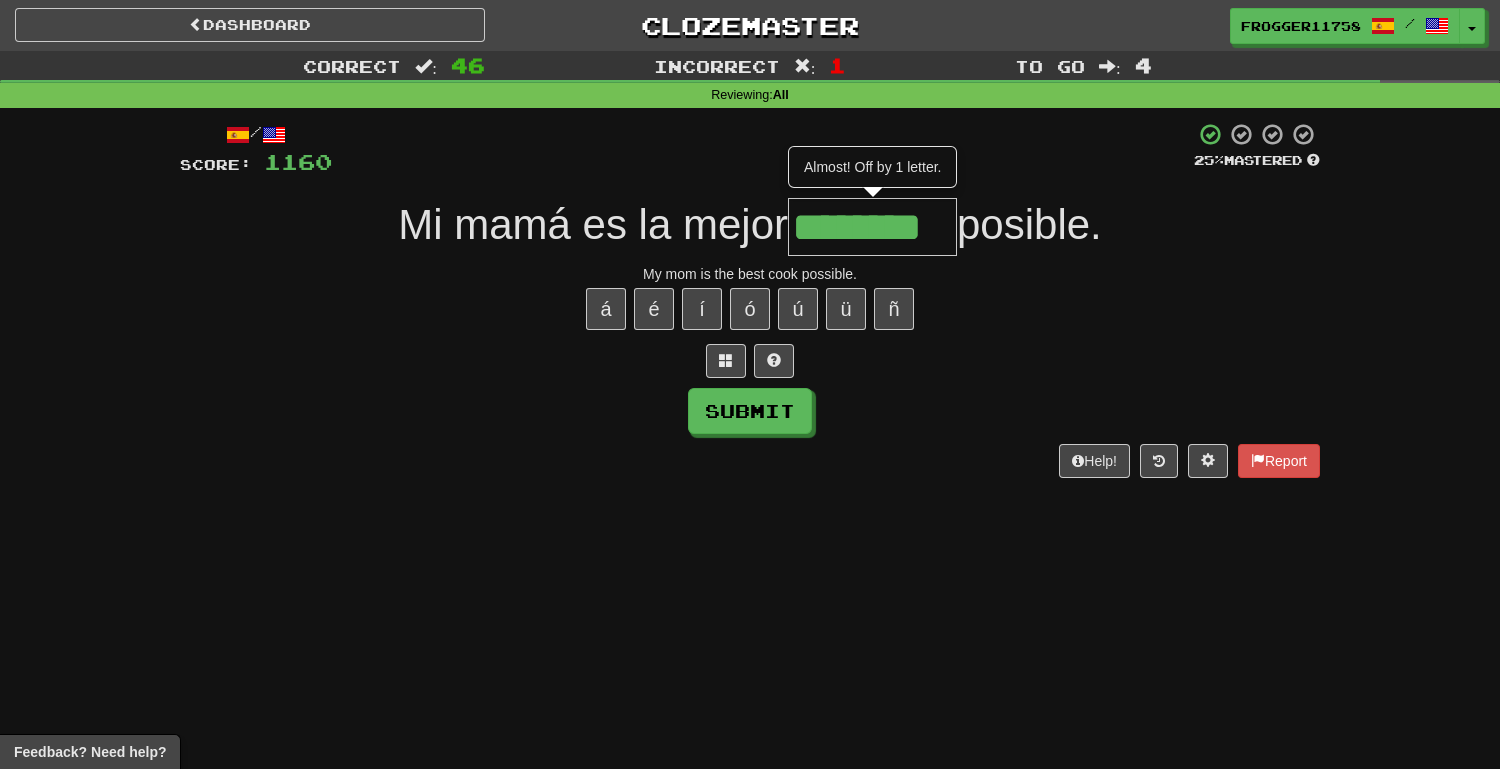 type on "********" 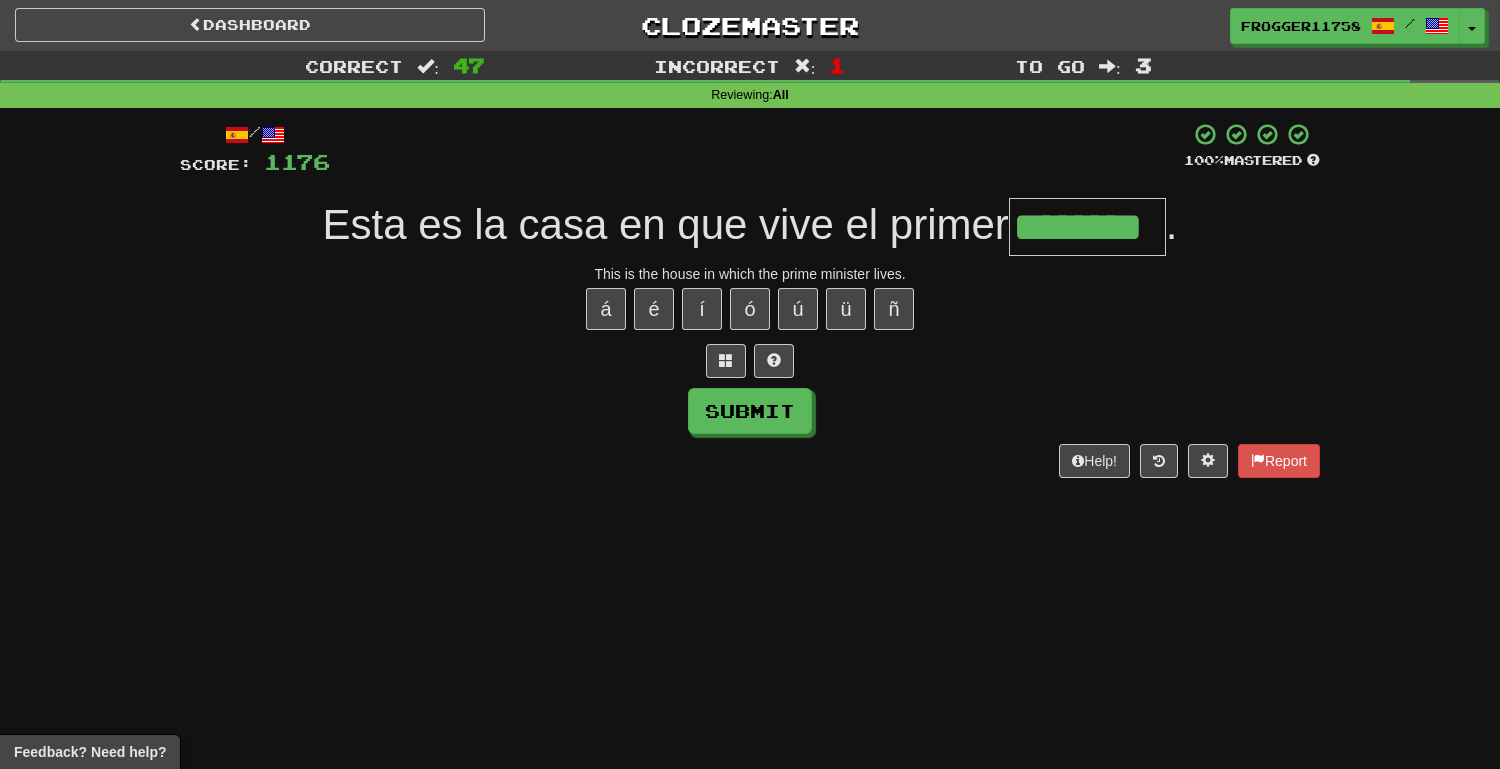 type on "********" 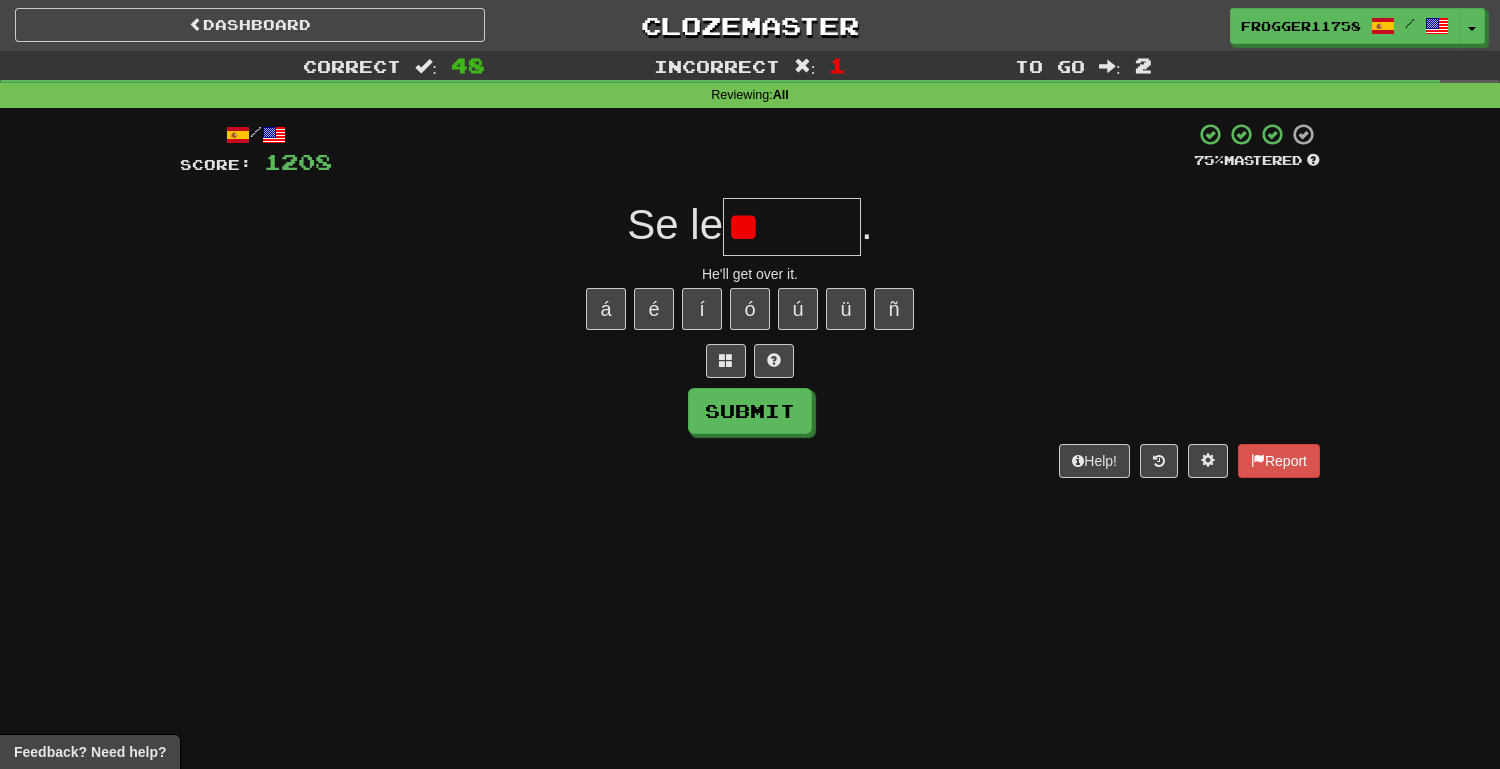type on "*" 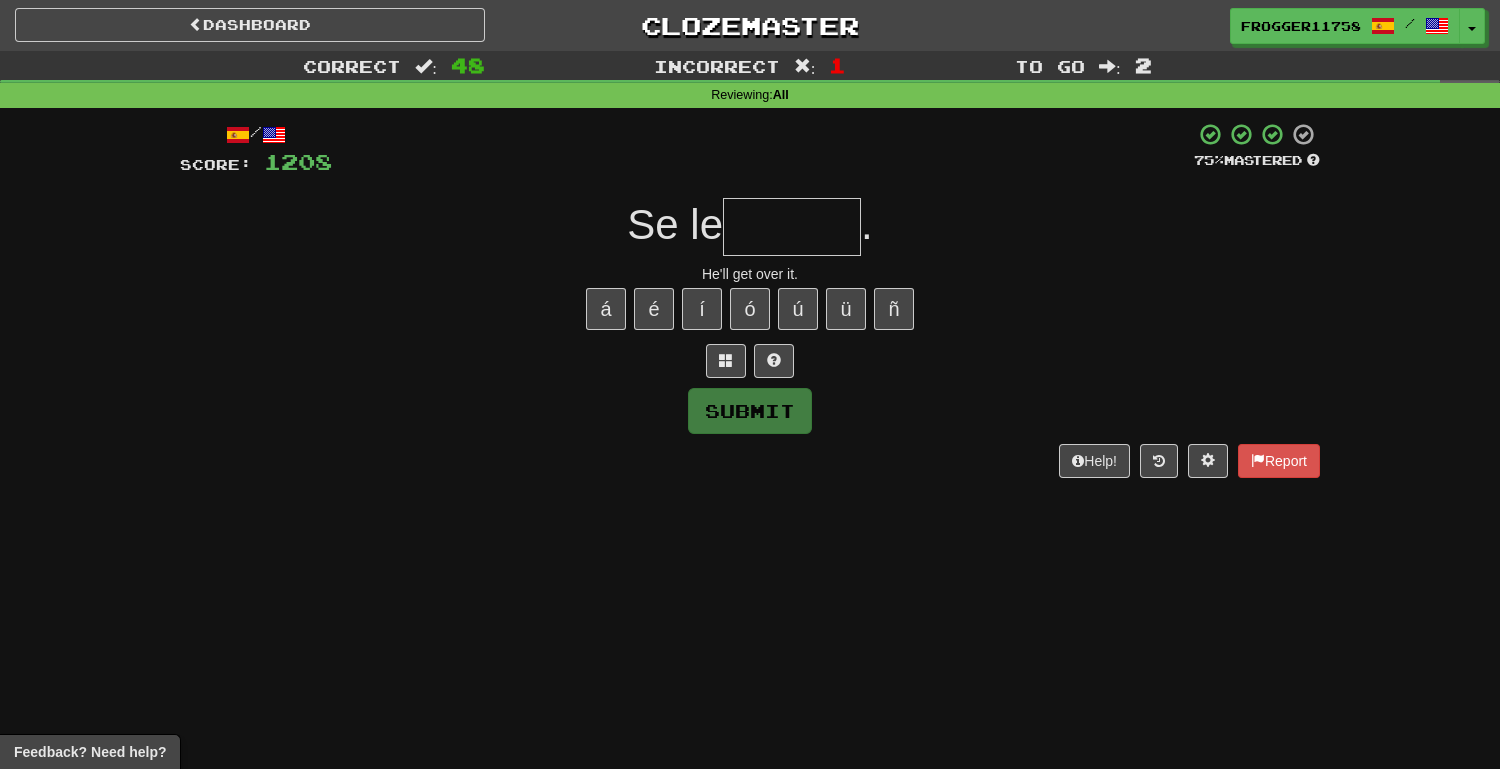type on "*" 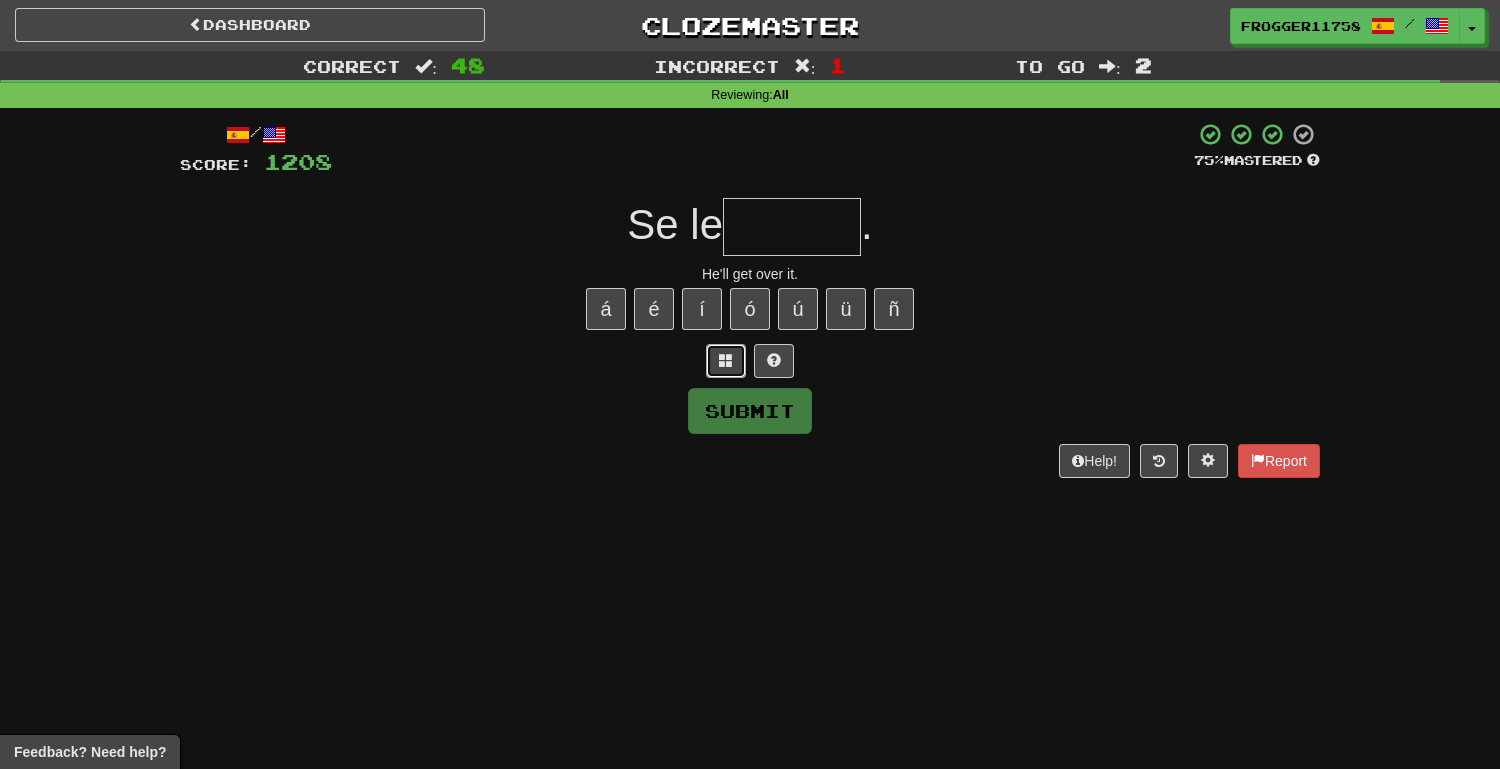 click at bounding box center [726, 361] 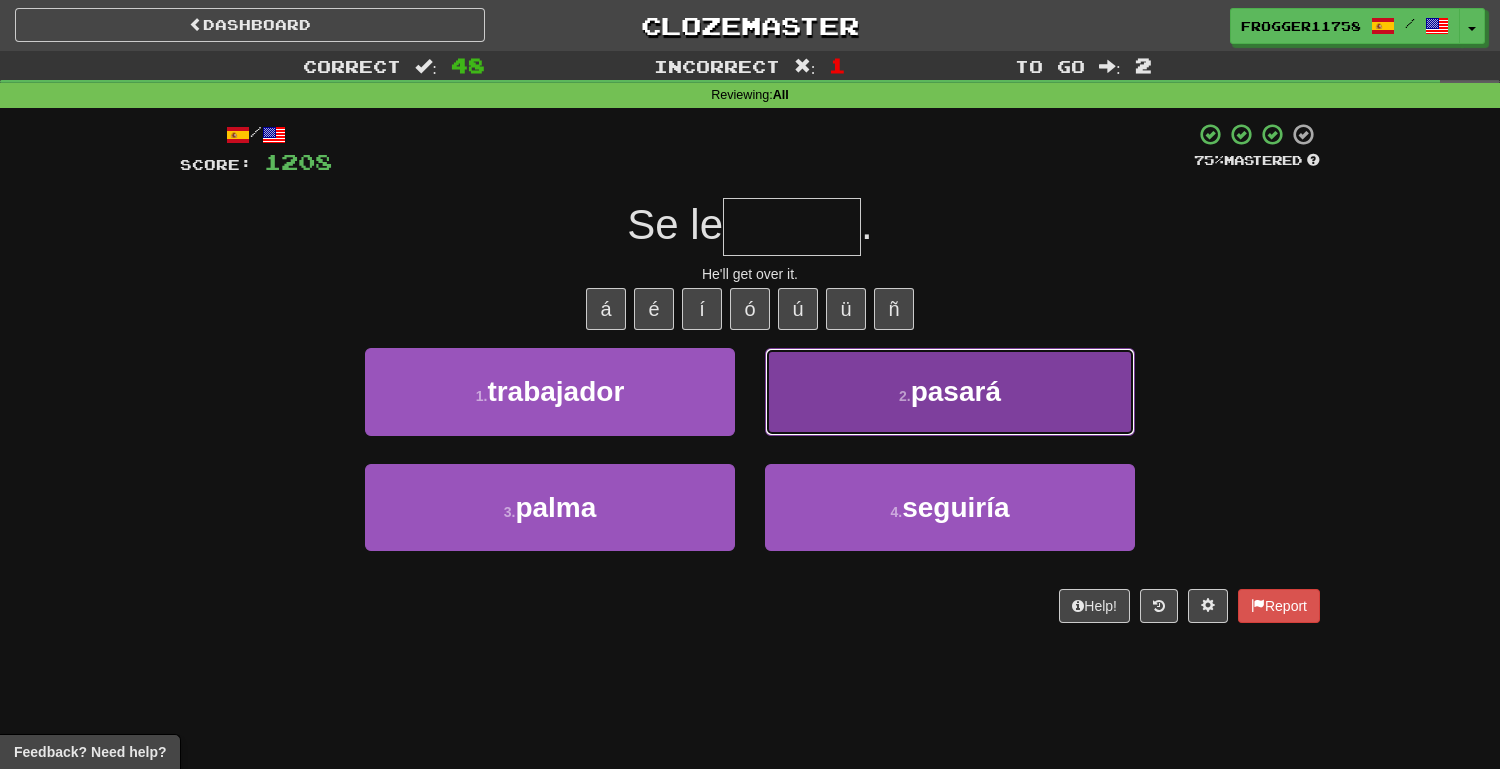 click on "2 . pasará" at bounding box center [950, 391] 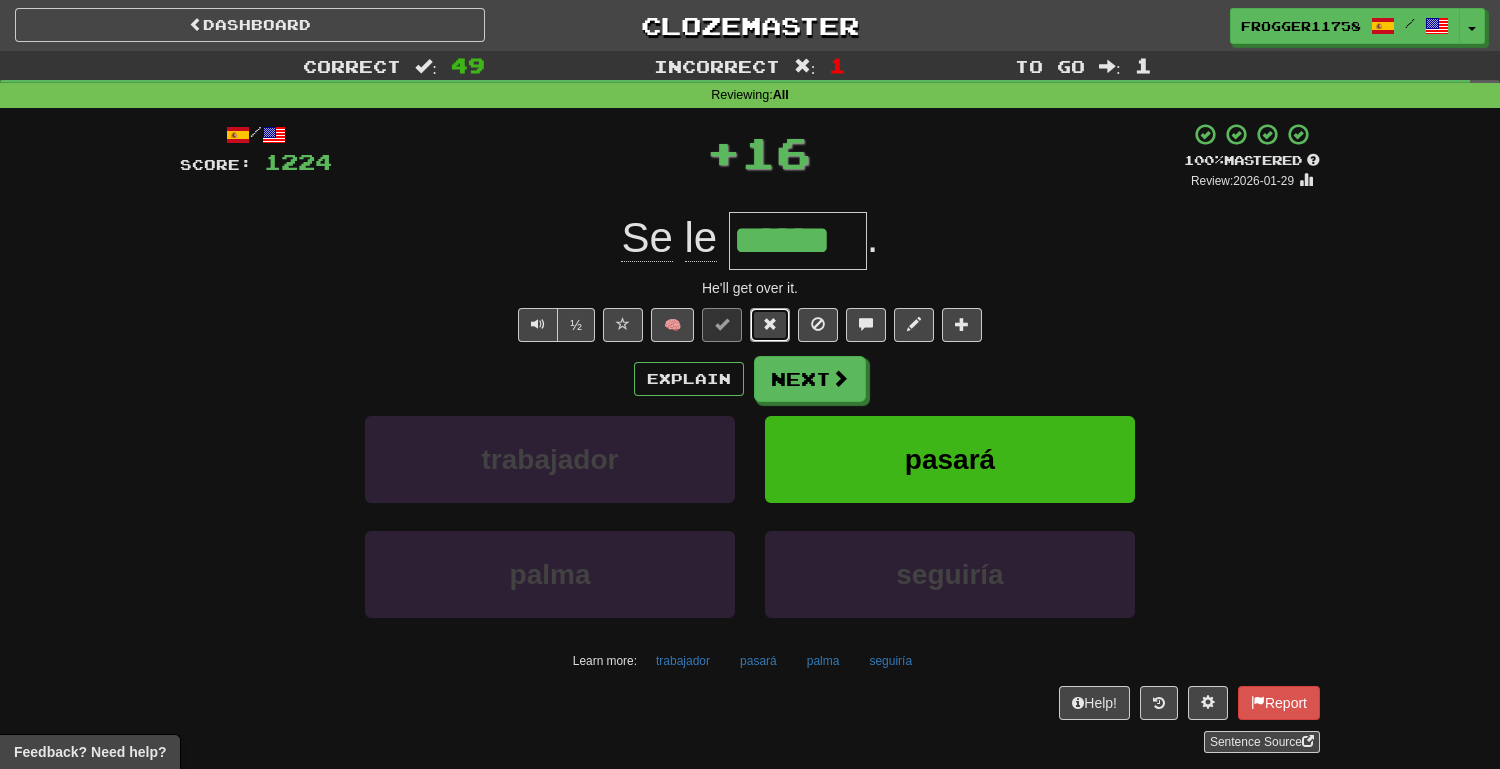 click at bounding box center (770, 325) 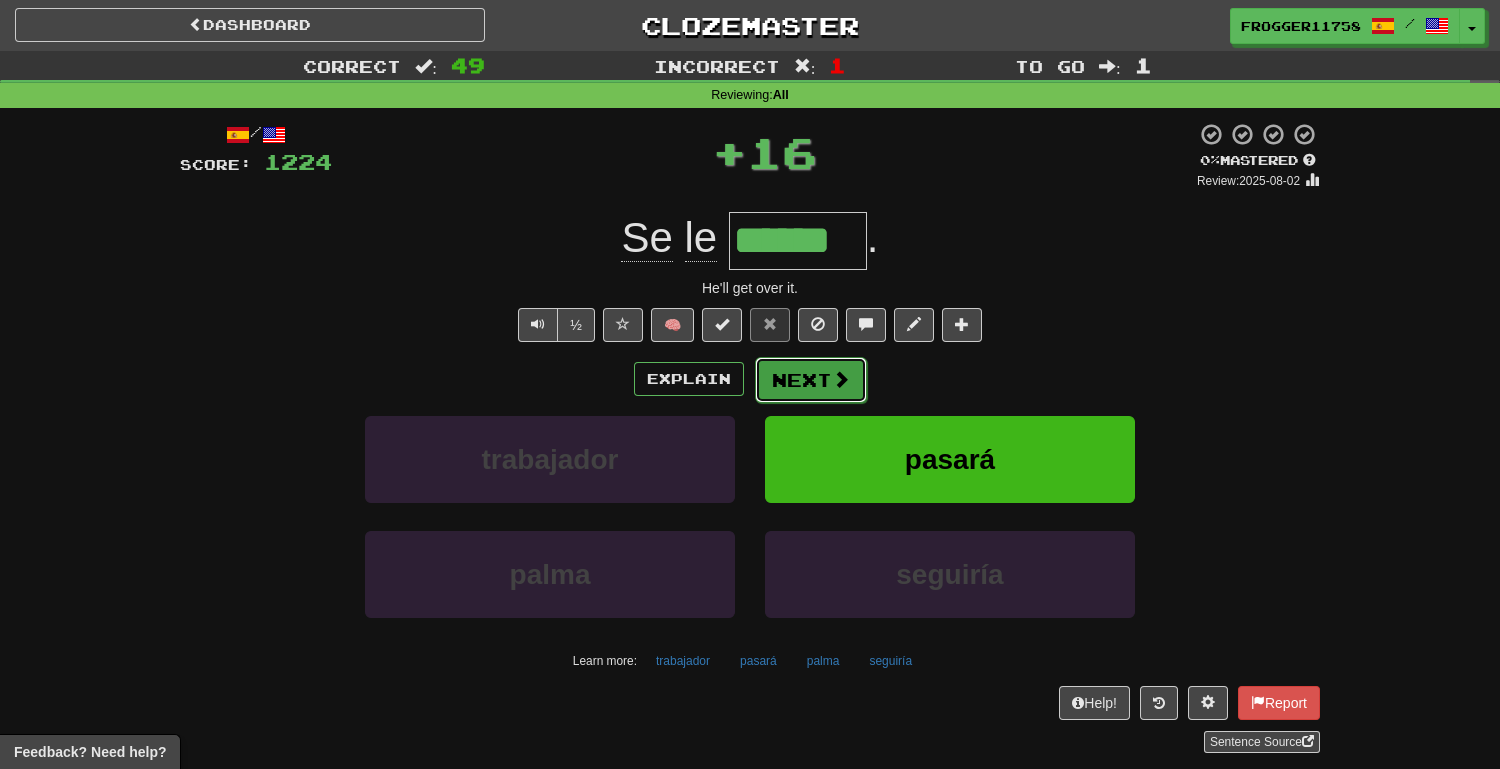 click on "Next" at bounding box center [811, 380] 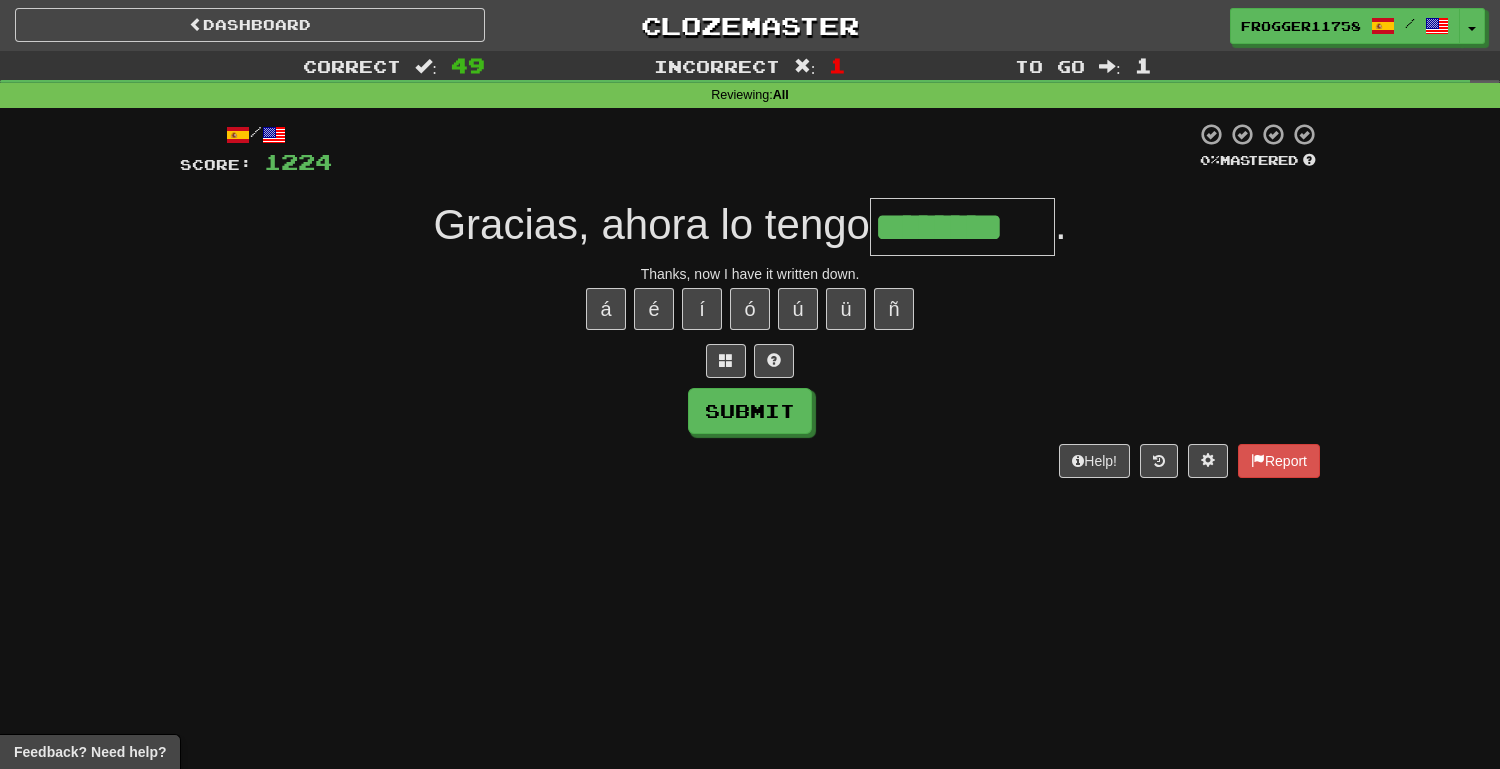 type on "********" 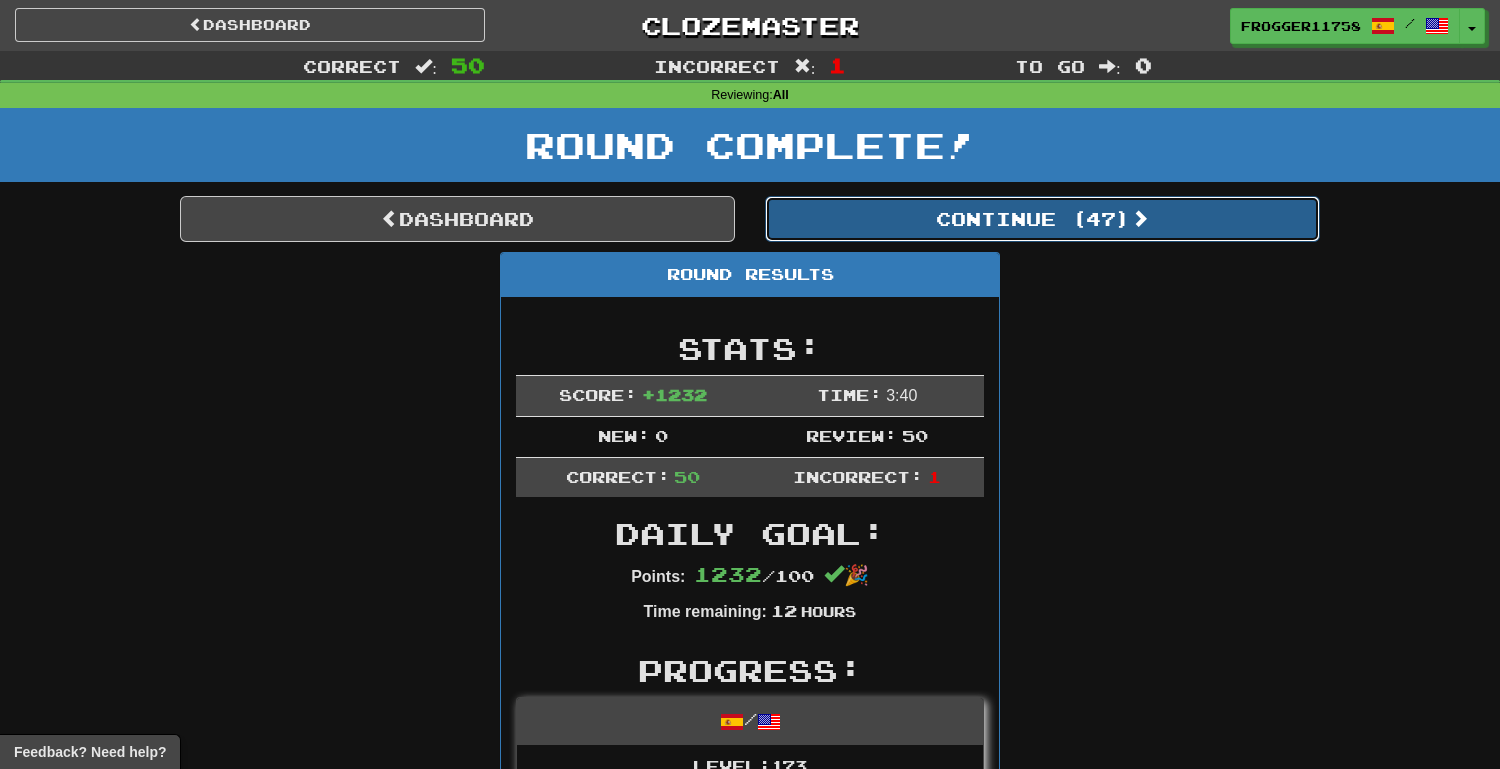click on "Continue ( 47 )" at bounding box center [1042, 219] 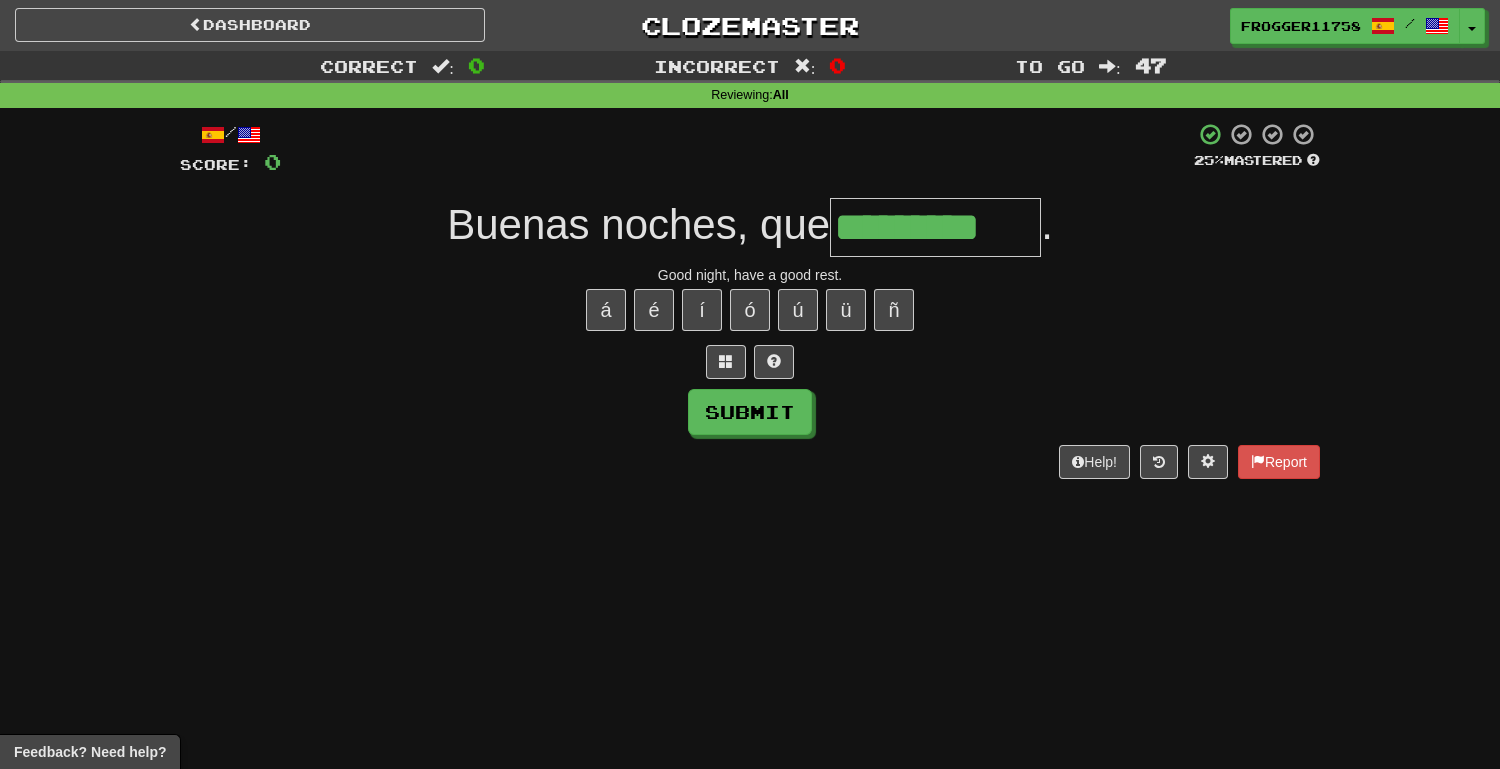 type on "*********" 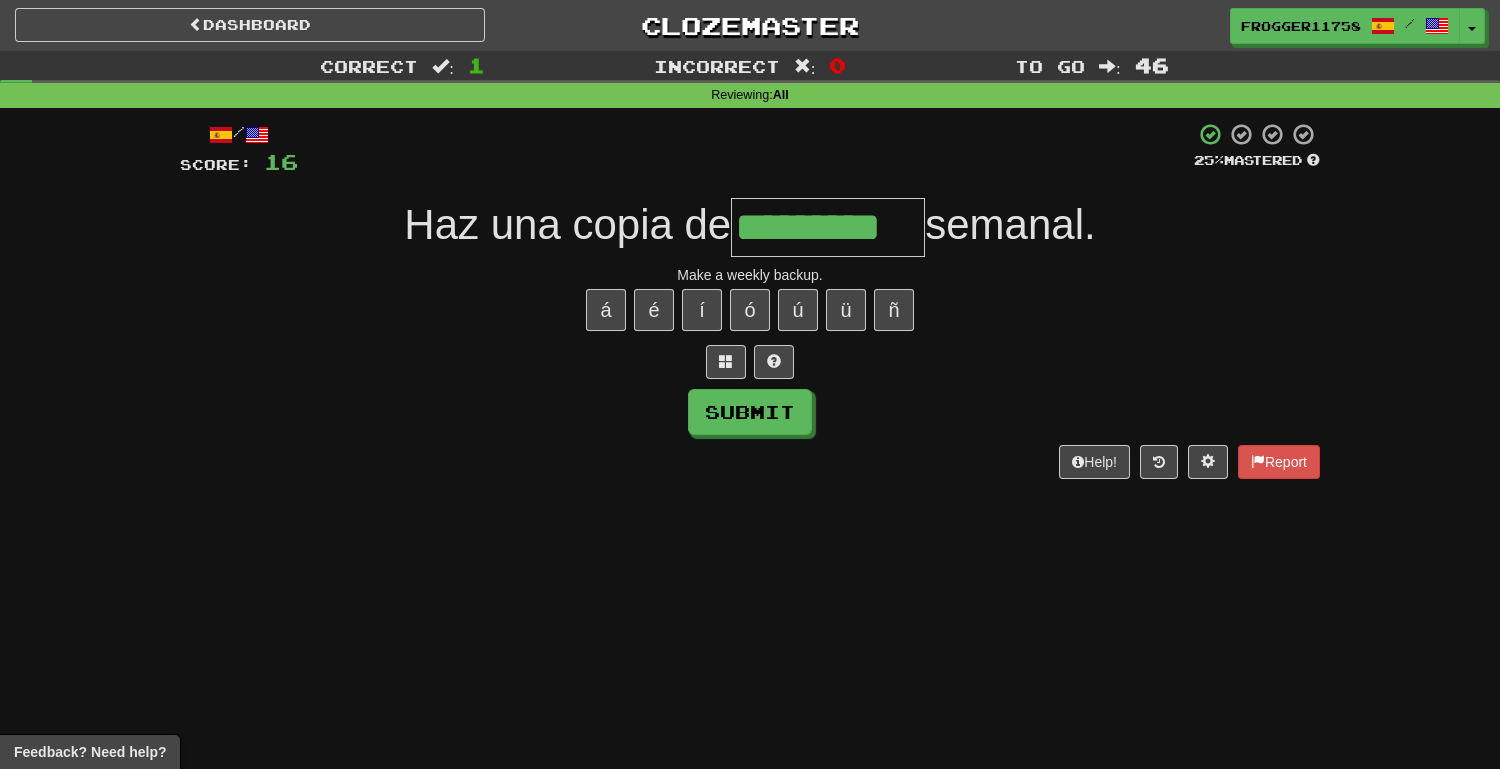 type on "*********" 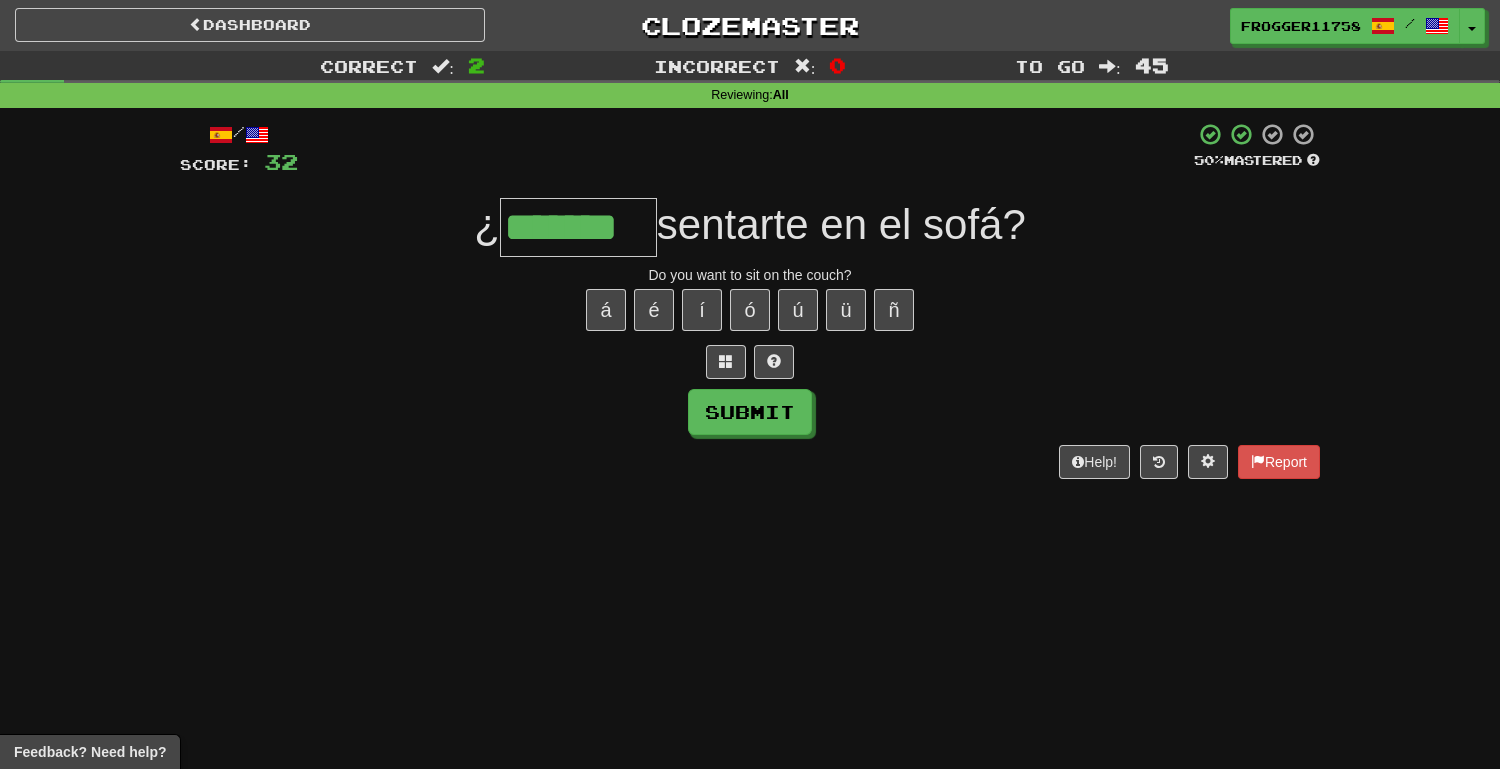 type on "*******" 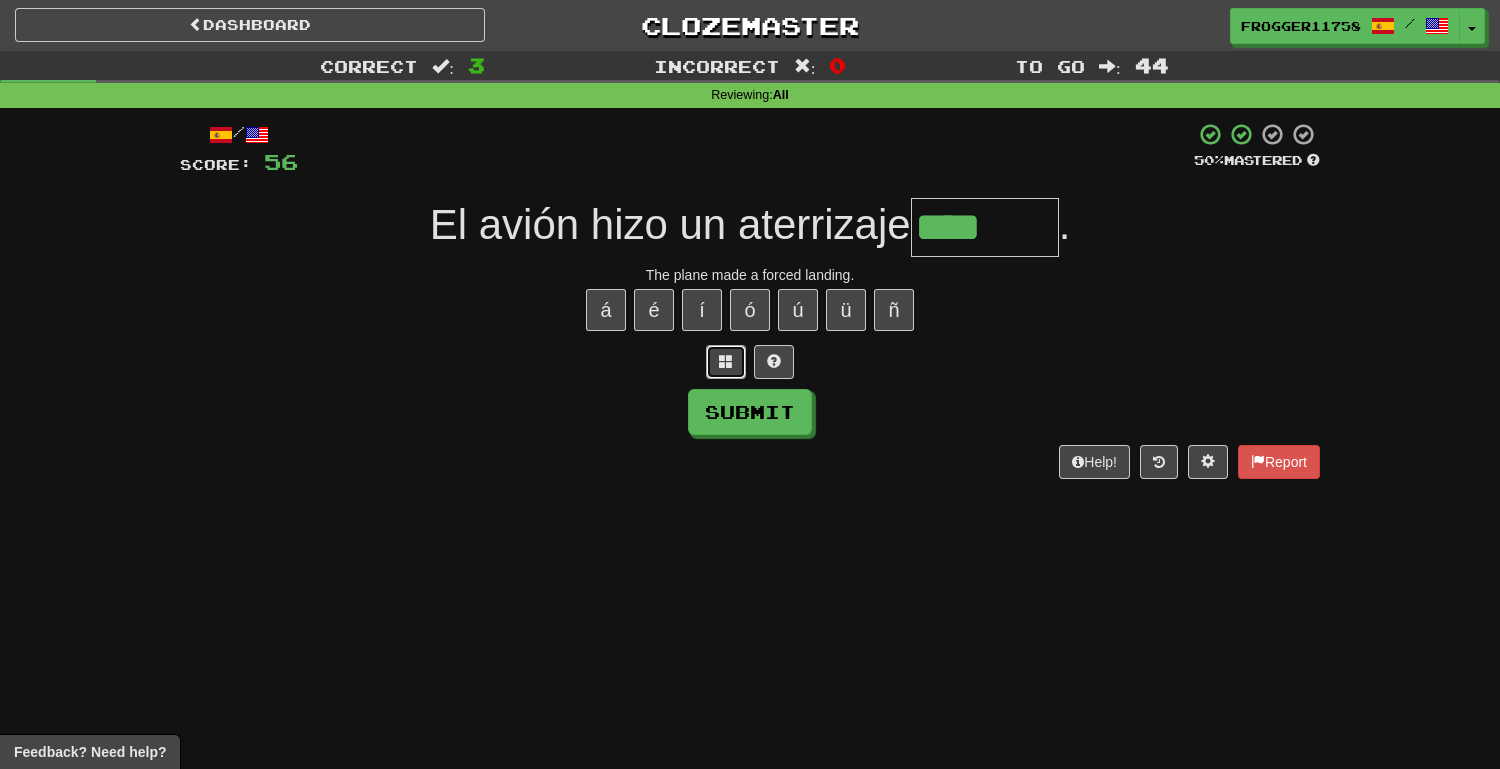 click at bounding box center (726, 362) 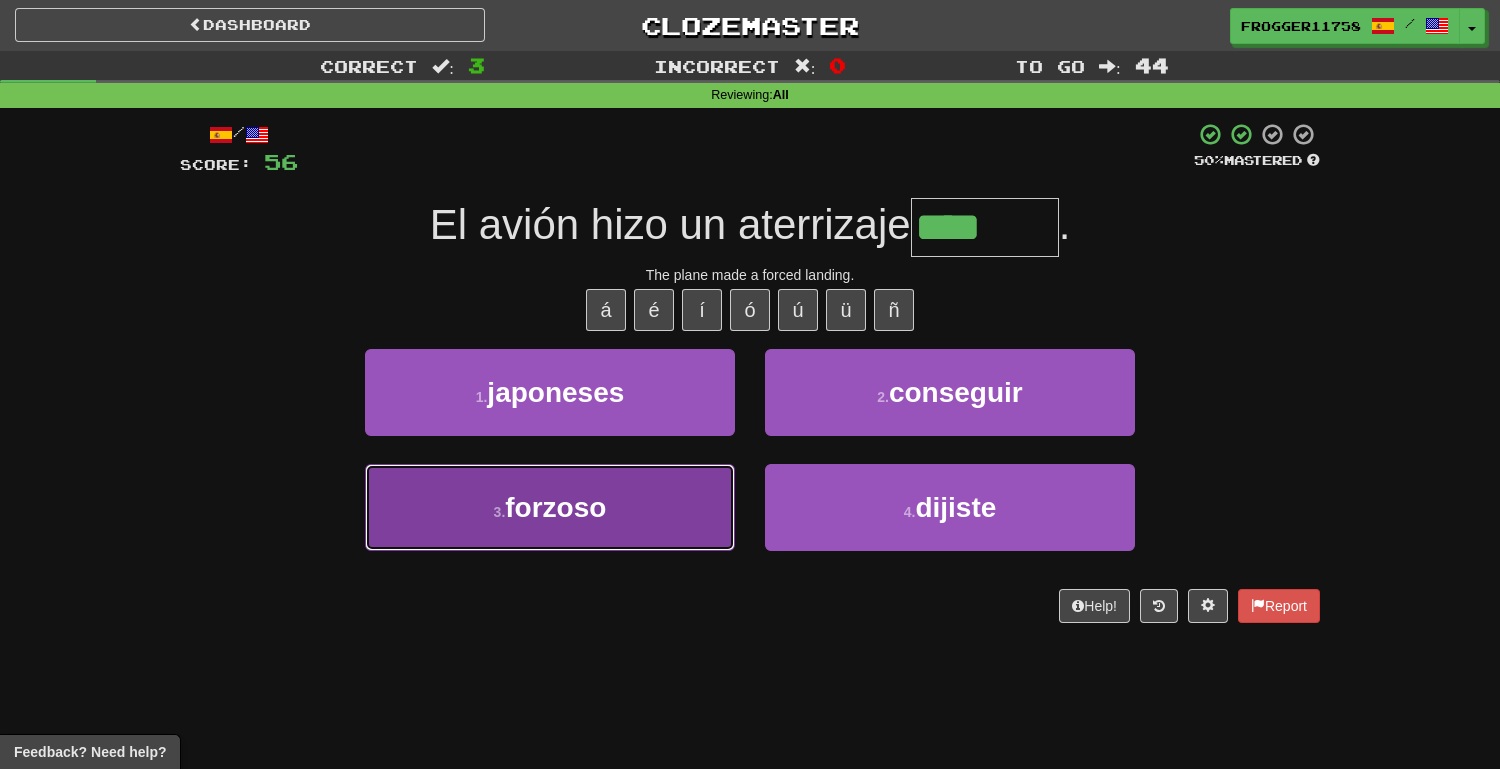 click on "3 . forzoso" at bounding box center [550, 507] 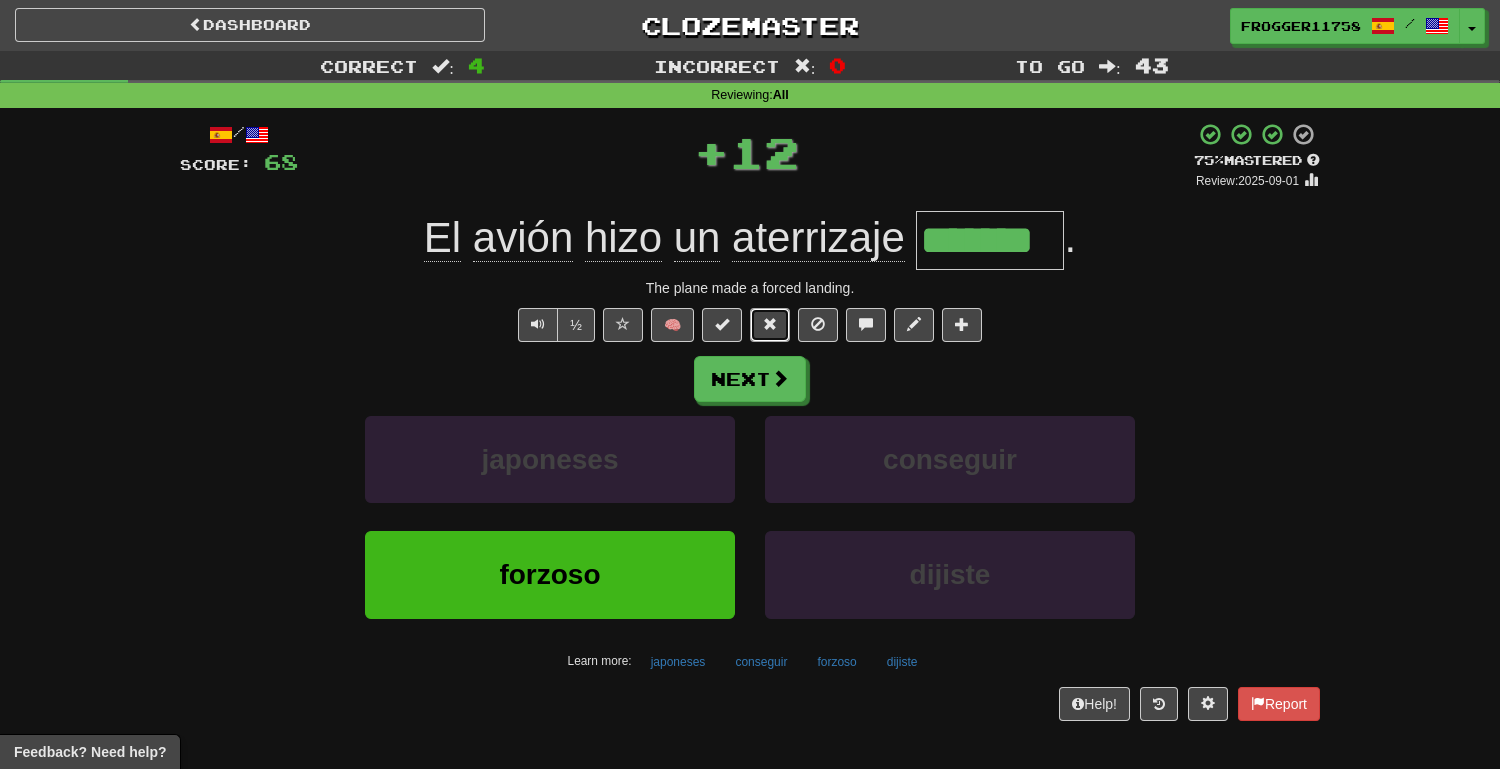 click at bounding box center [770, 325] 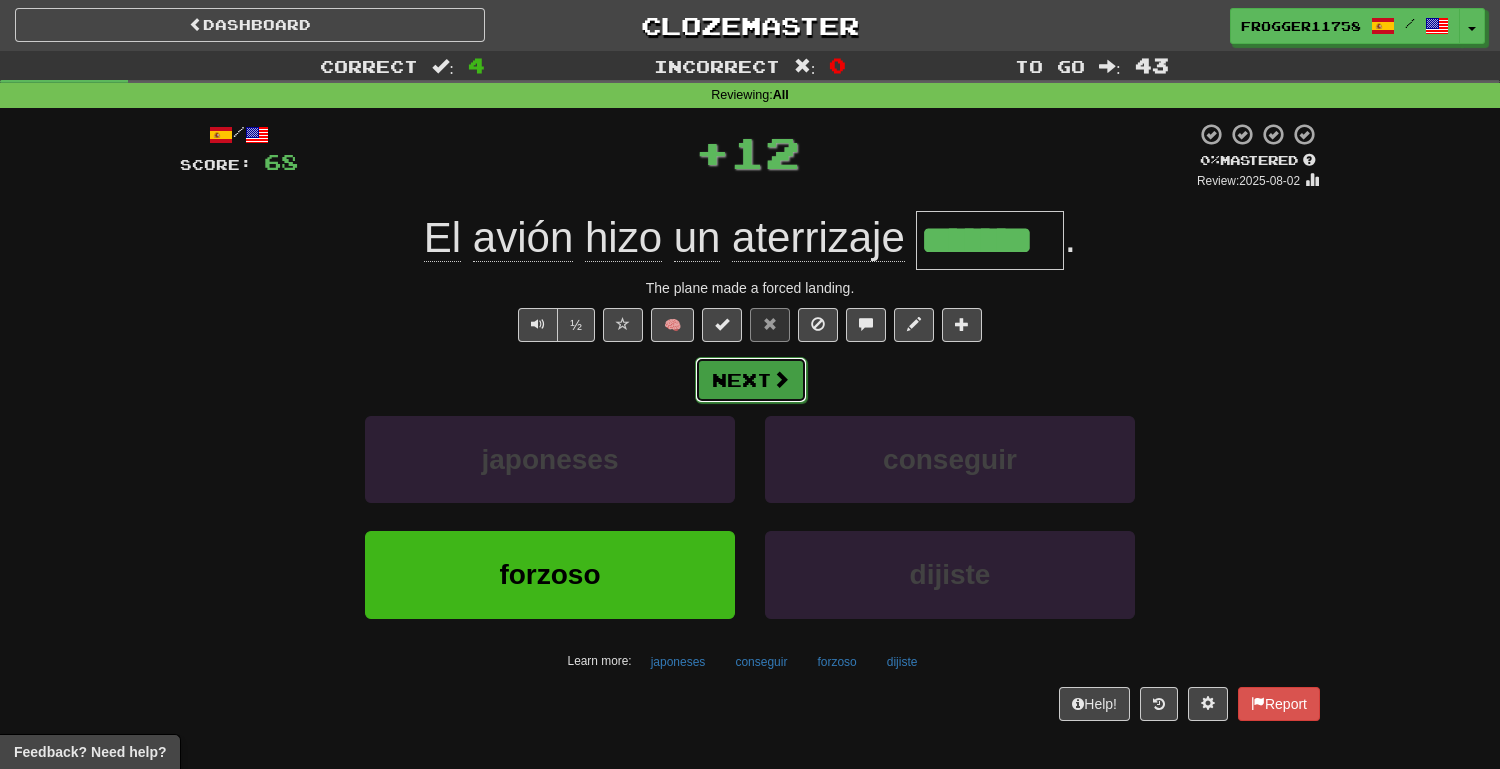 click on "Next" at bounding box center (751, 380) 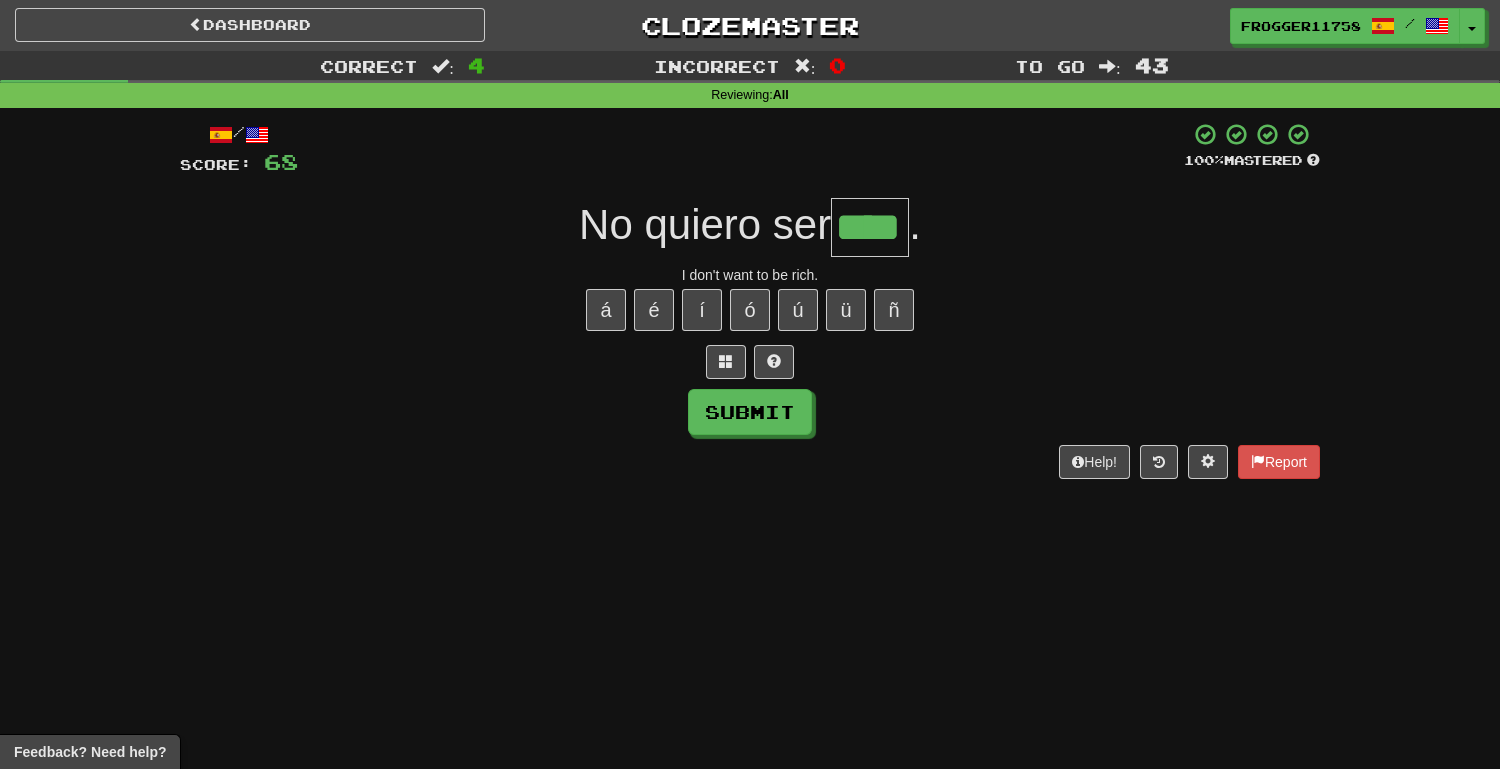 type on "****" 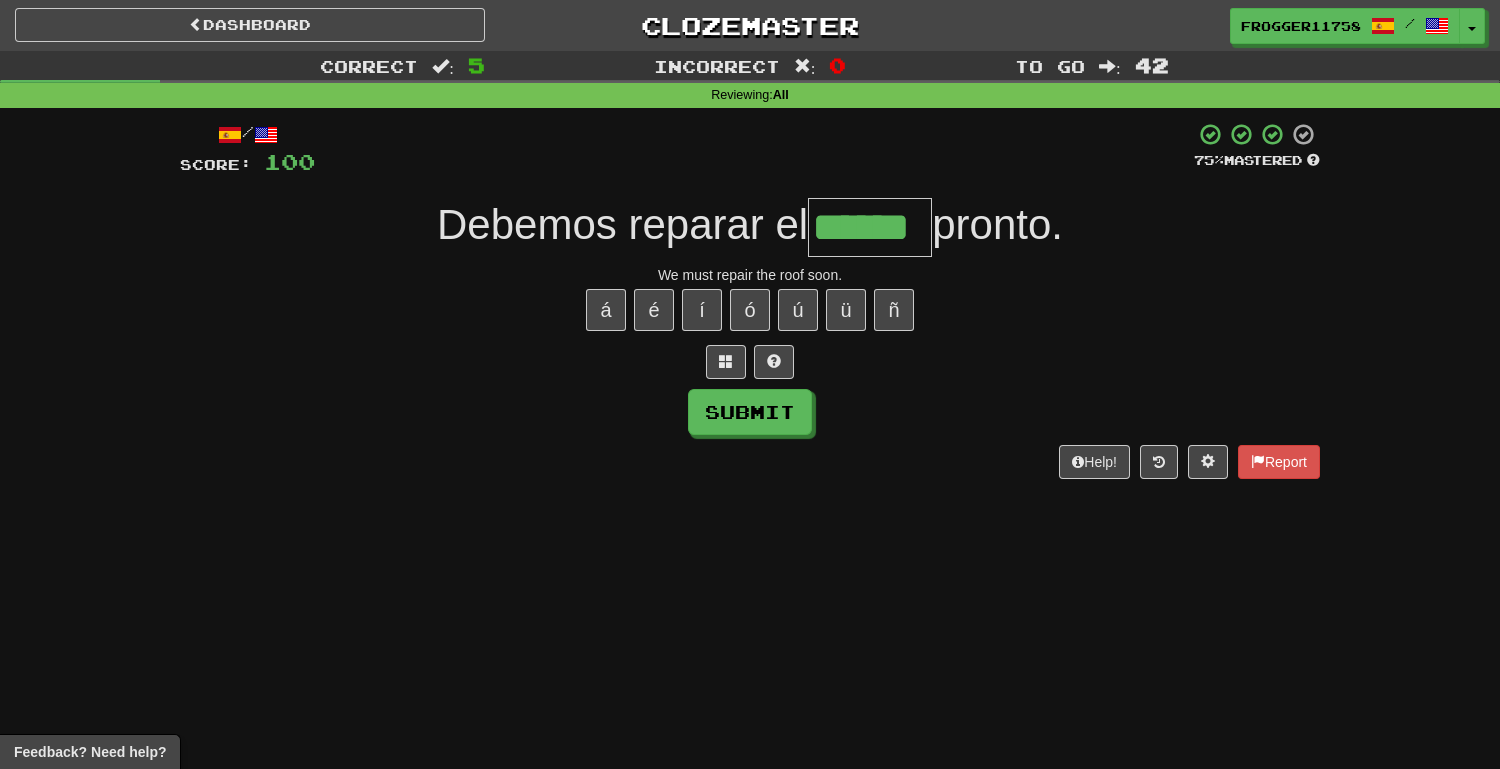 type on "******" 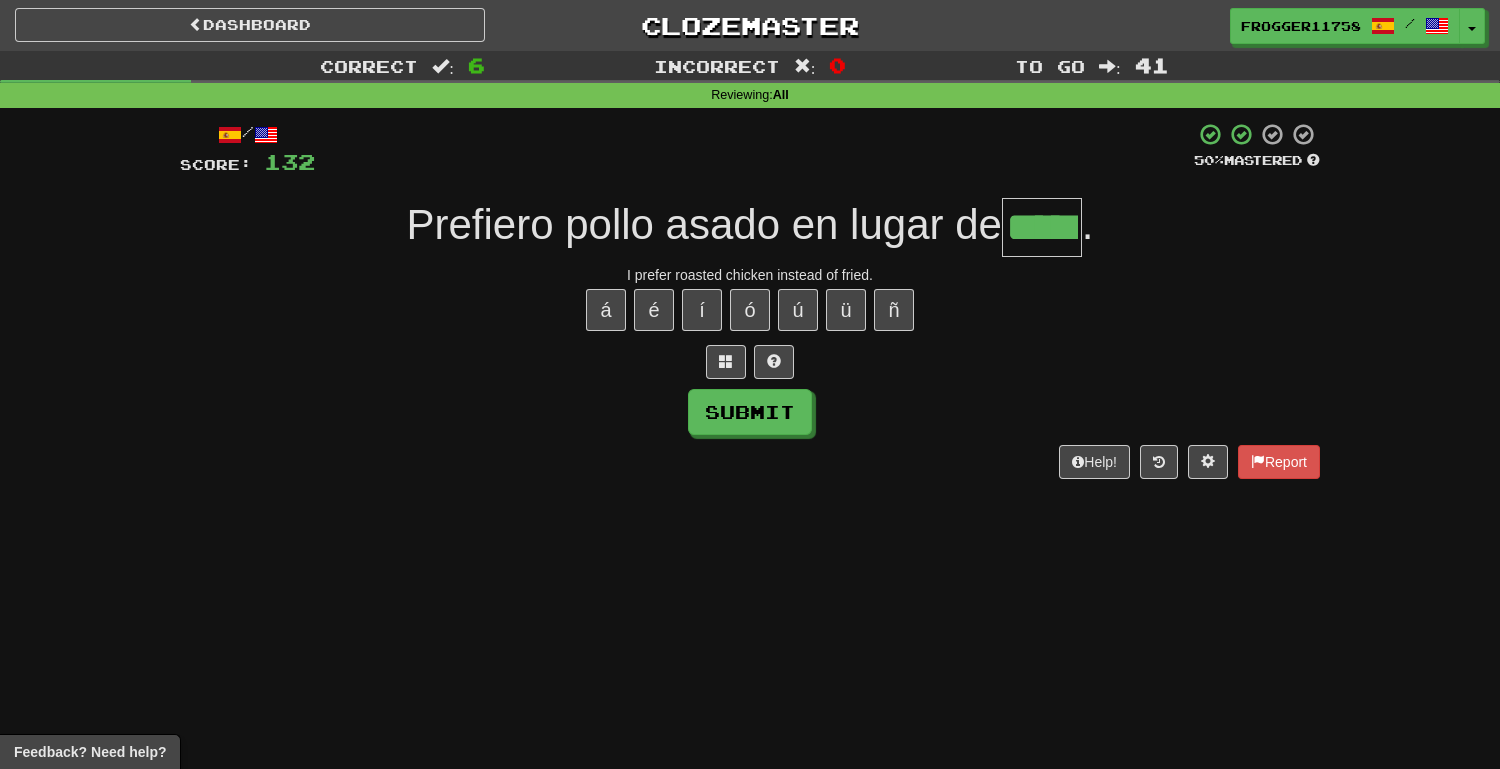 type on "*****" 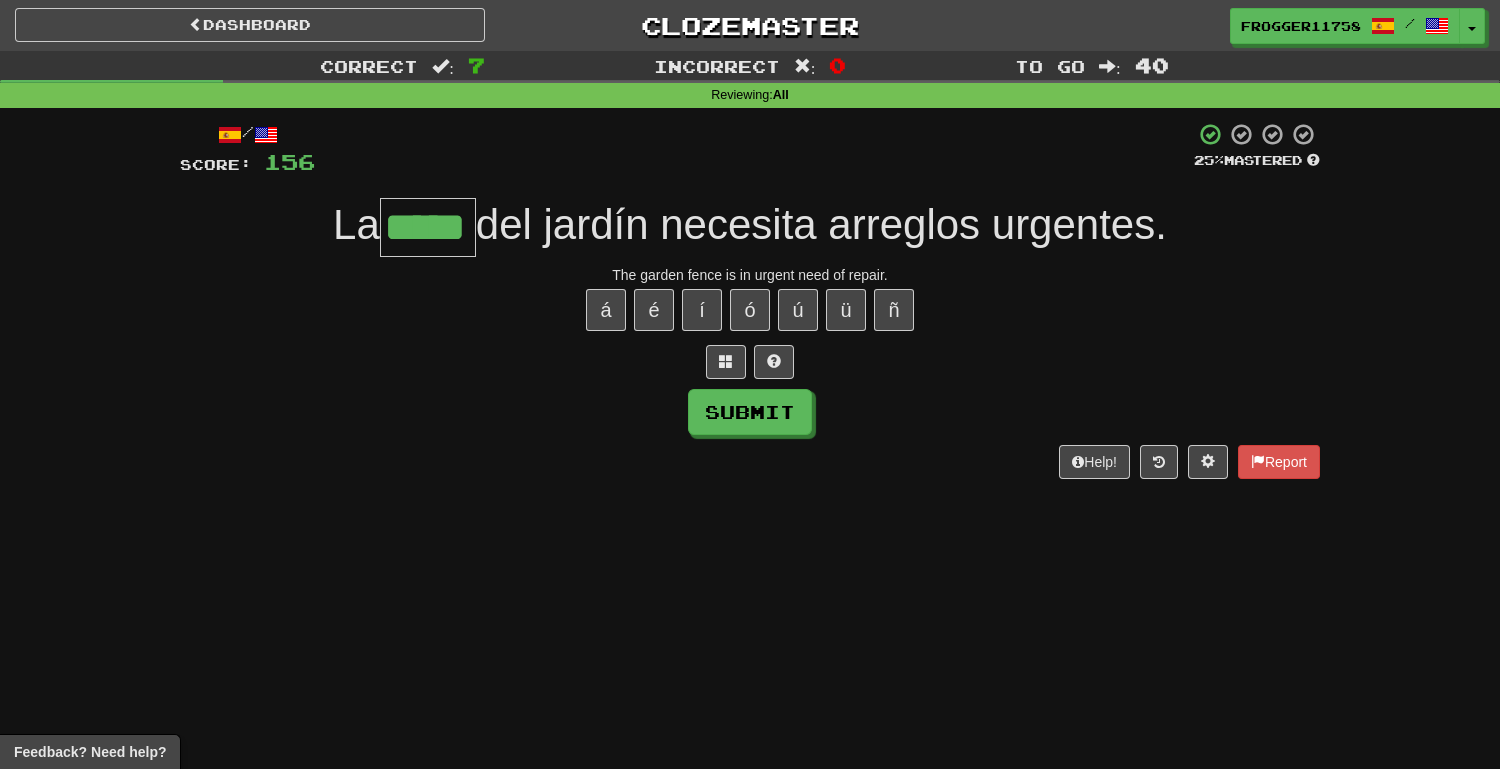 type on "*****" 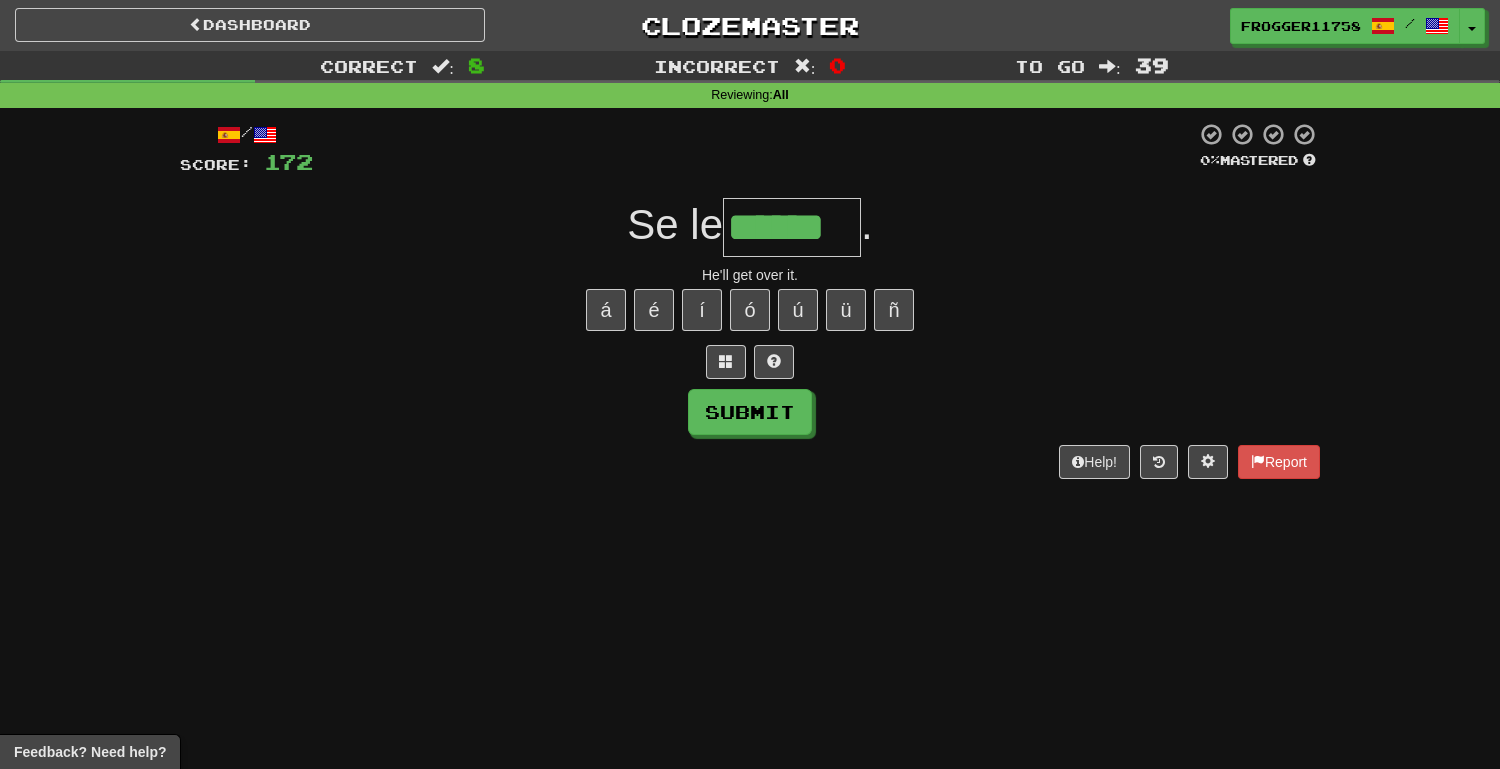 type on "******" 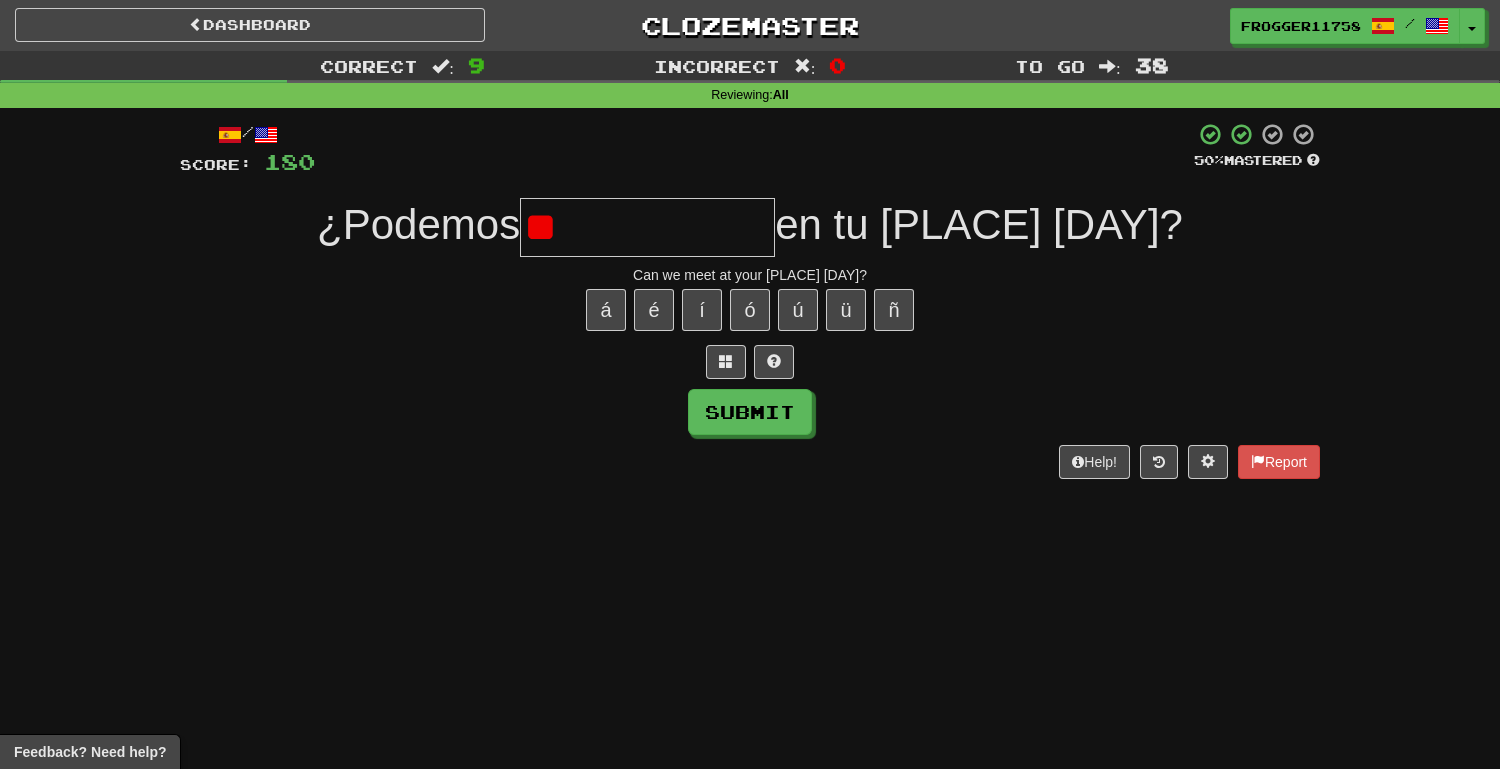 type on "*" 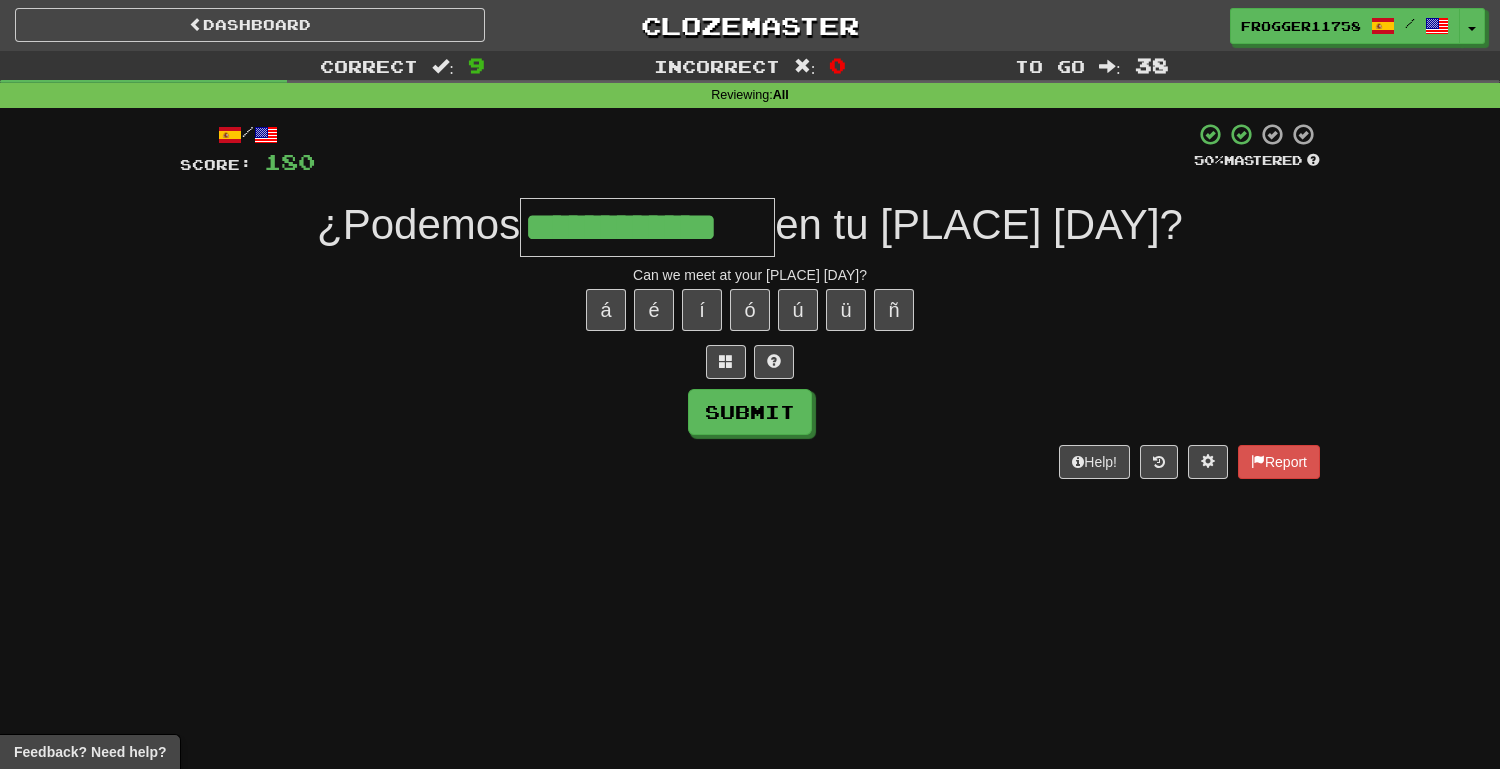type on "**********" 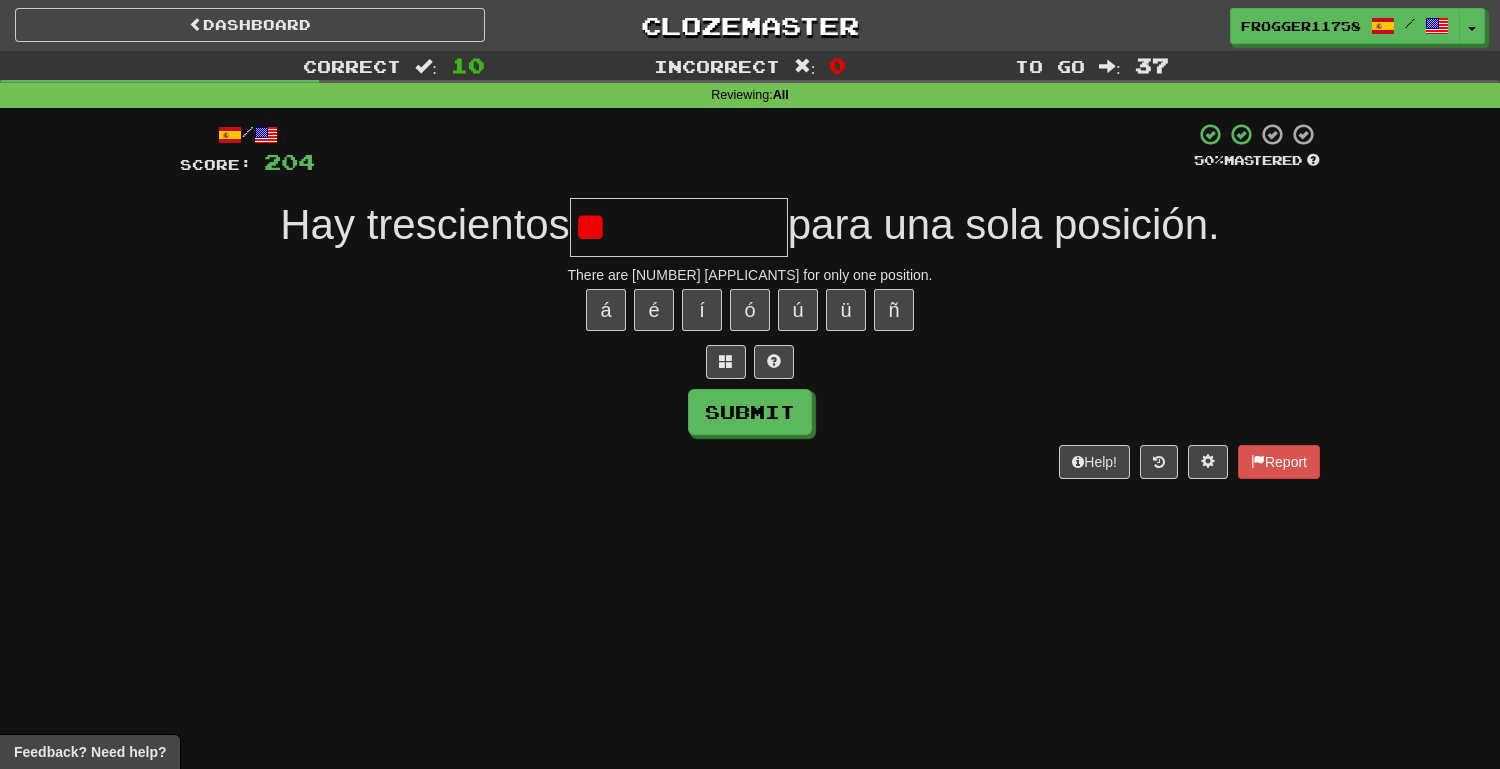 type on "*" 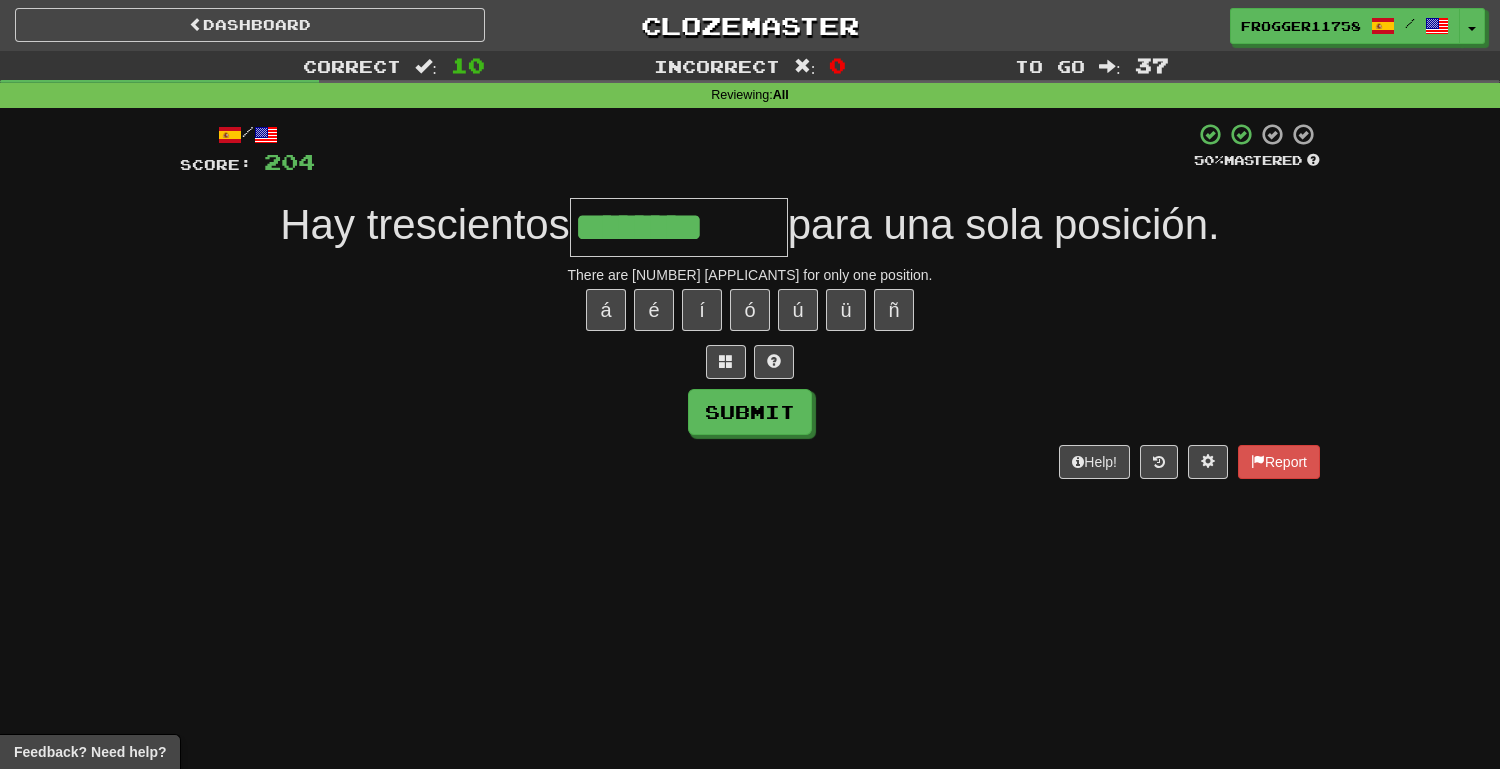 click at bounding box center [750, 362] 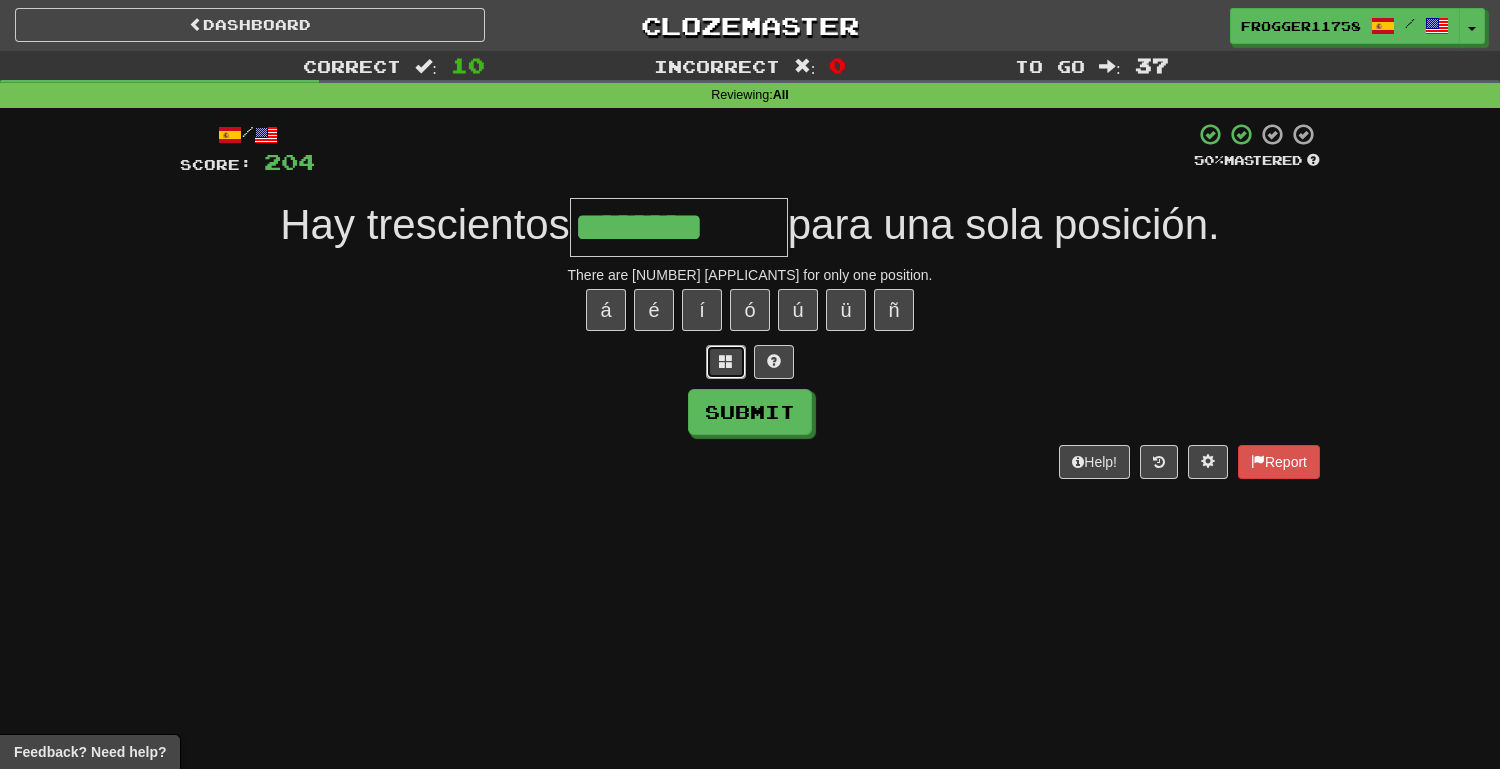 click at bounding box center [726, 361] 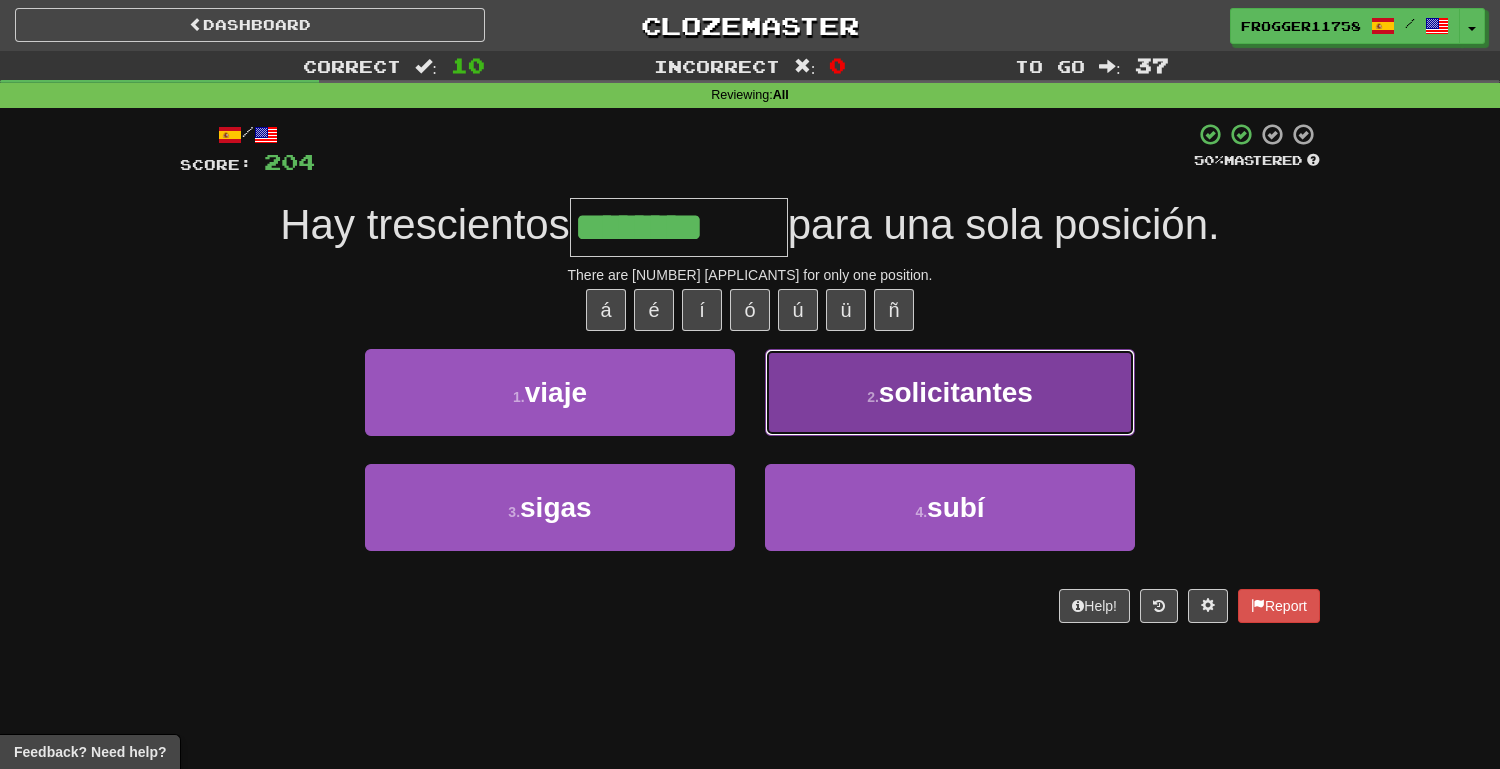 click on "2 ." at bounding box center [873, 397] 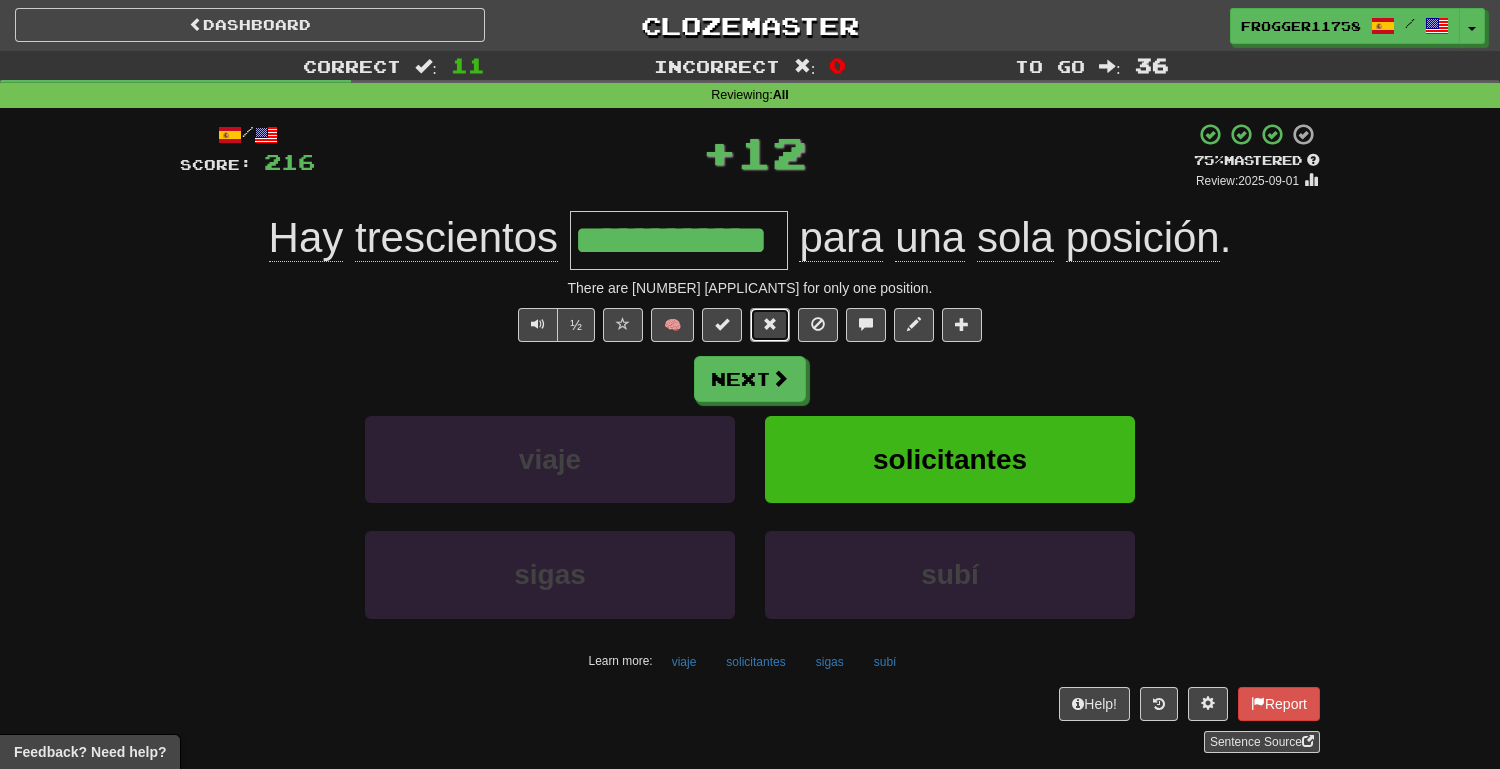 click at bounding box center (770, 324) 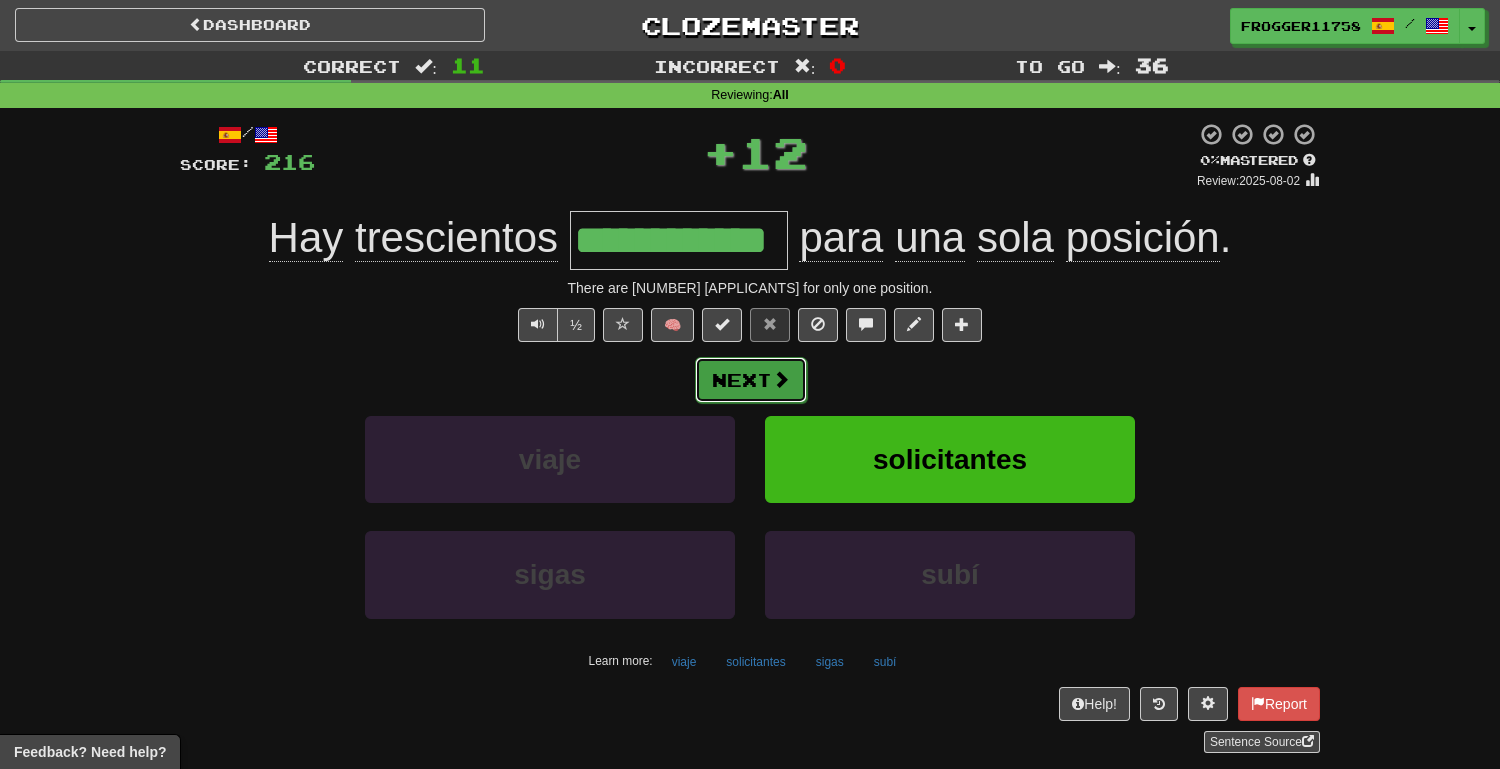 click on "Next" at bounding box center [751, 380] 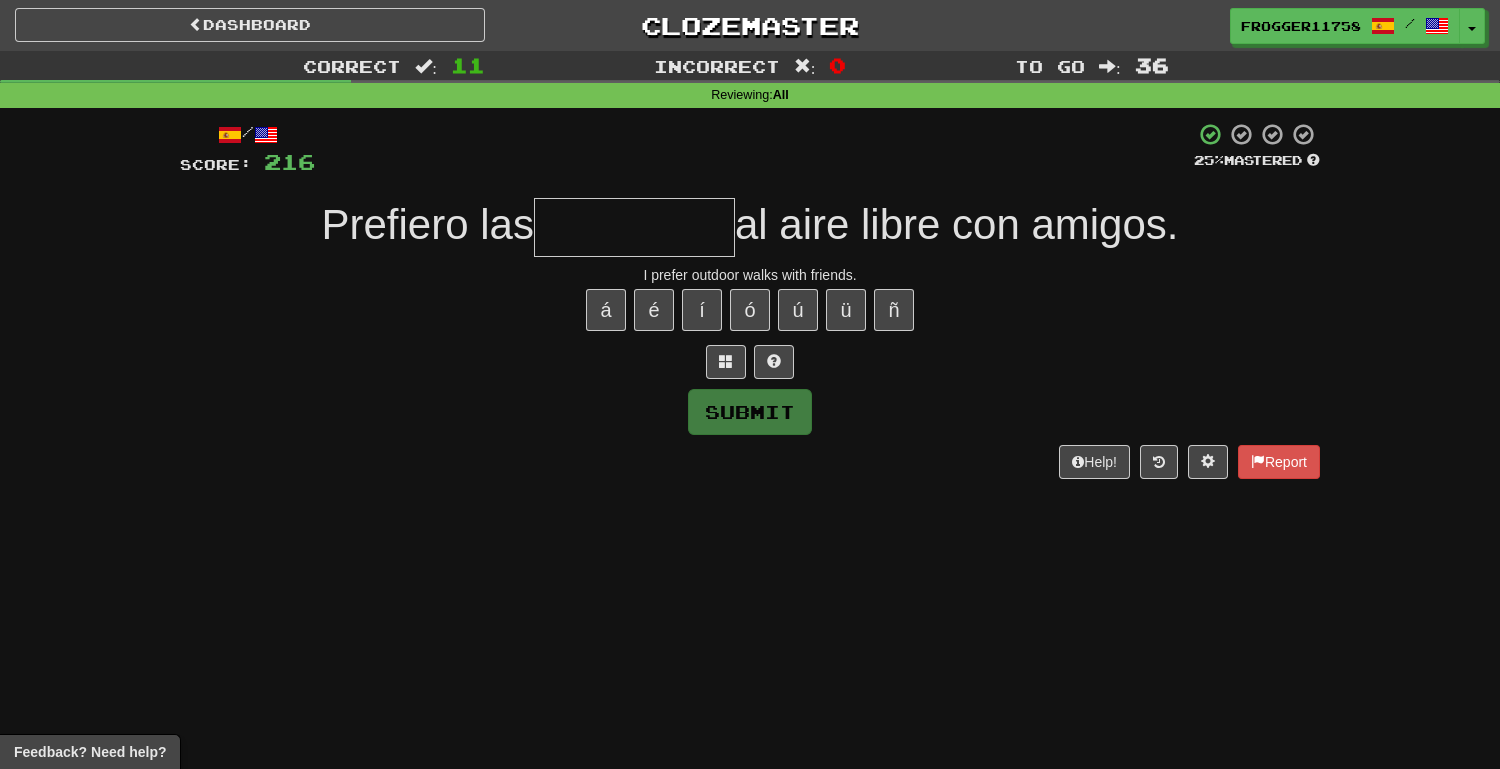 type on "*" 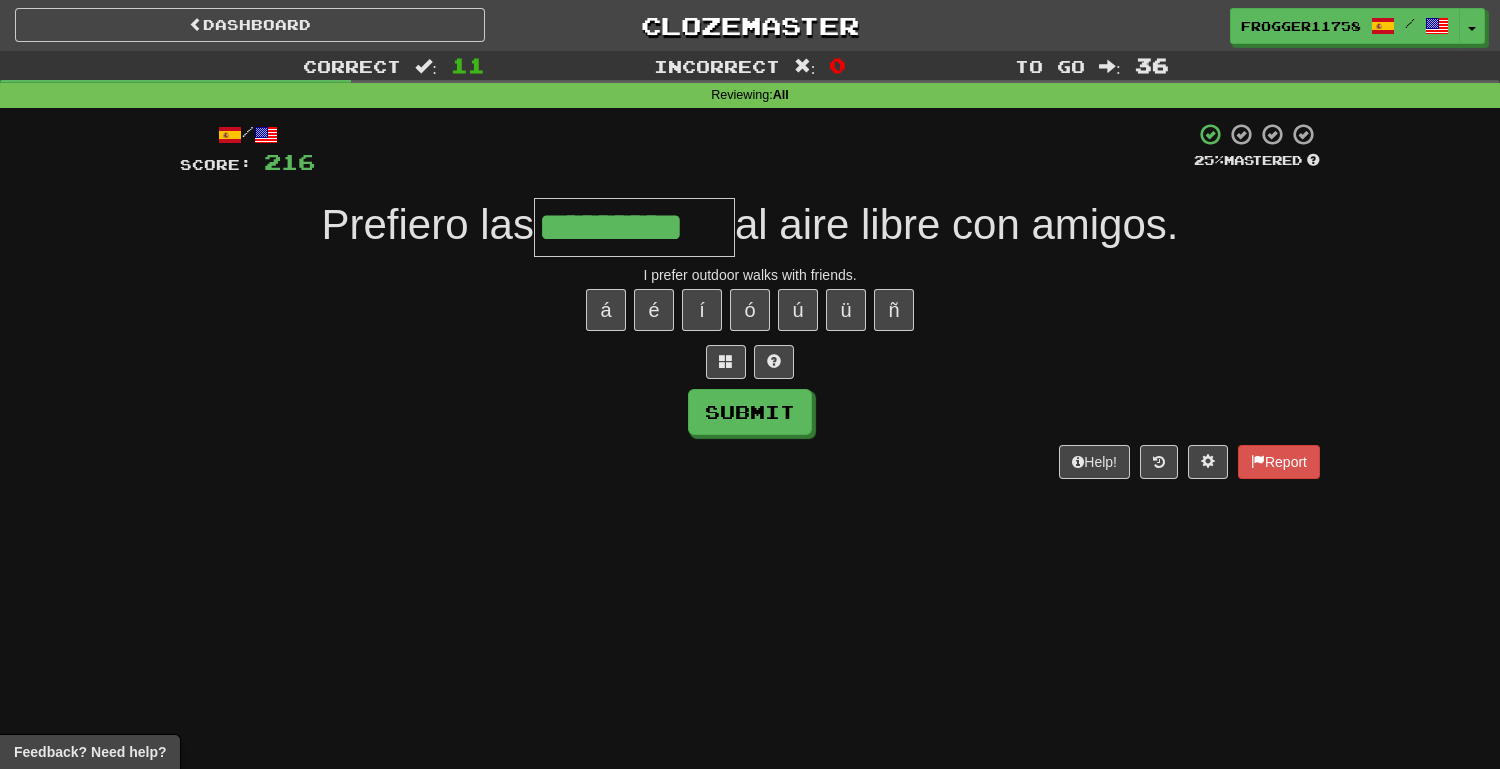 type on "*********" 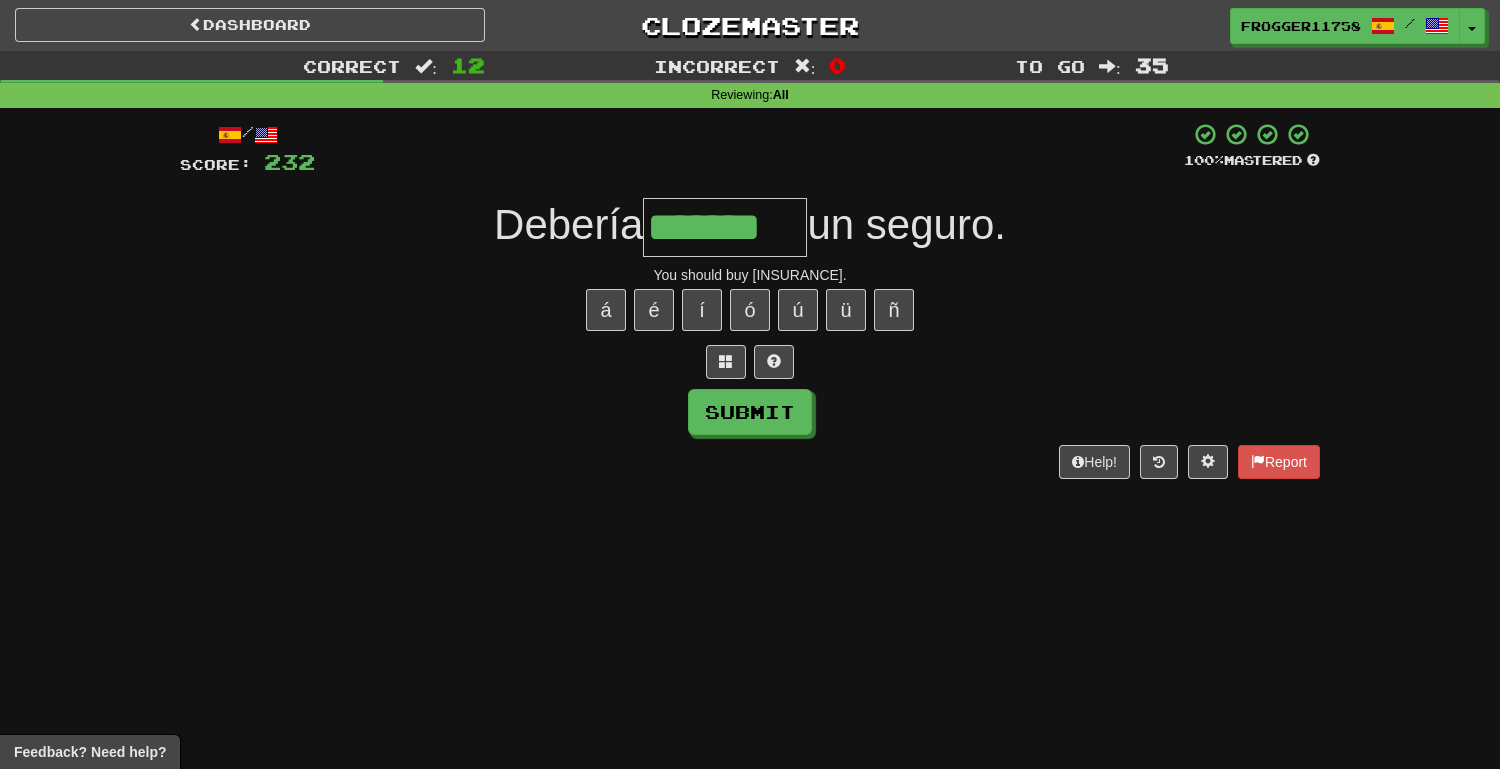type on "*******" 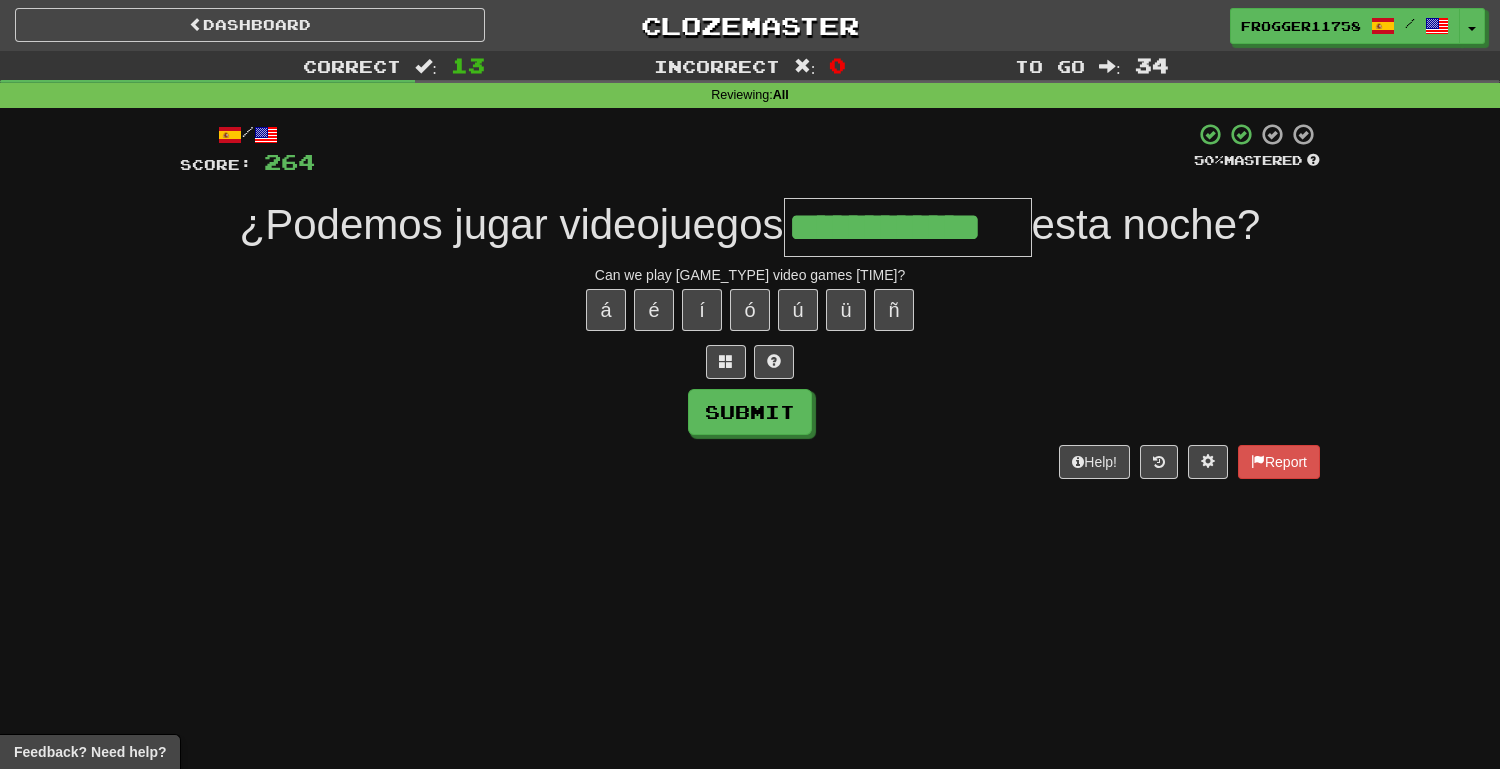 type on "**********" 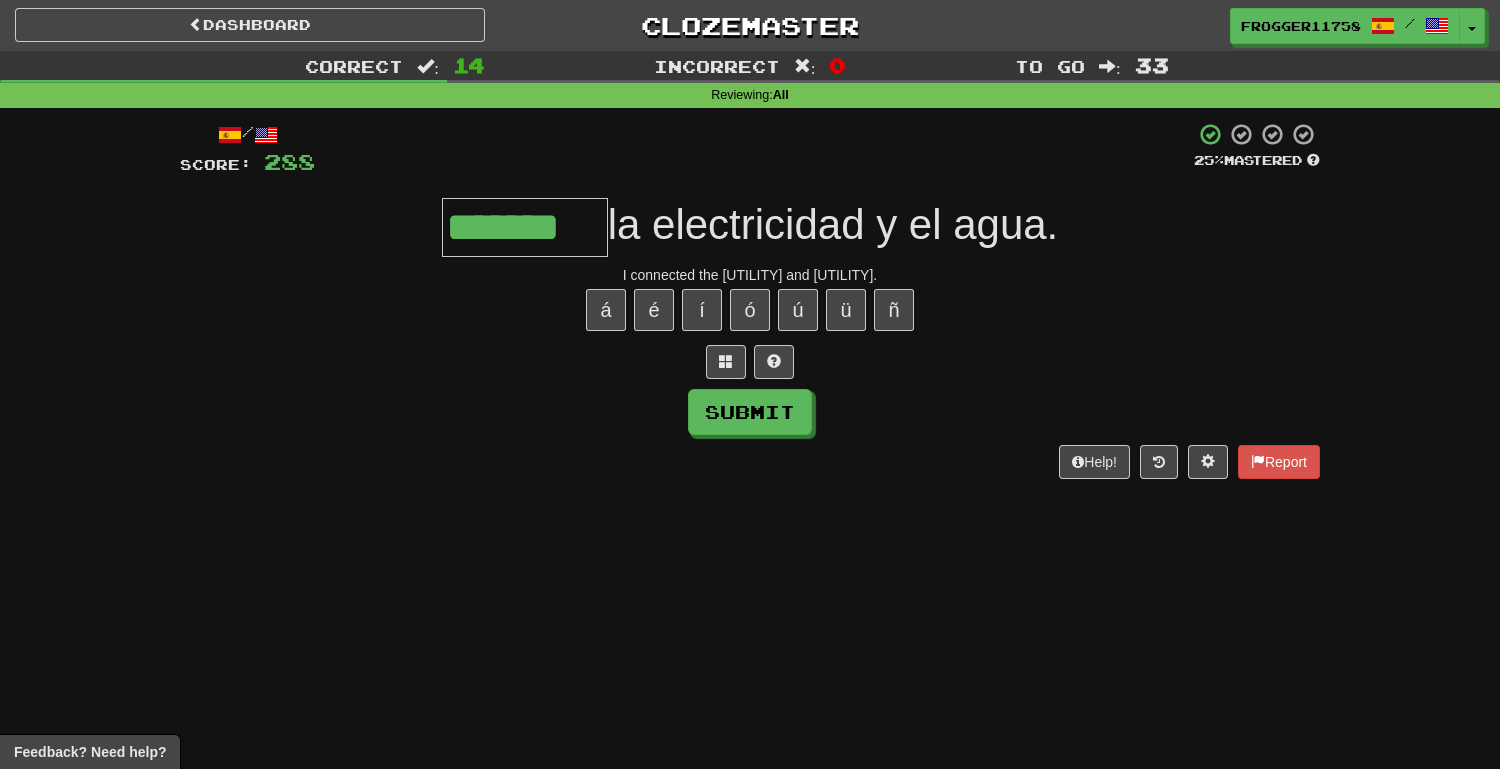 type on "*******" 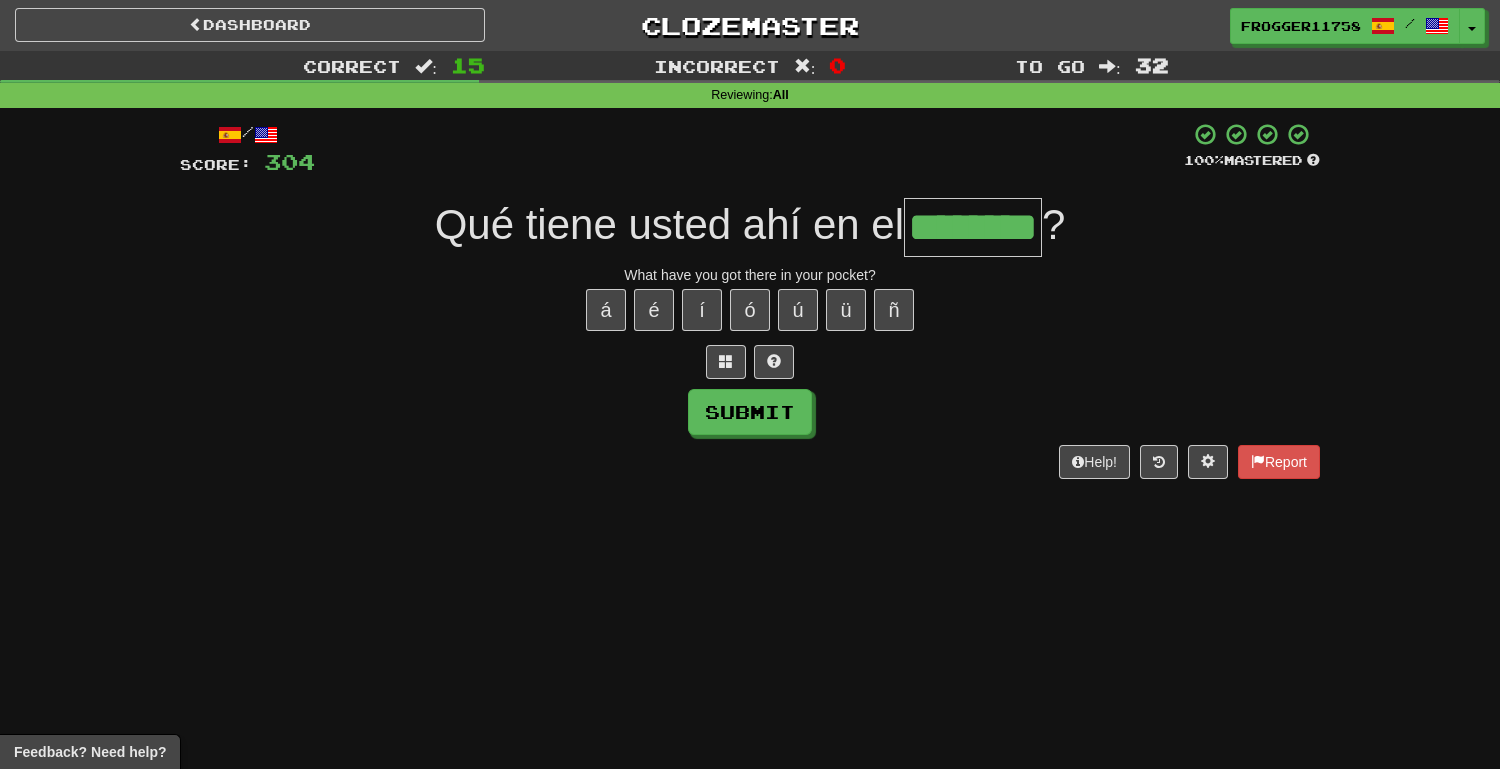 type on "********" 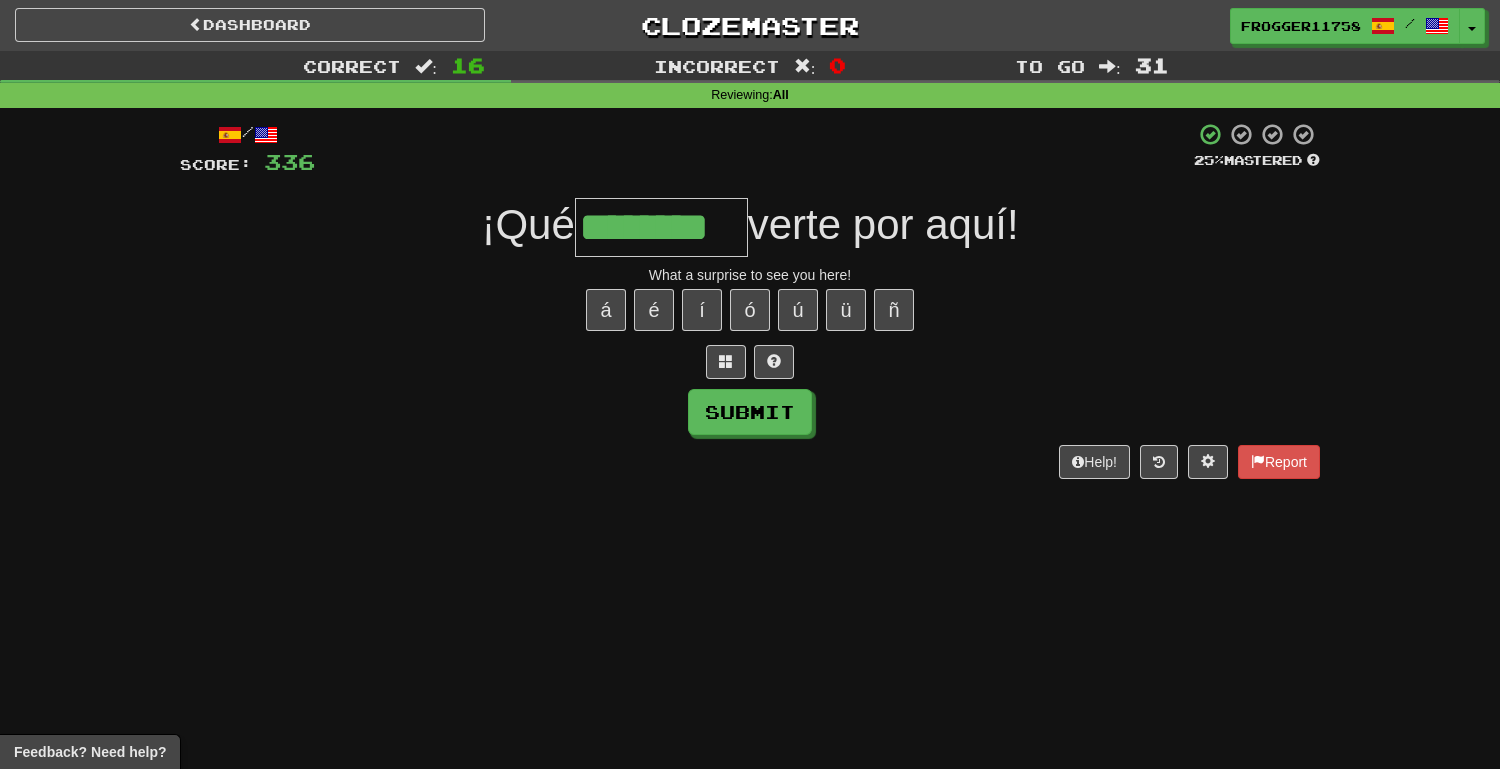 type on "********" 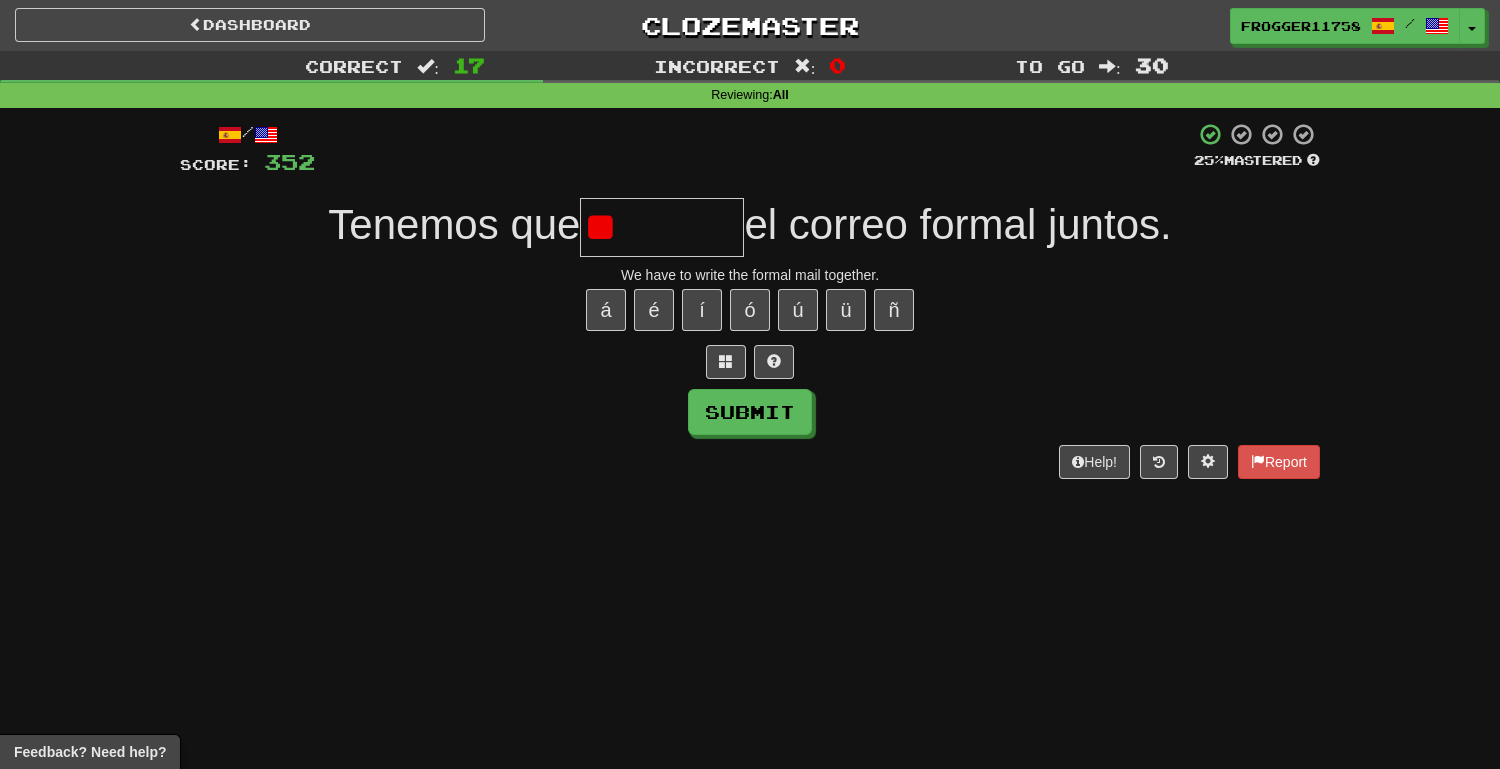 type on "*" 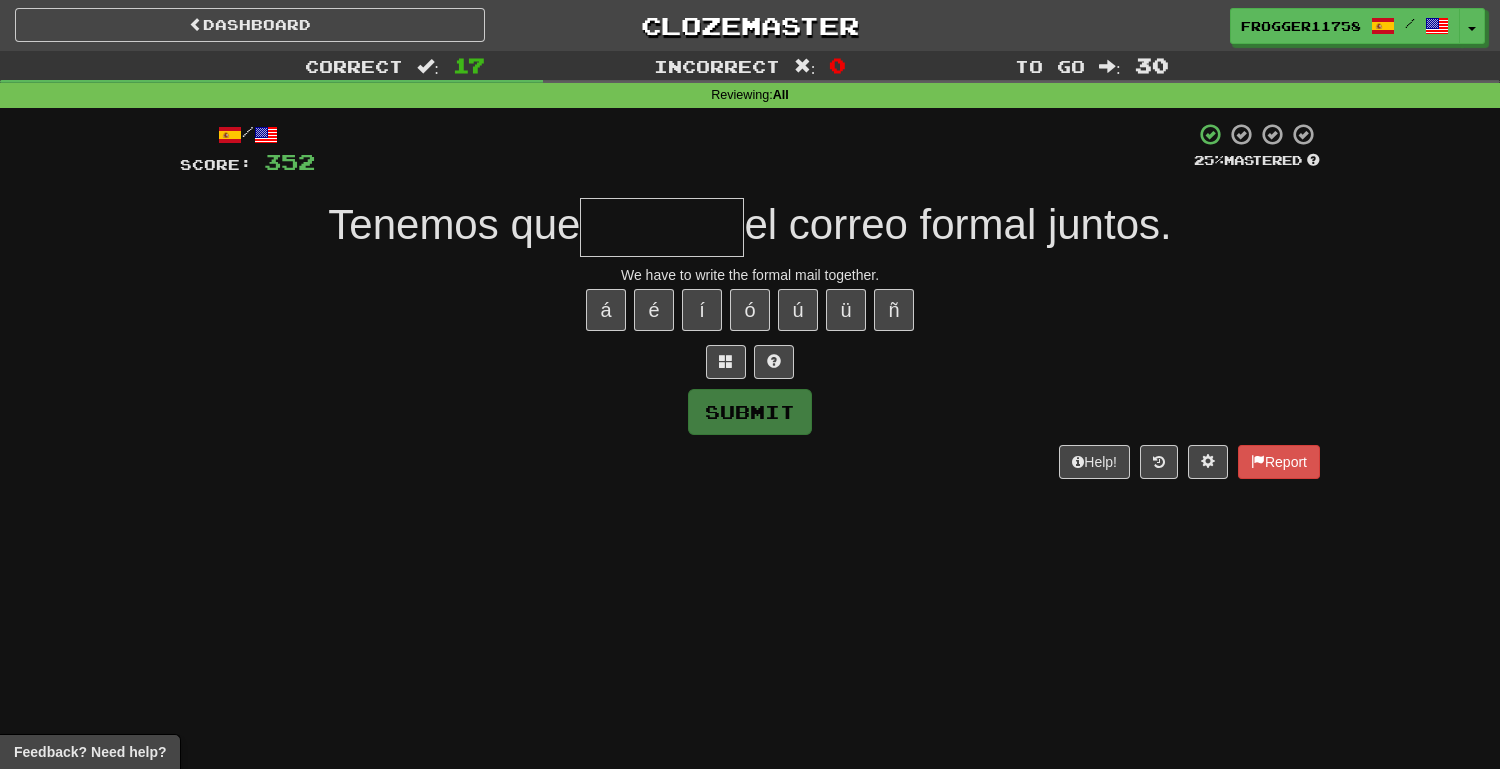 type on "*" 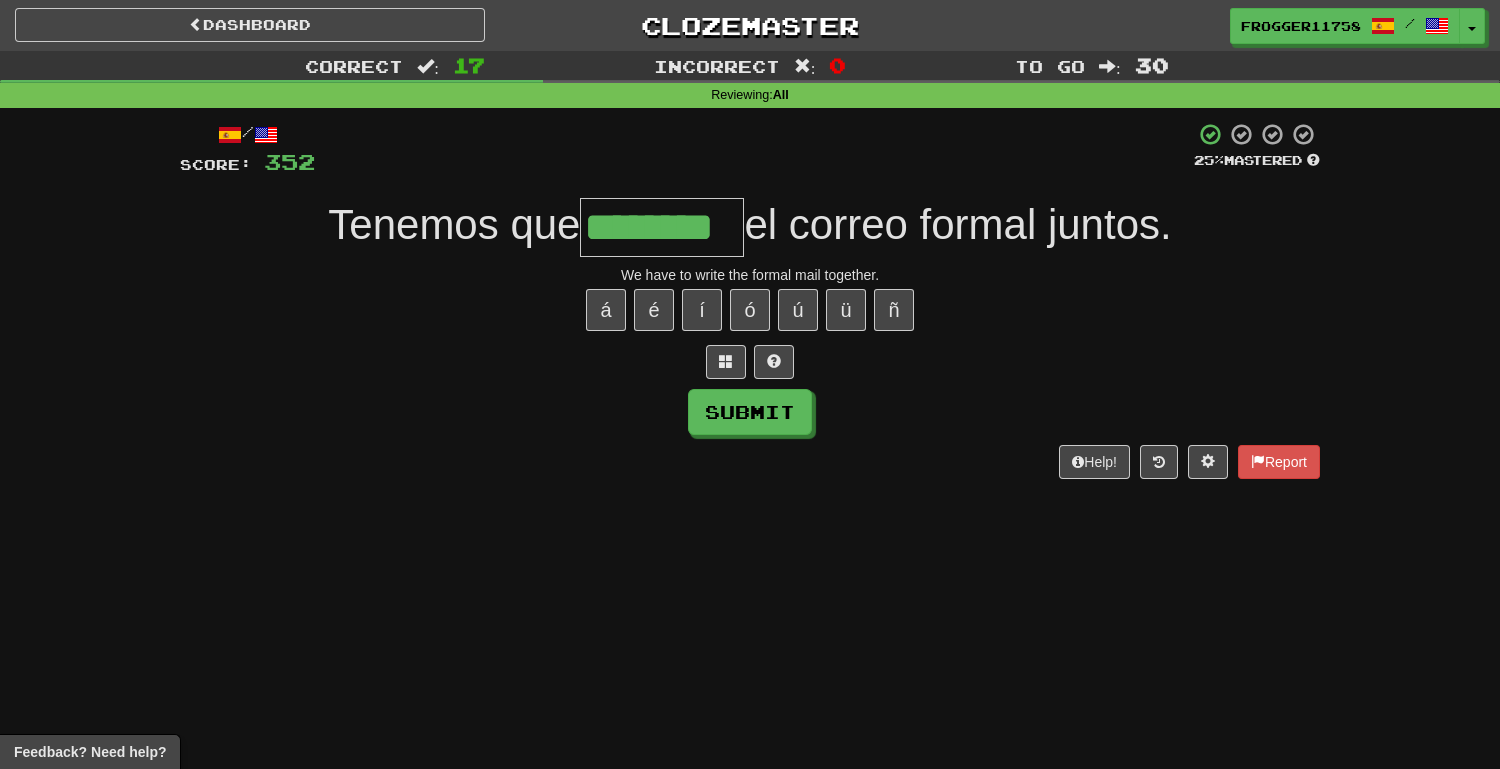 type on "********" 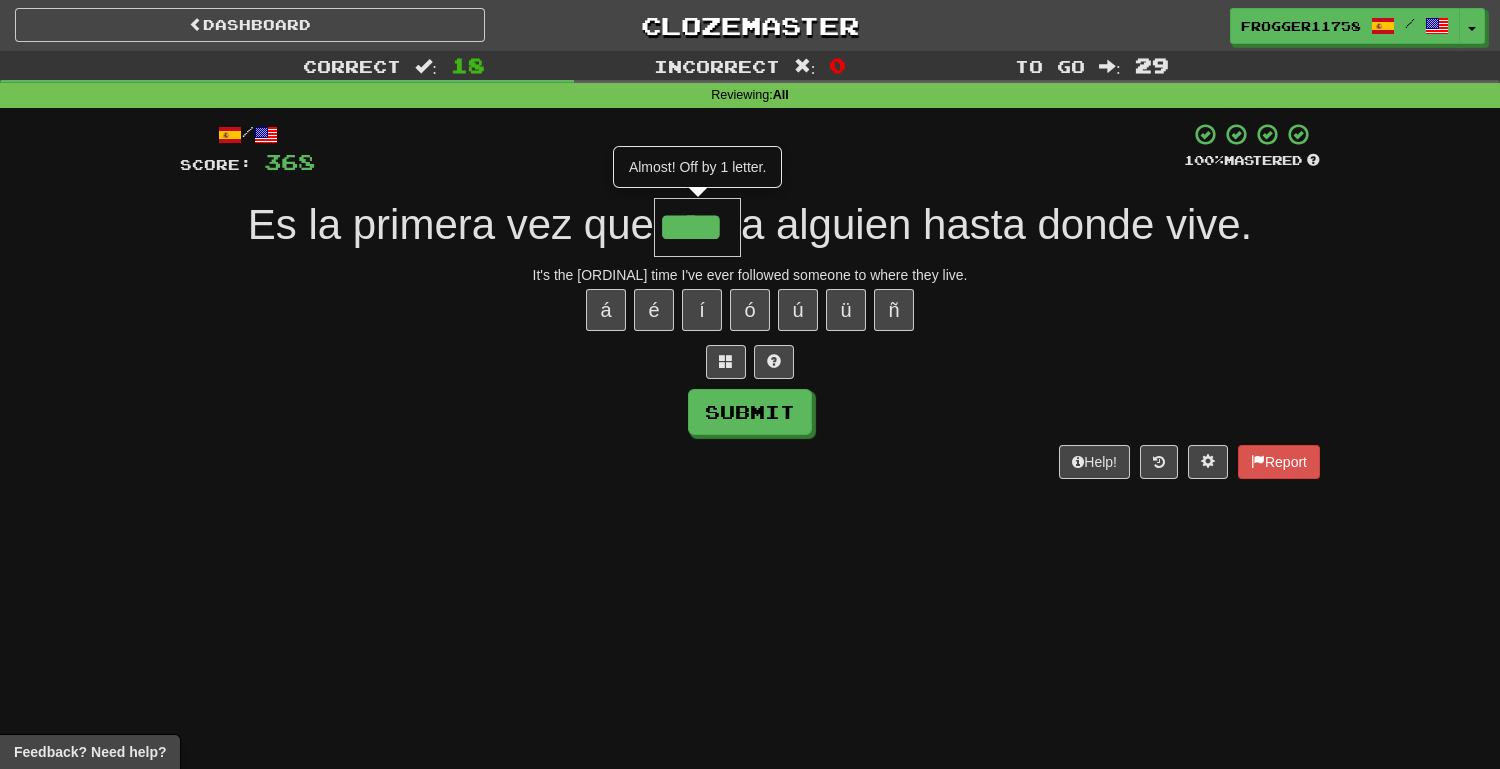 type on "****" 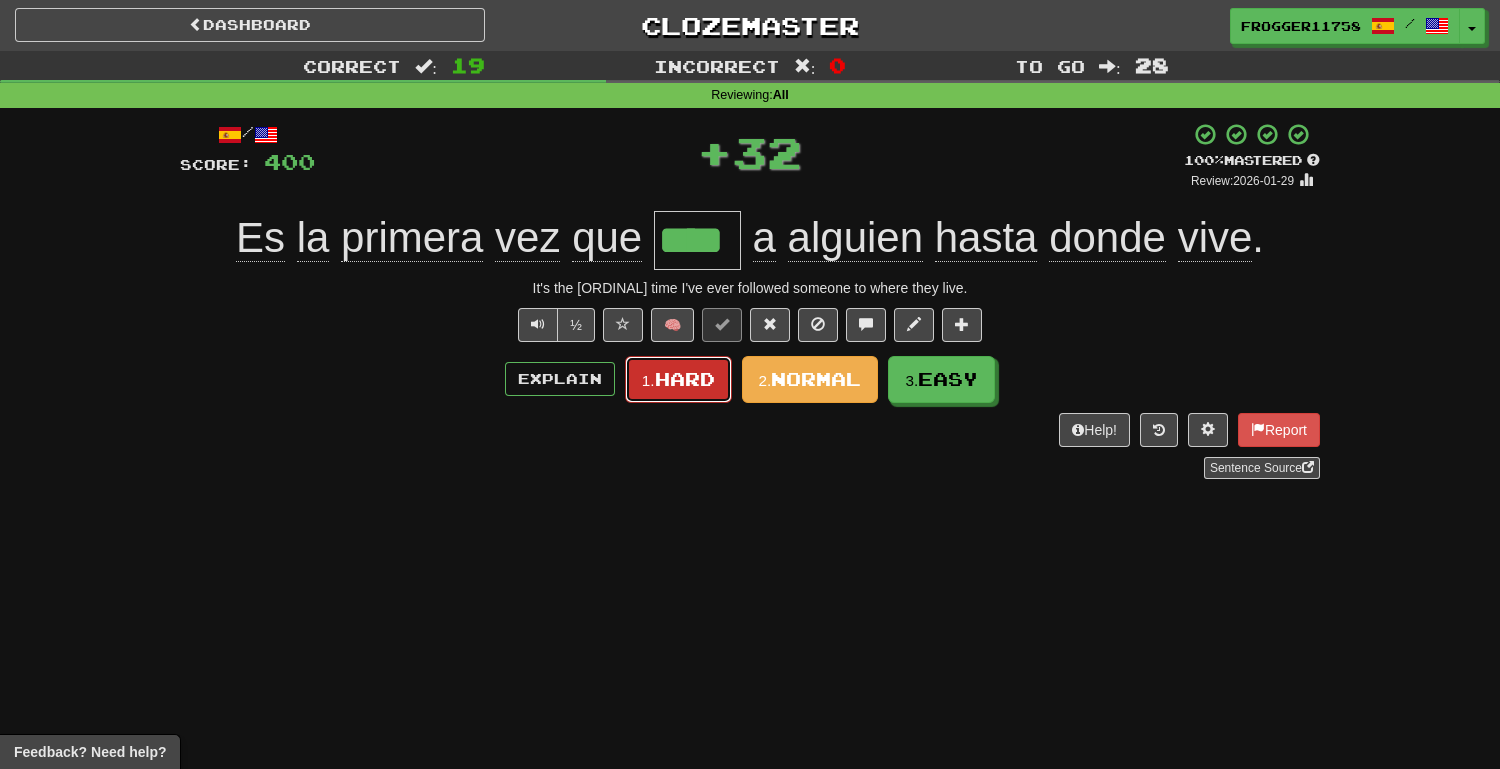 click on "1.  Hard" at bounding box center (678, 379) 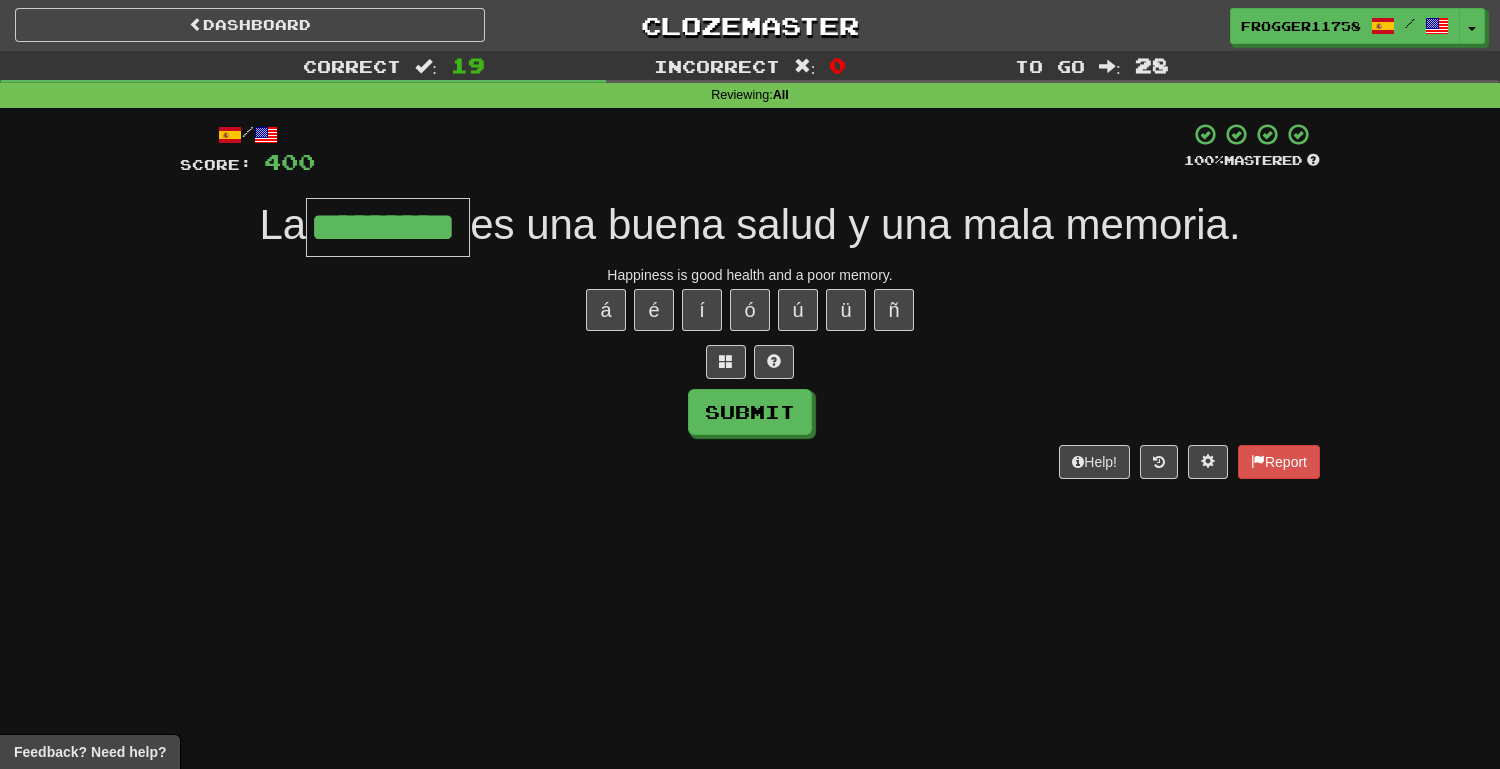 type on "*********" 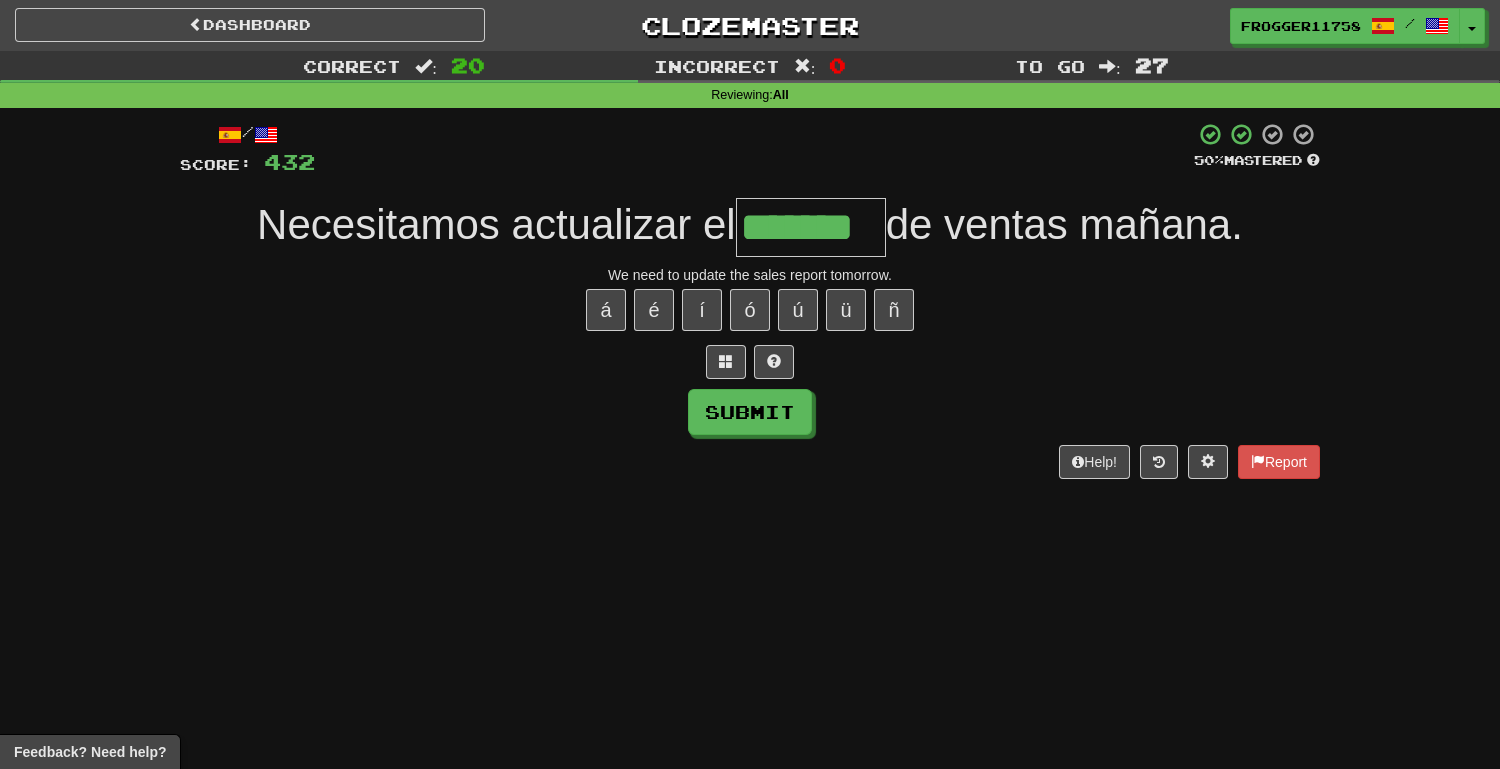 type on "*******" 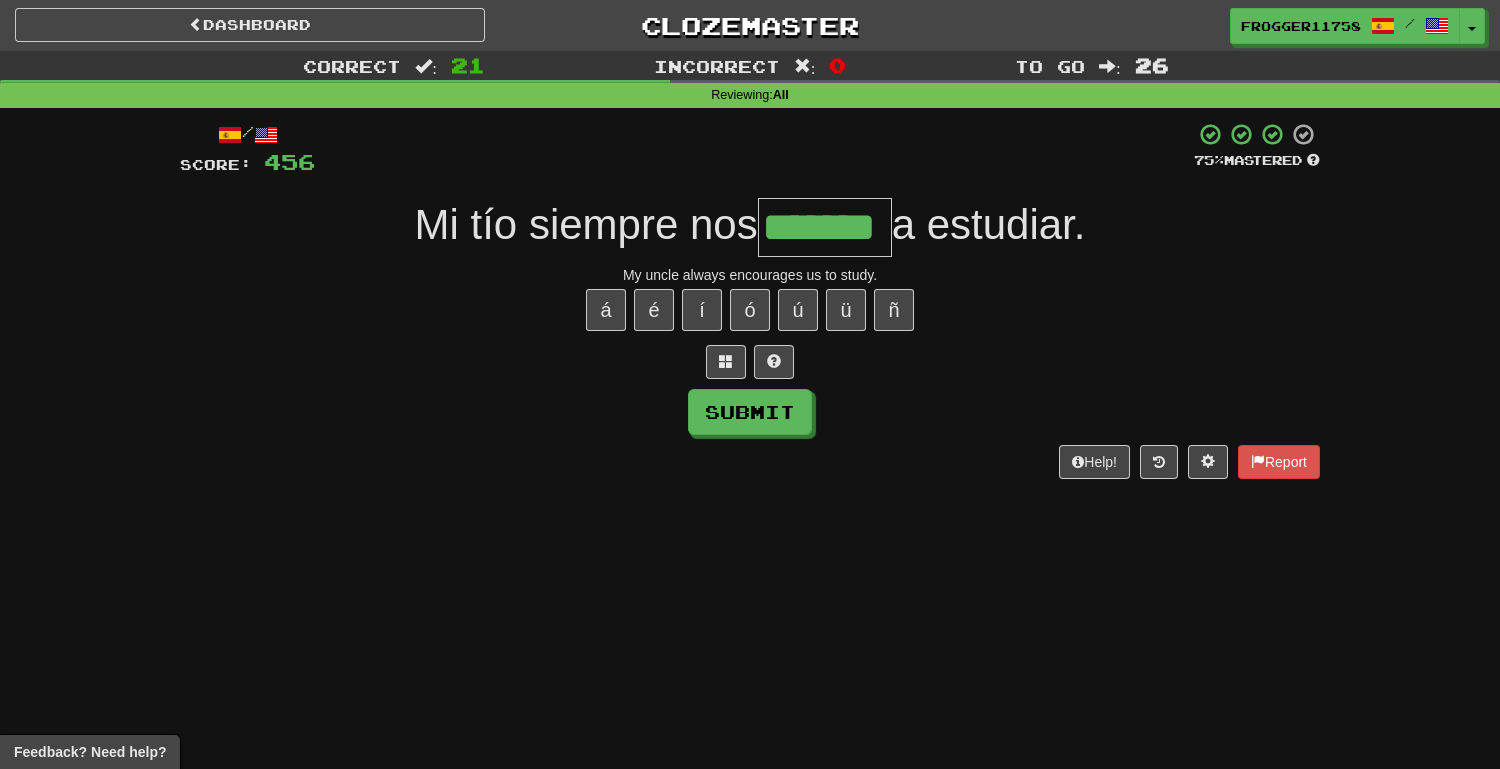 type on "*******" 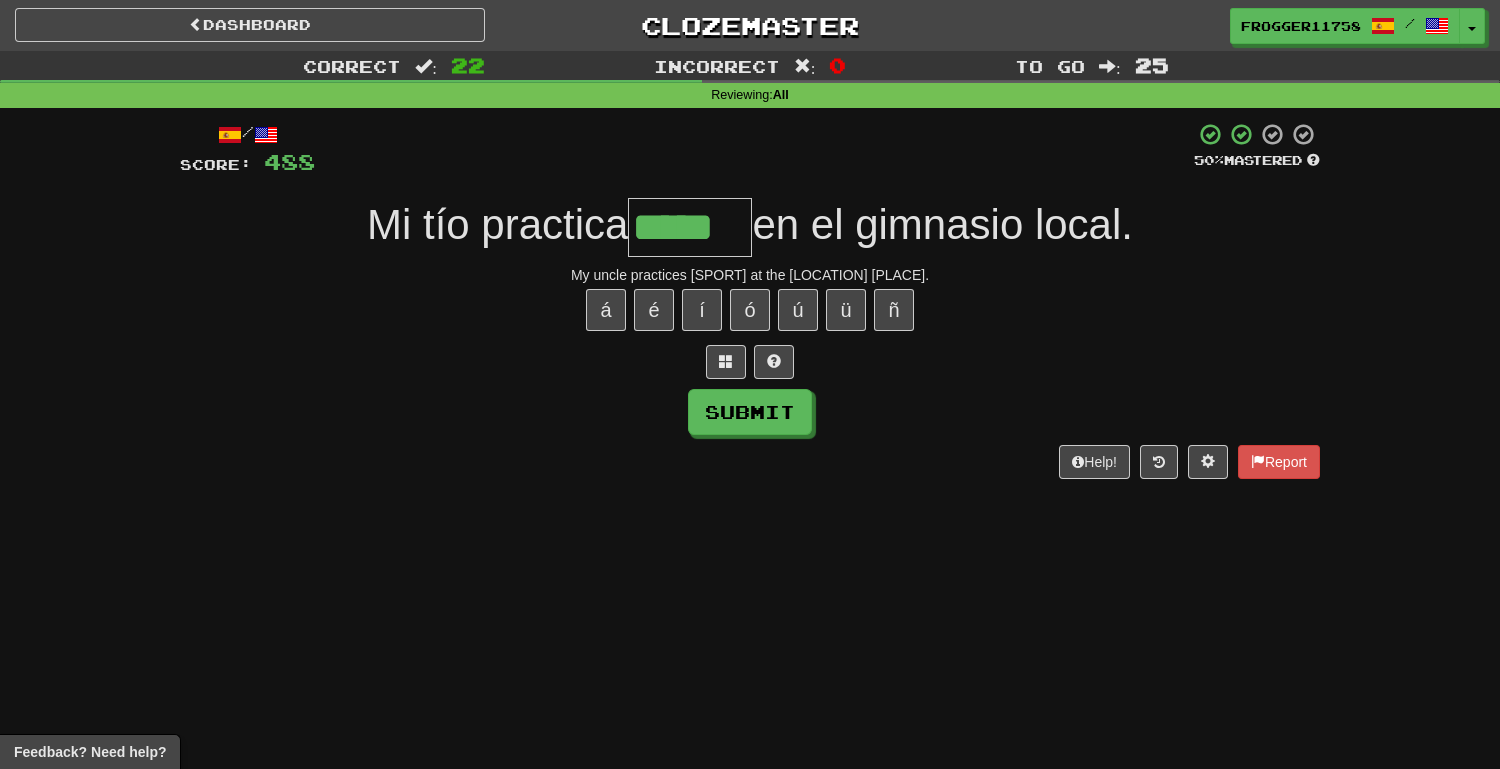 type on "*****" 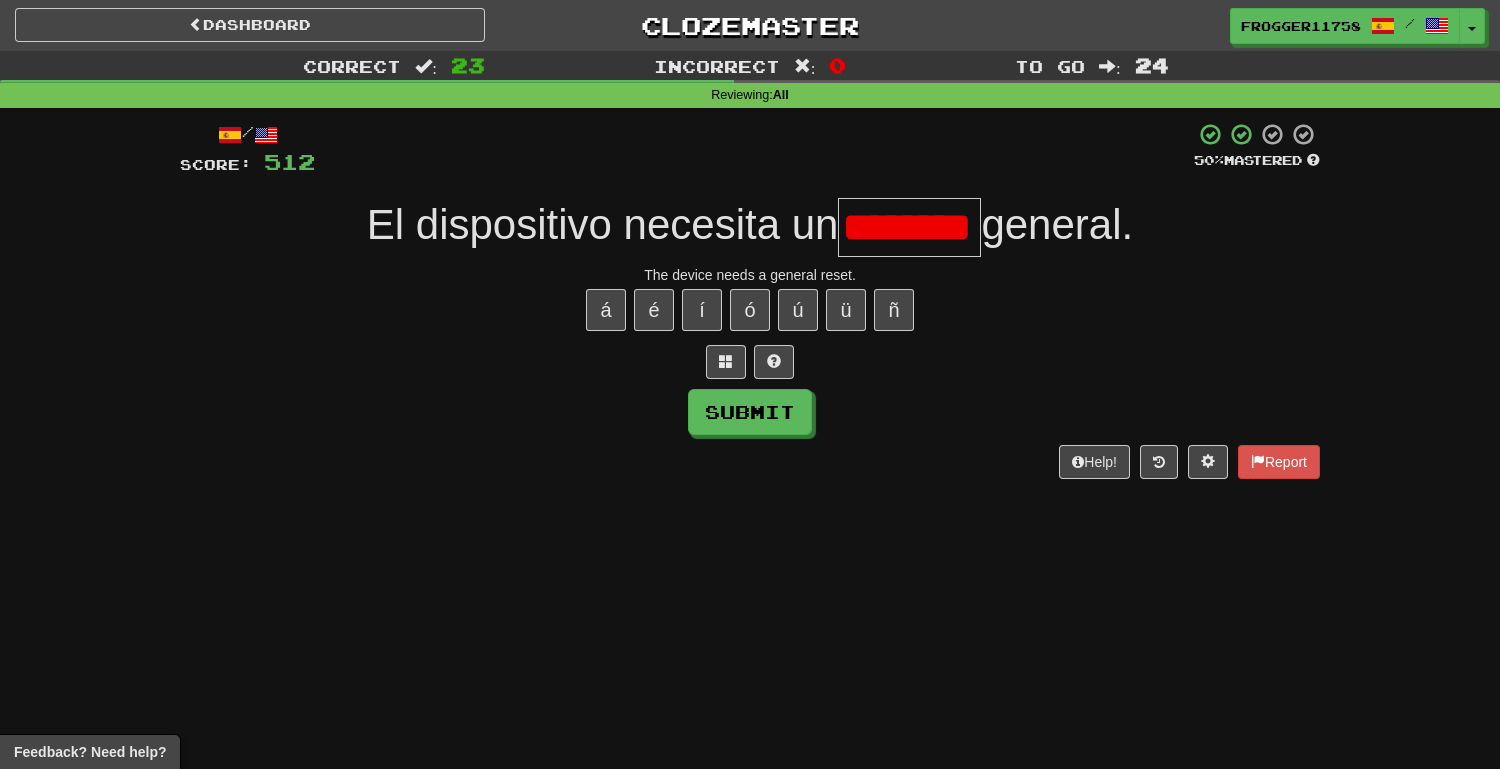 type on "********" 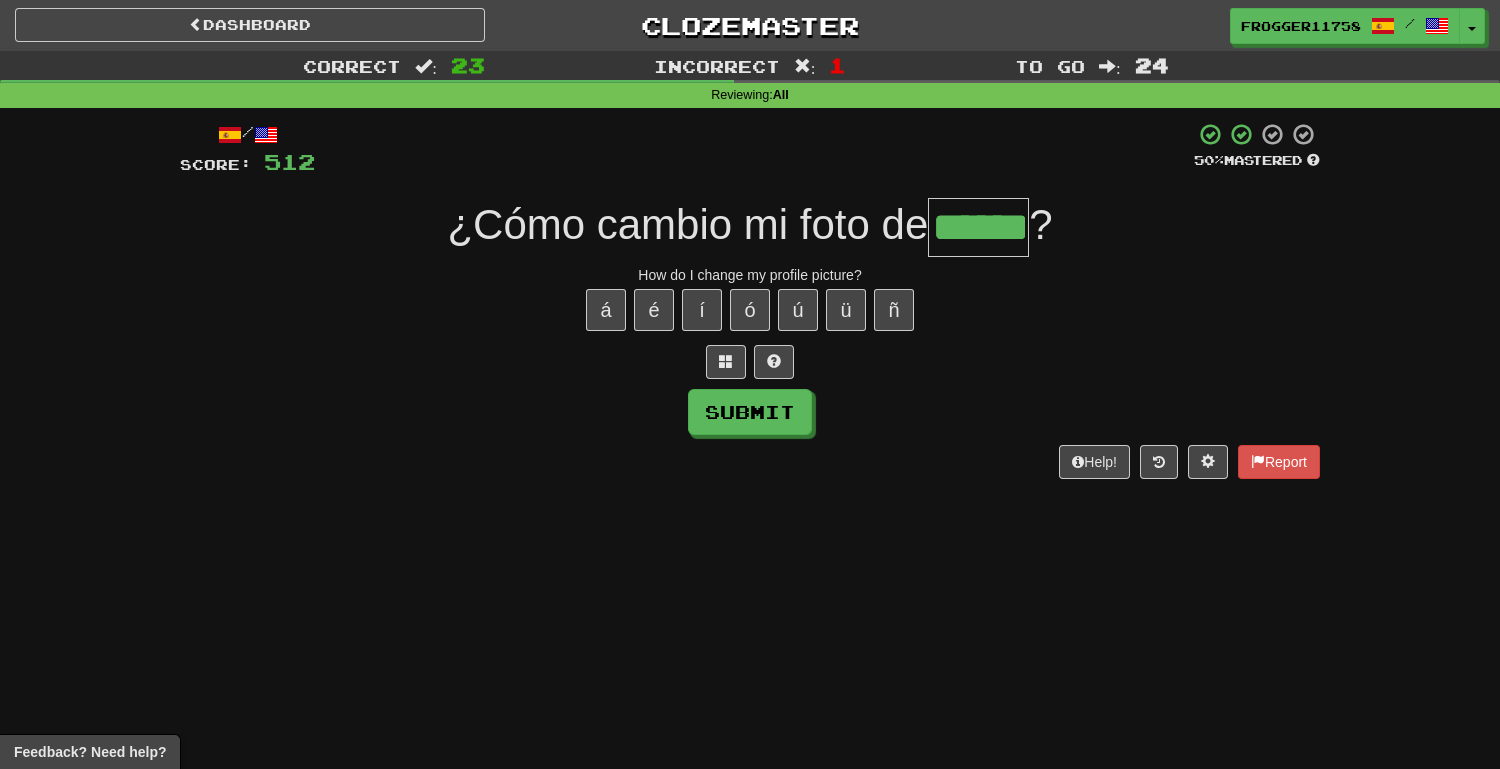 type on "******" 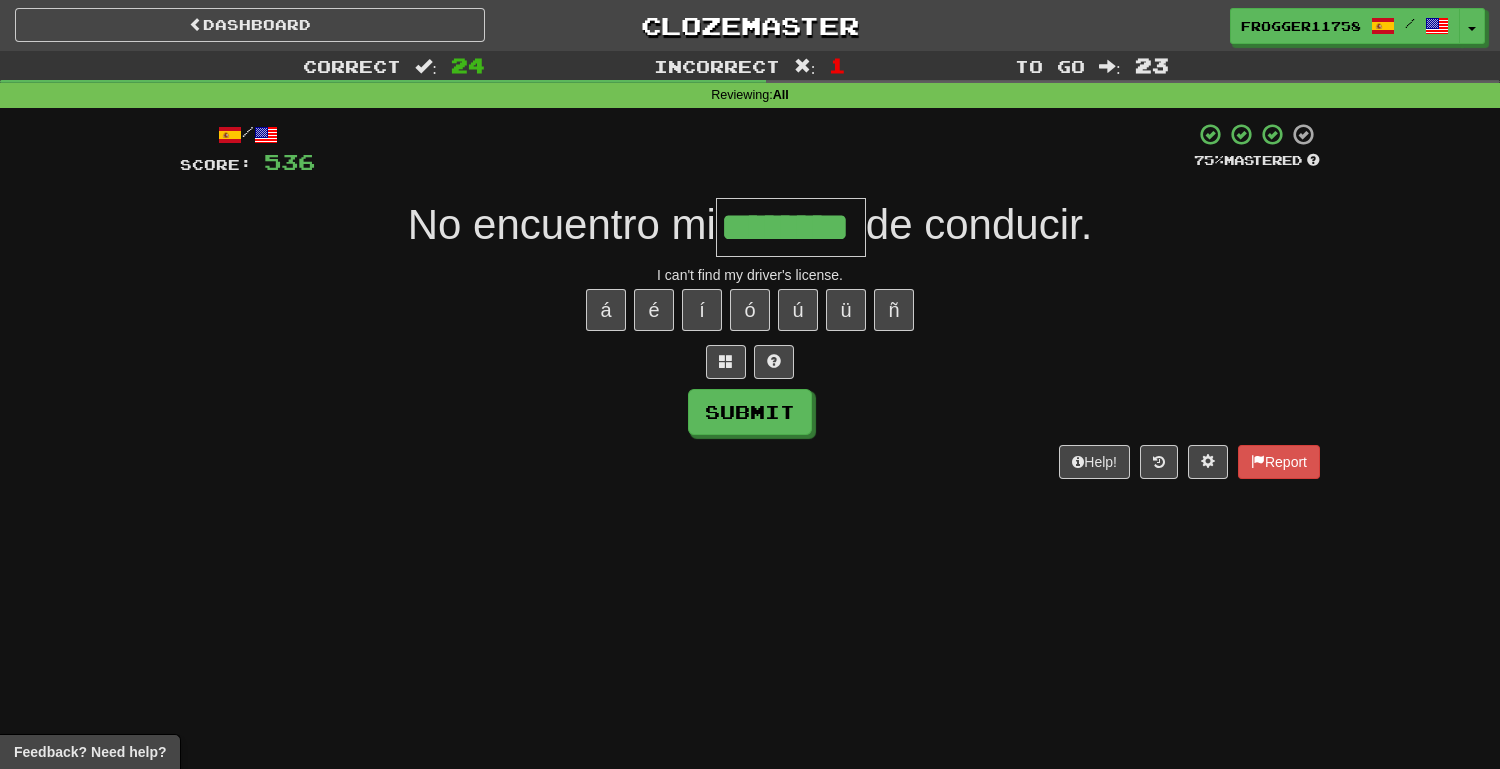 type on "********" 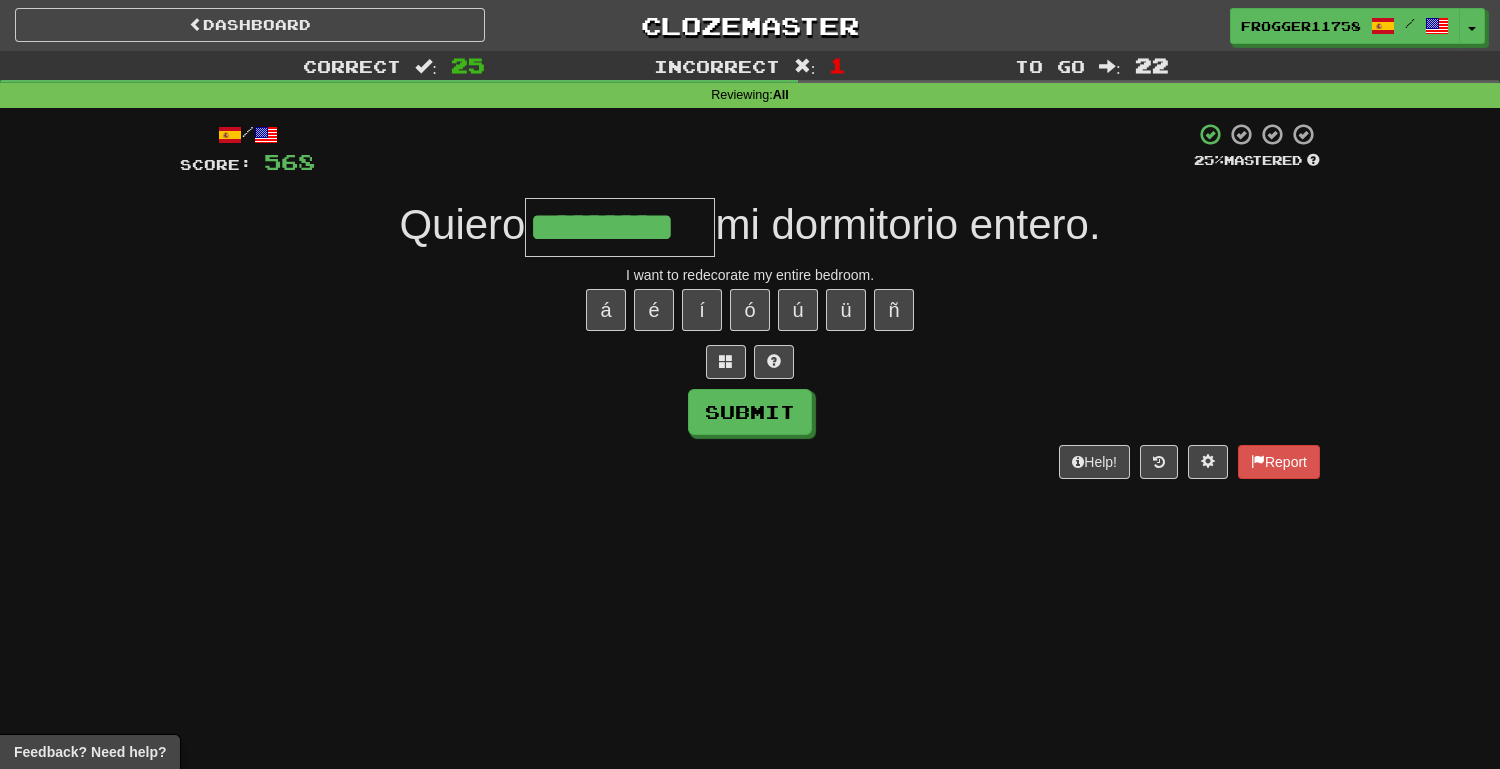 type on "*********" 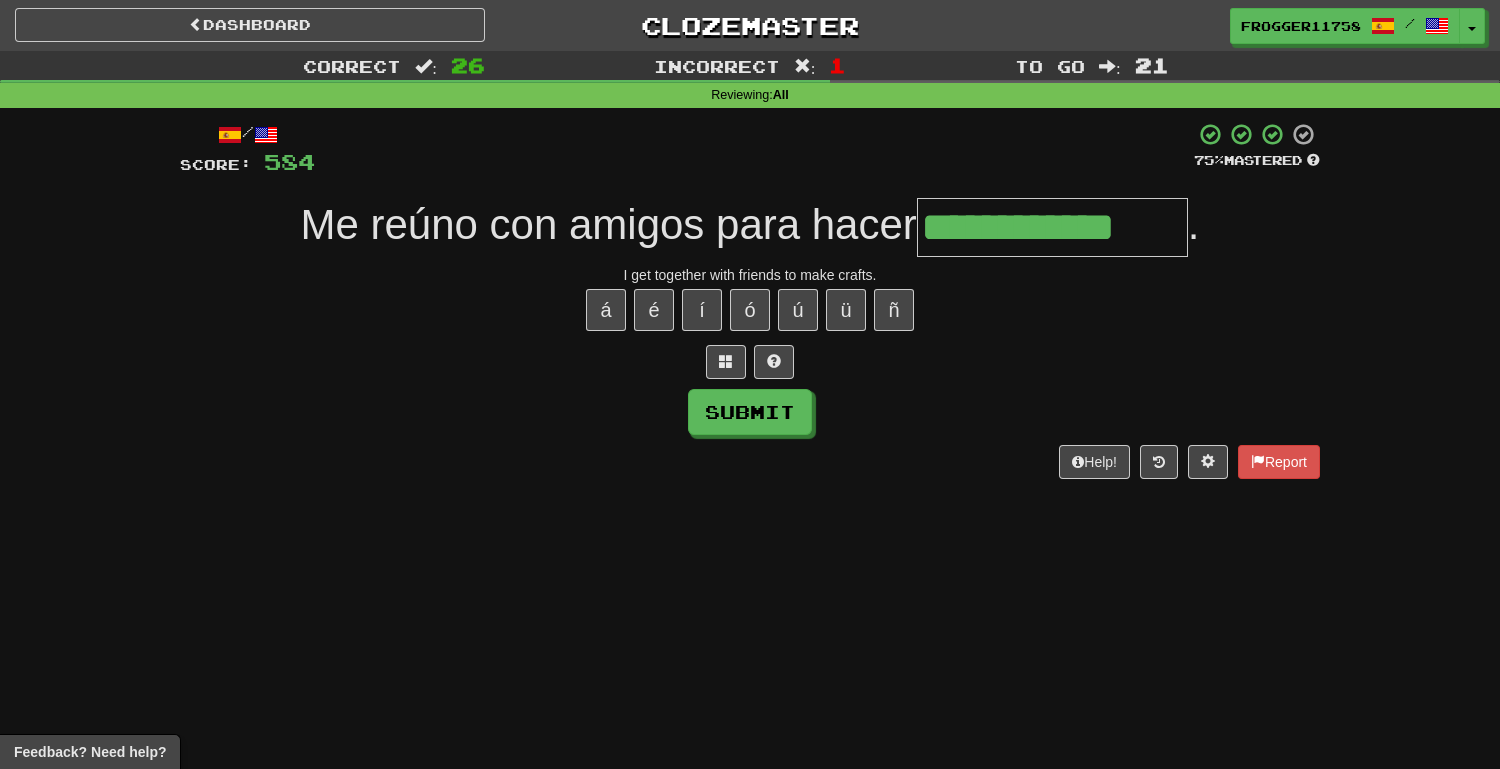 type on "**********" 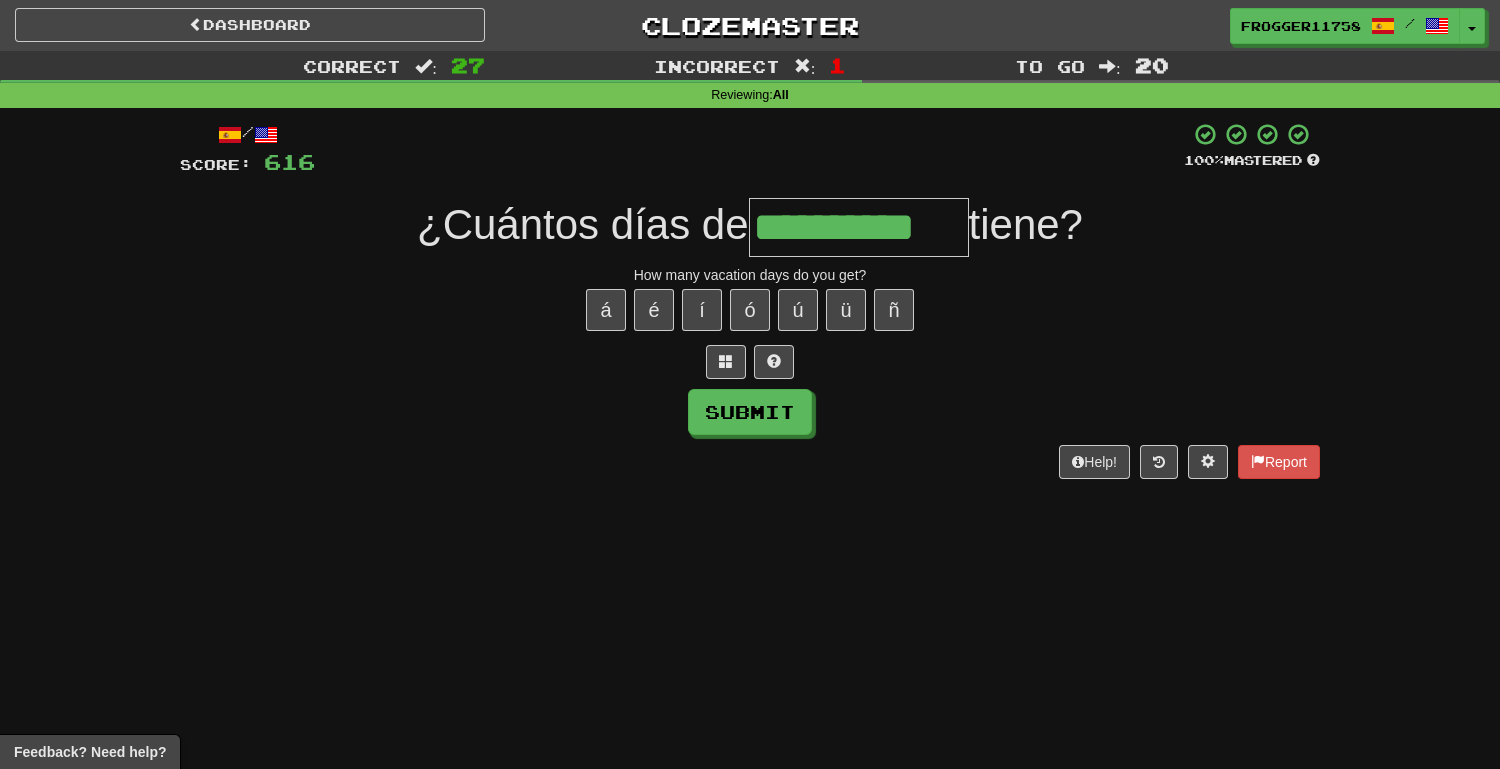 type on "**********" 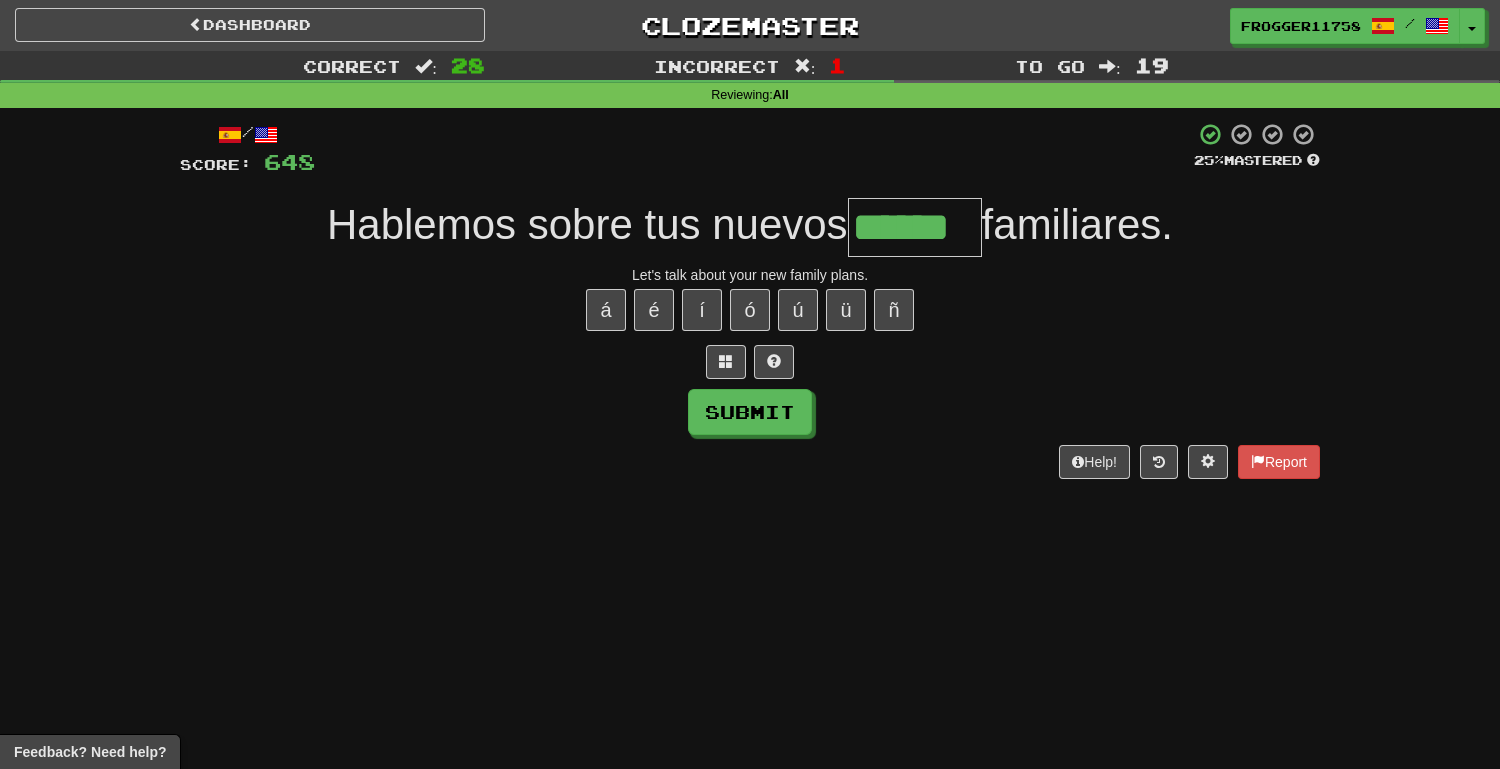 type on "******" 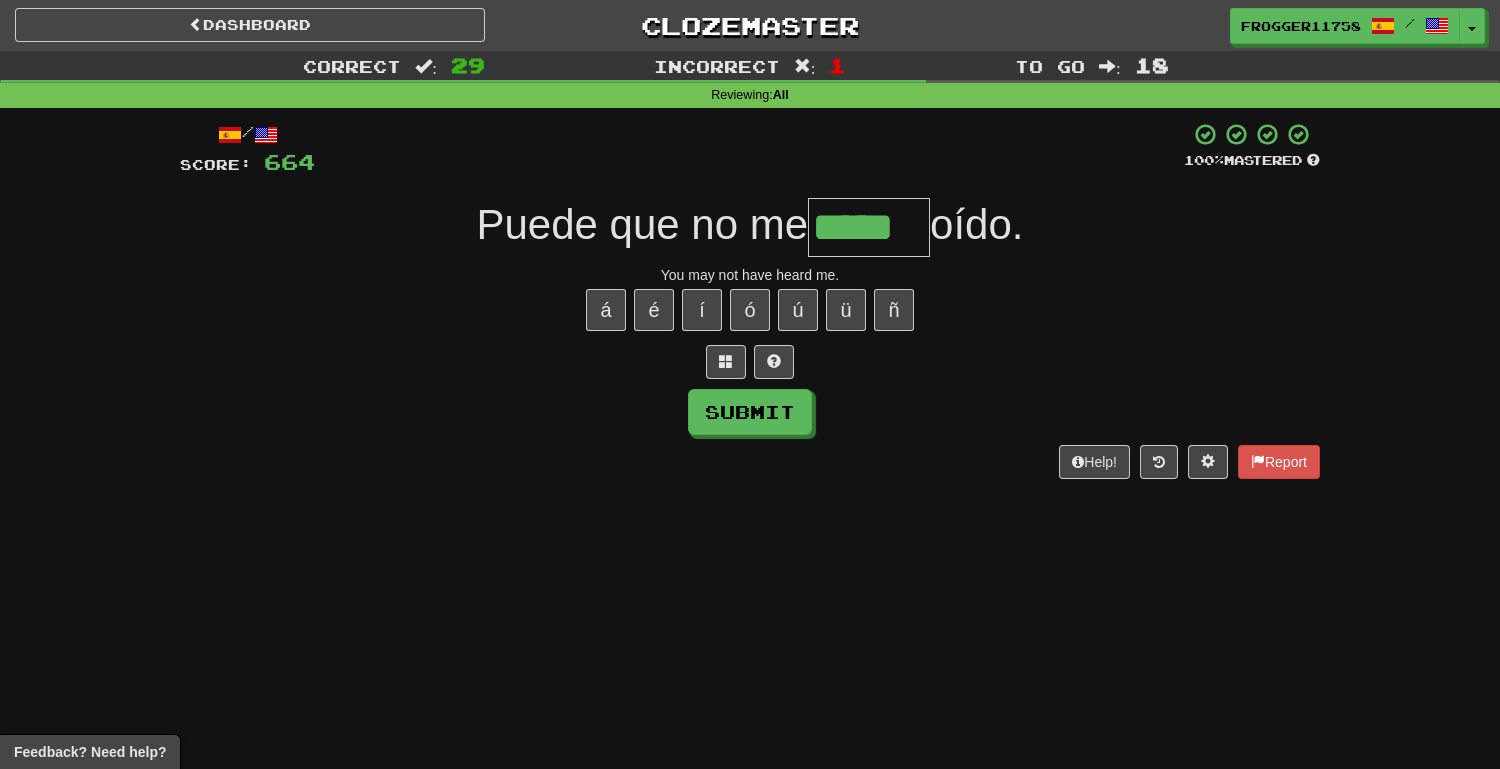 type on "*****" 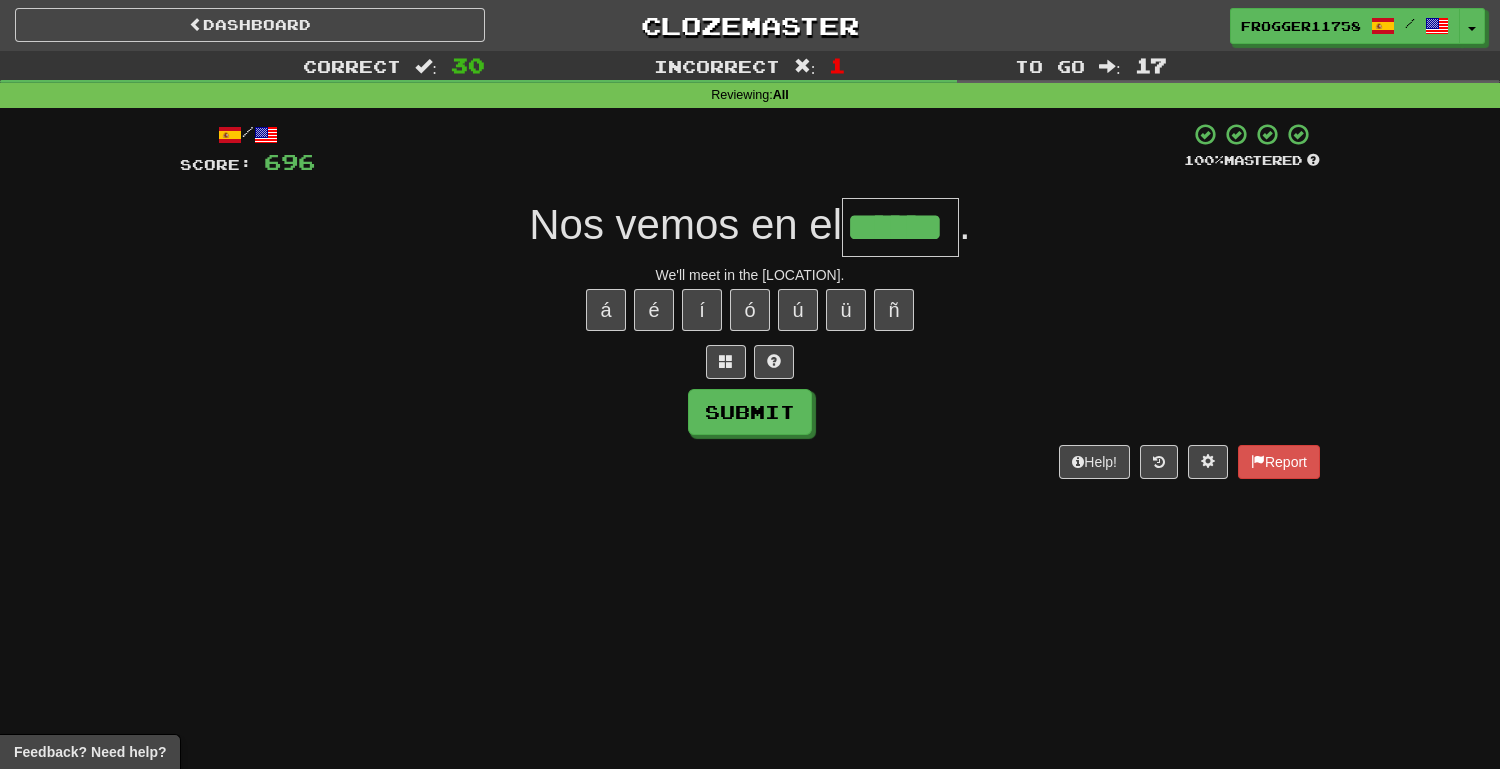 type on "******" 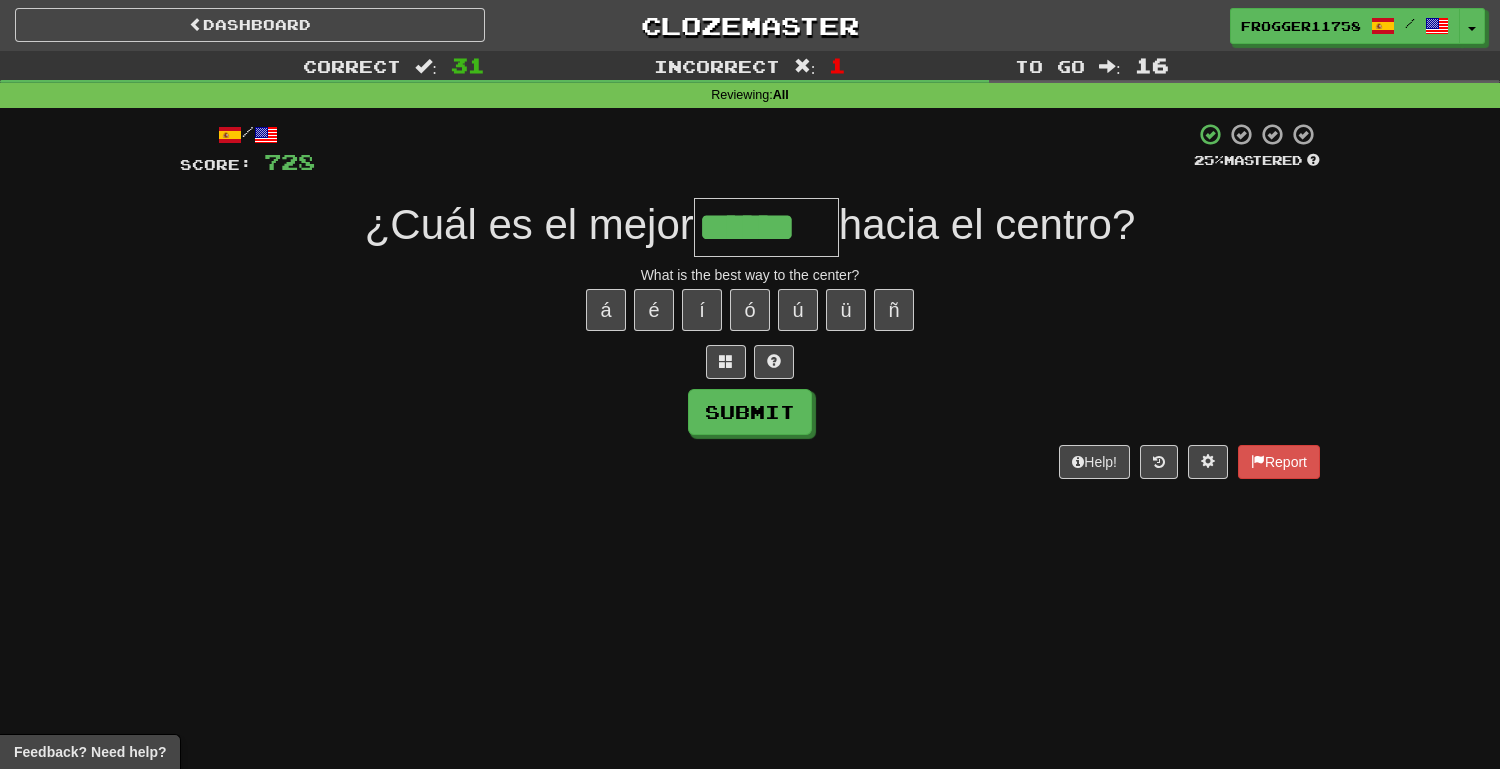 type on "******" 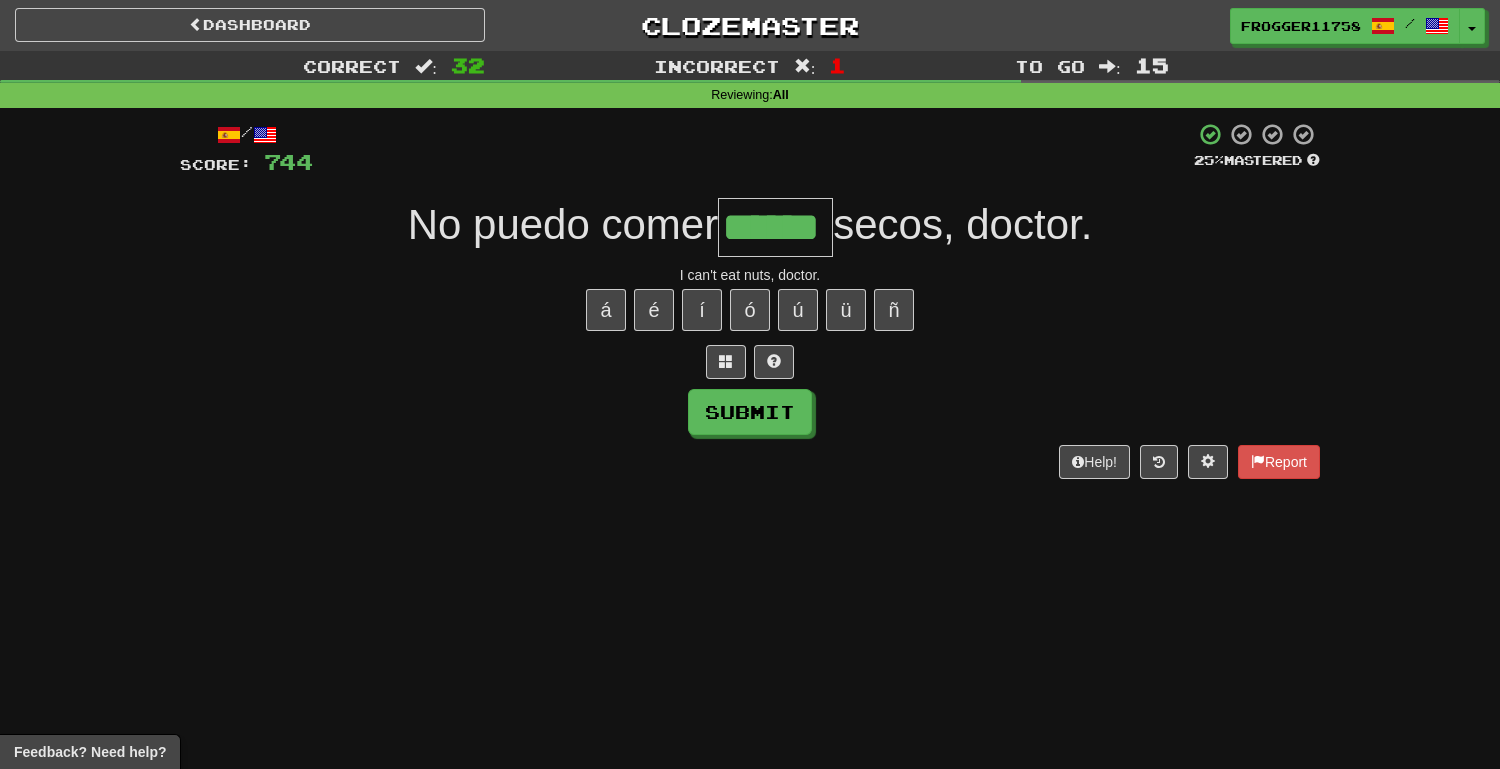 type on "******" 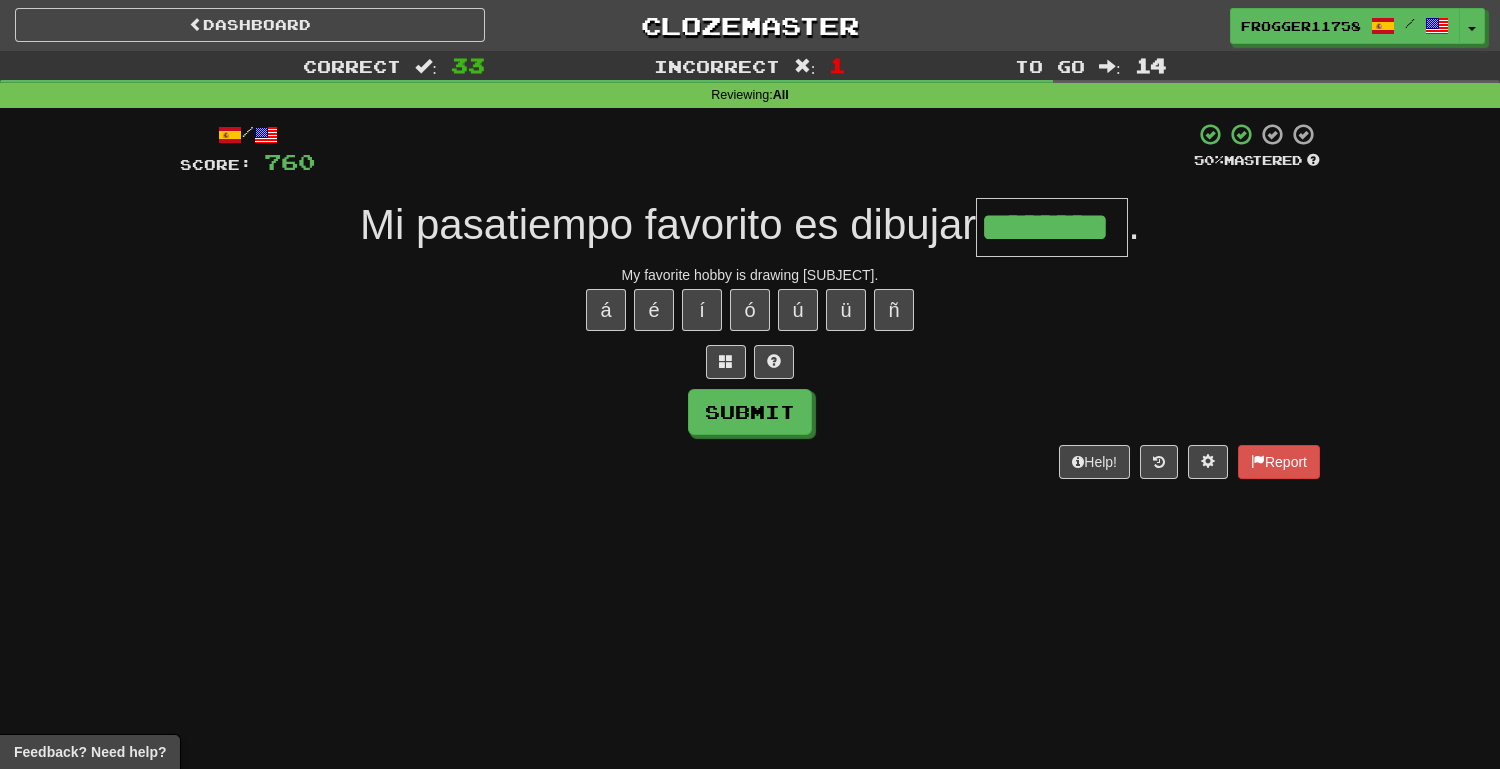 type on "********" 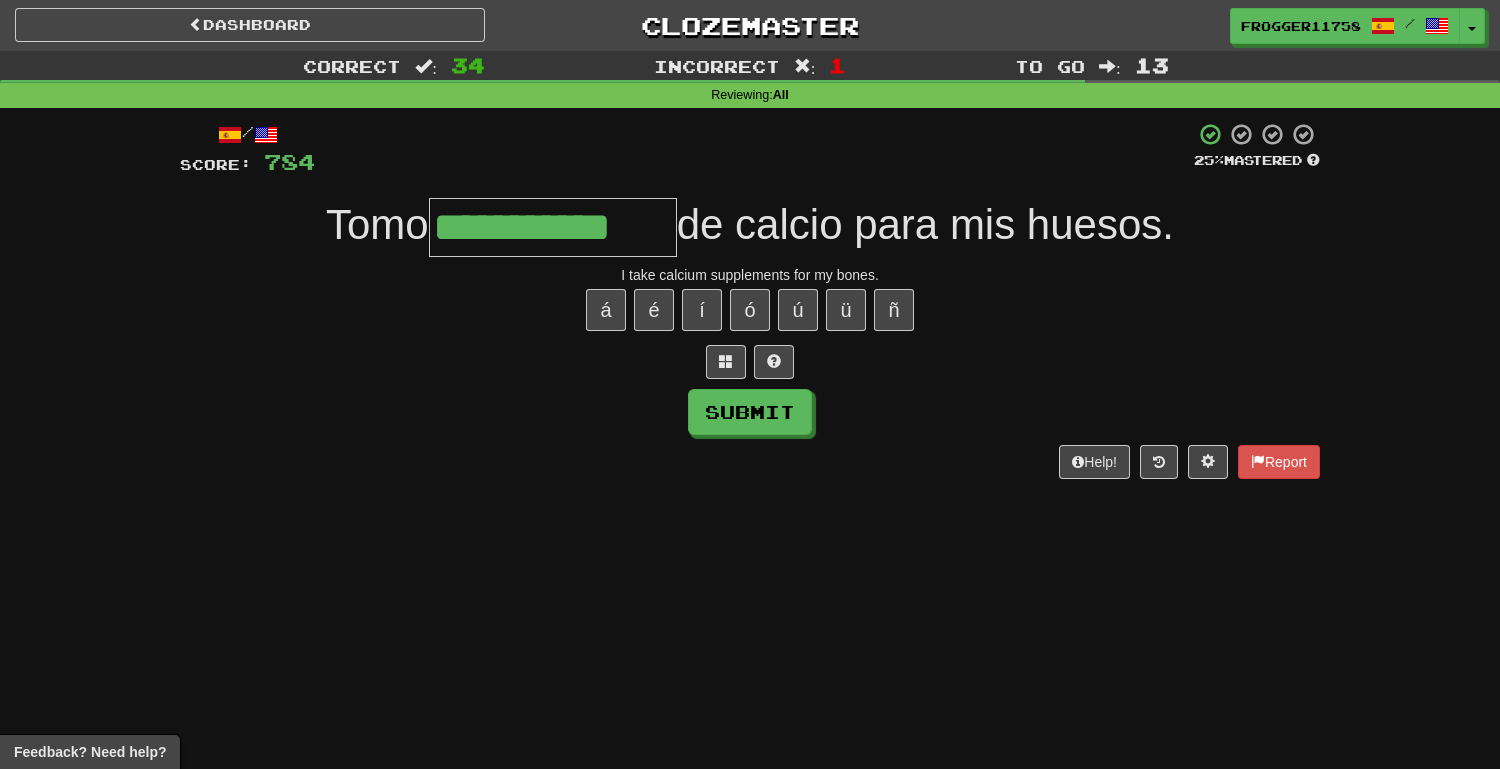 type on "**********" 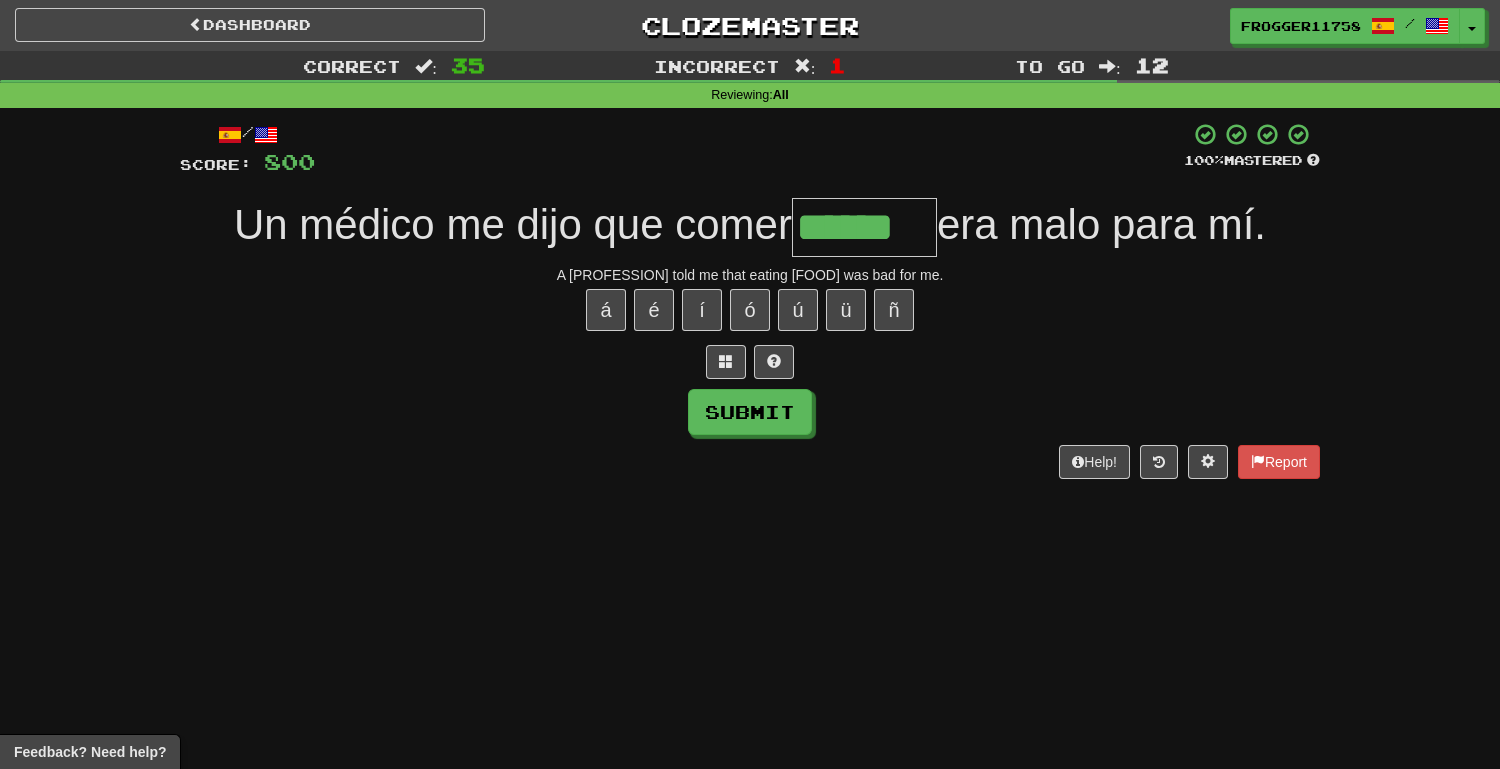 type on "******" 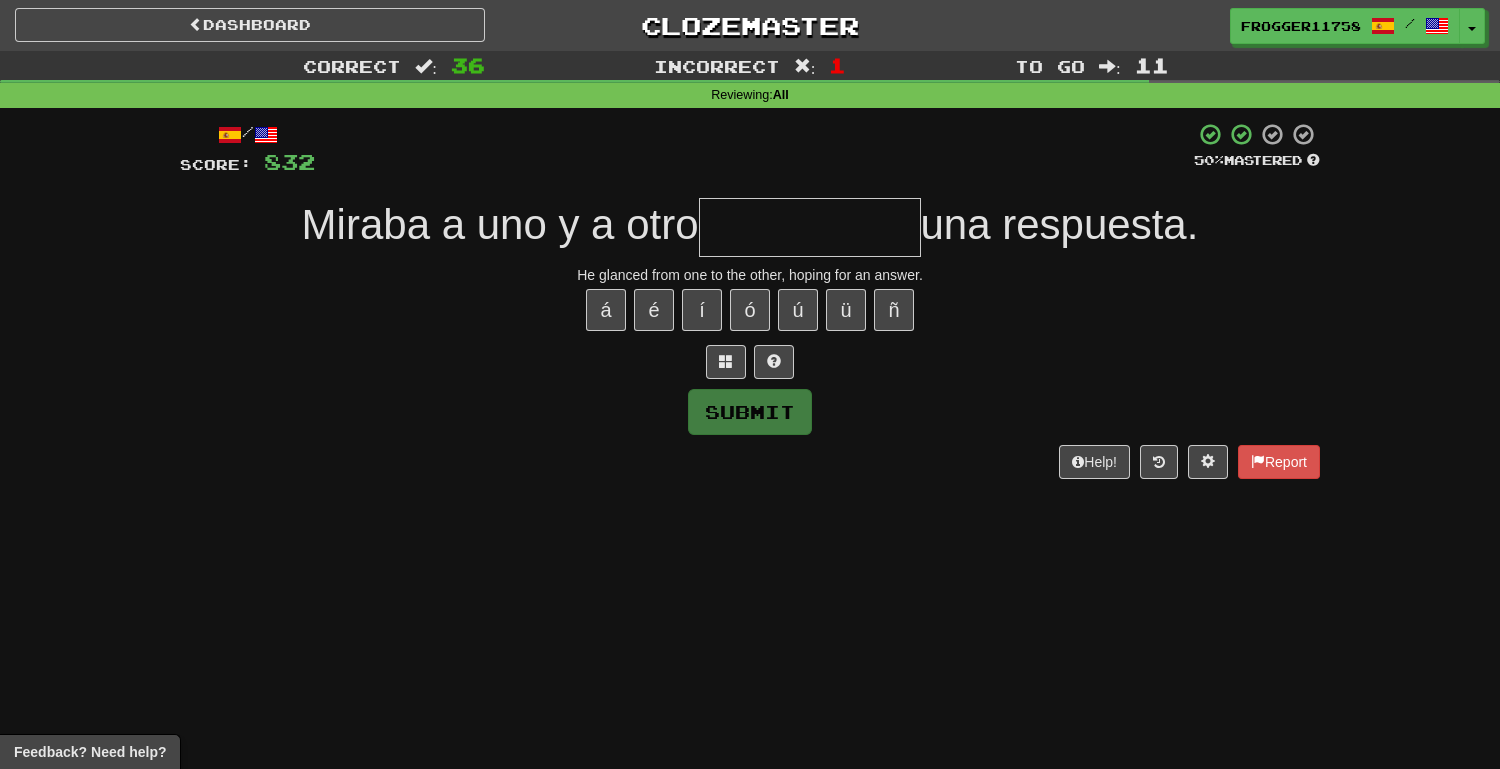 type on "*" 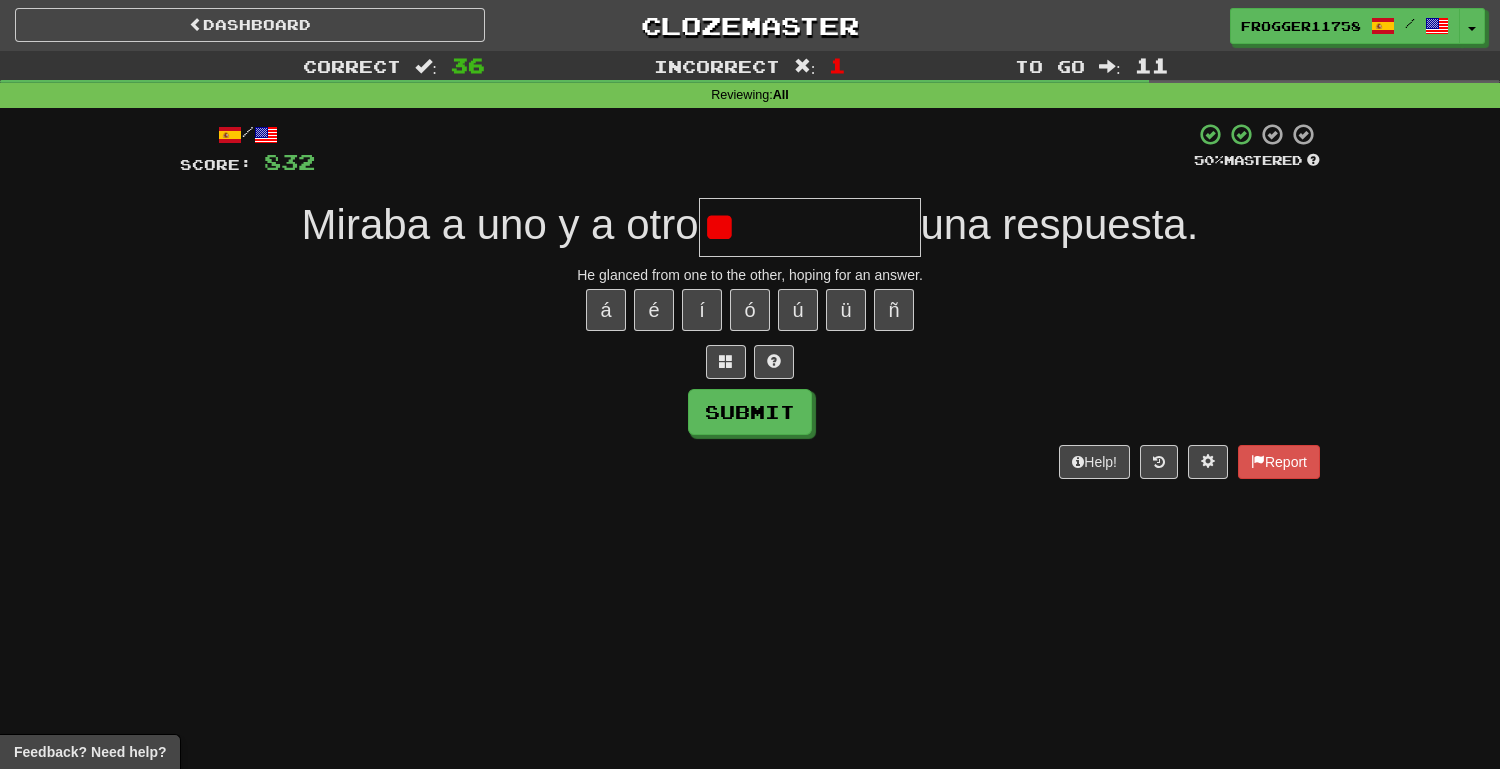 type on "*" 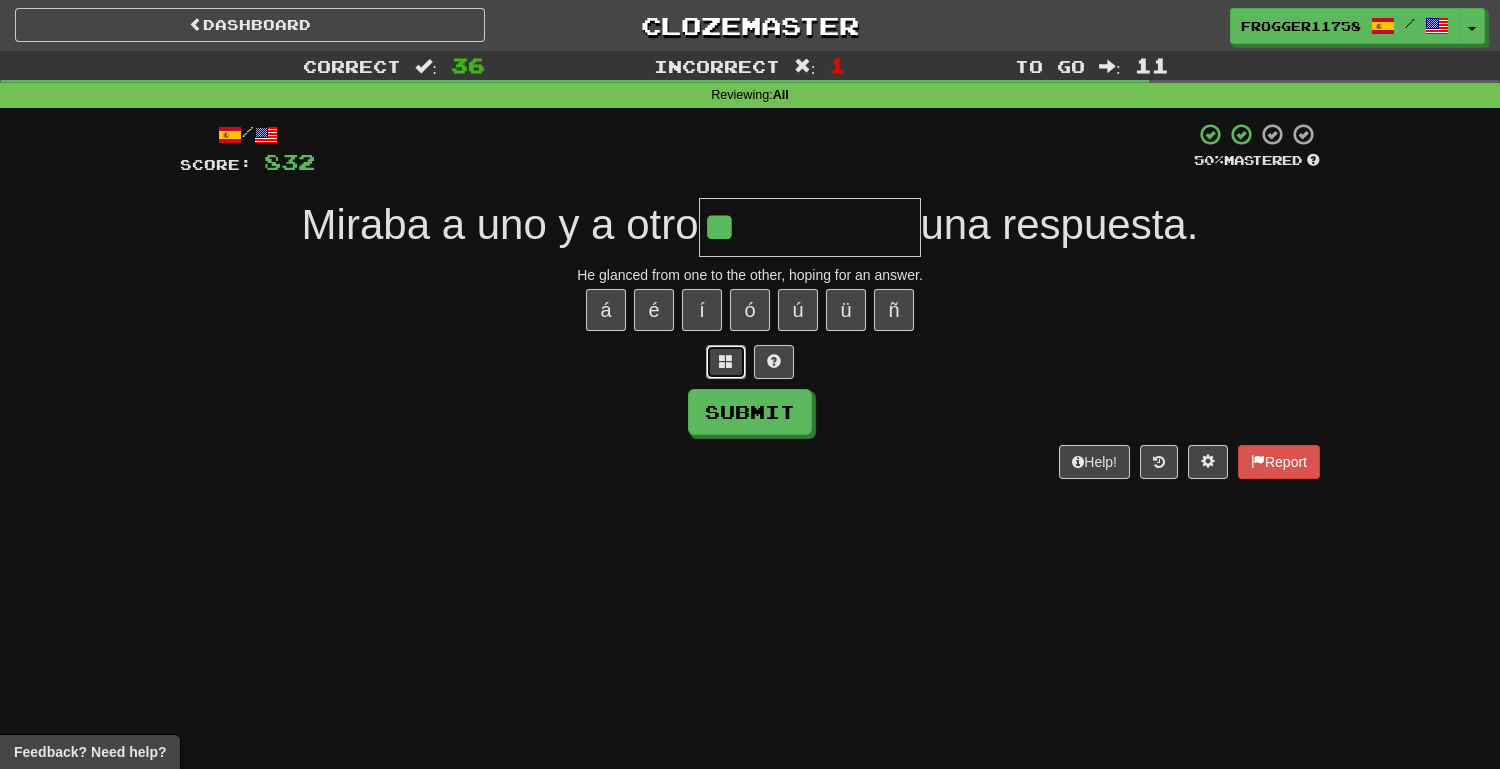 click at bounding box center [726, 362] 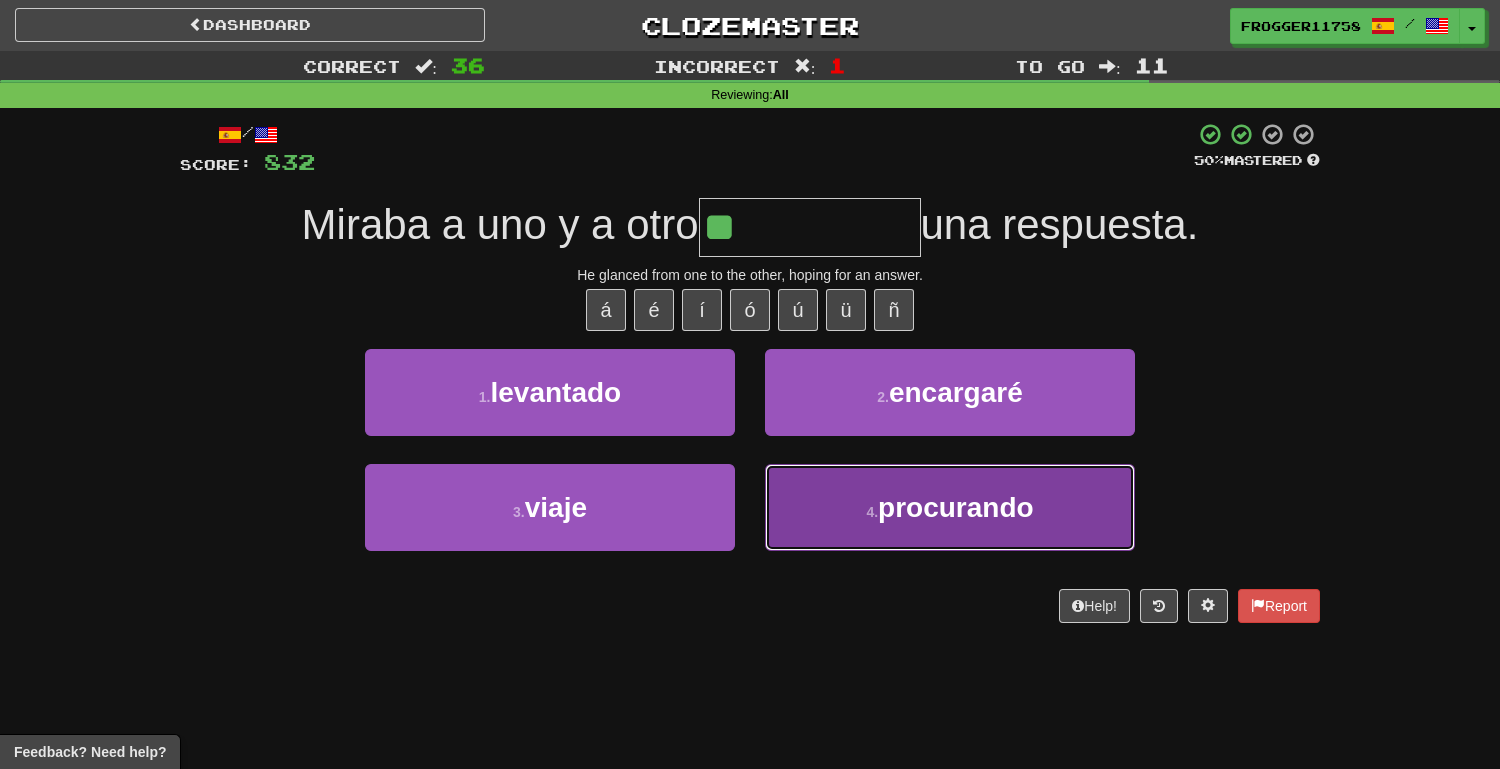 click on "4 .  procurando" at bounding box center [950, 507] 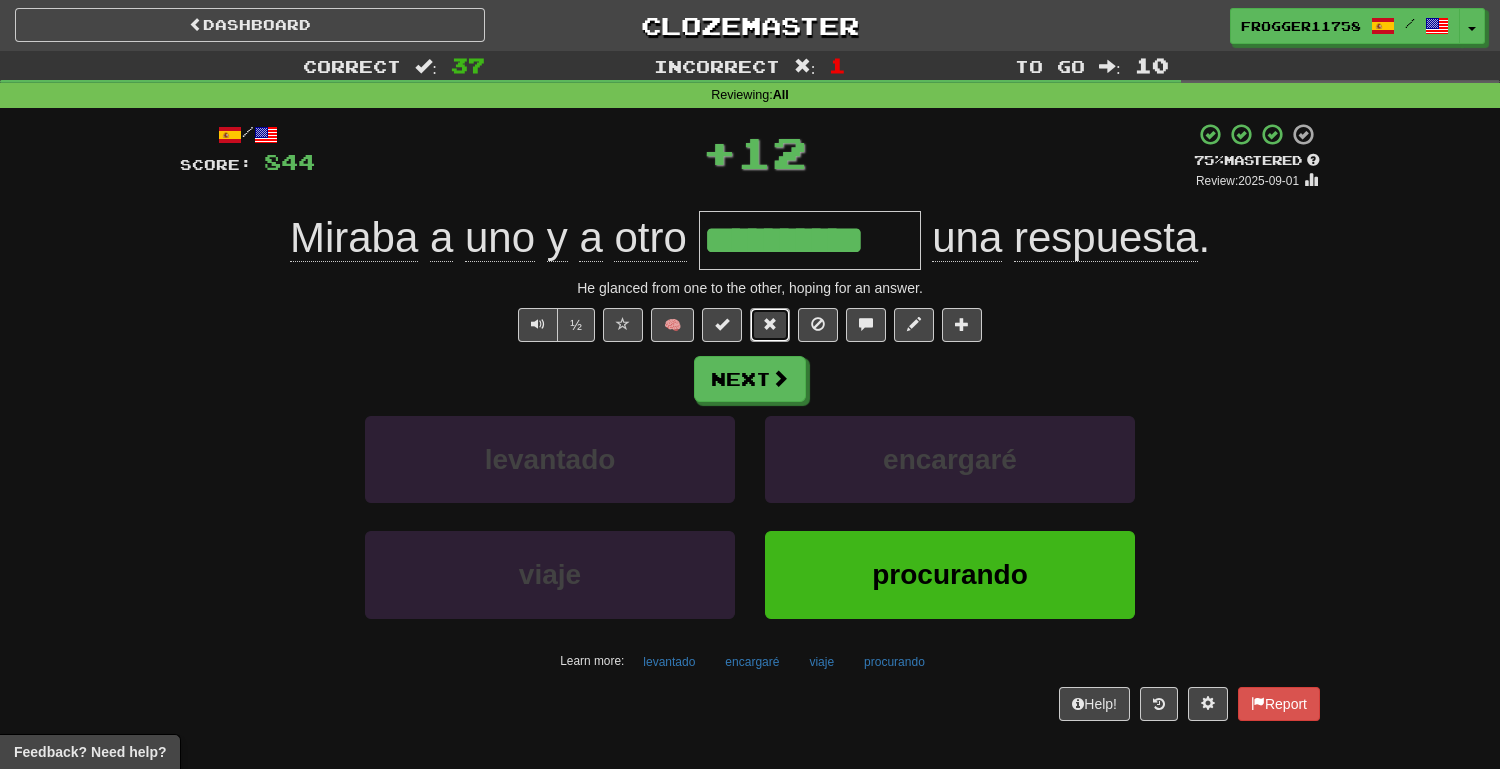 click at bounding box center (770, 325) 